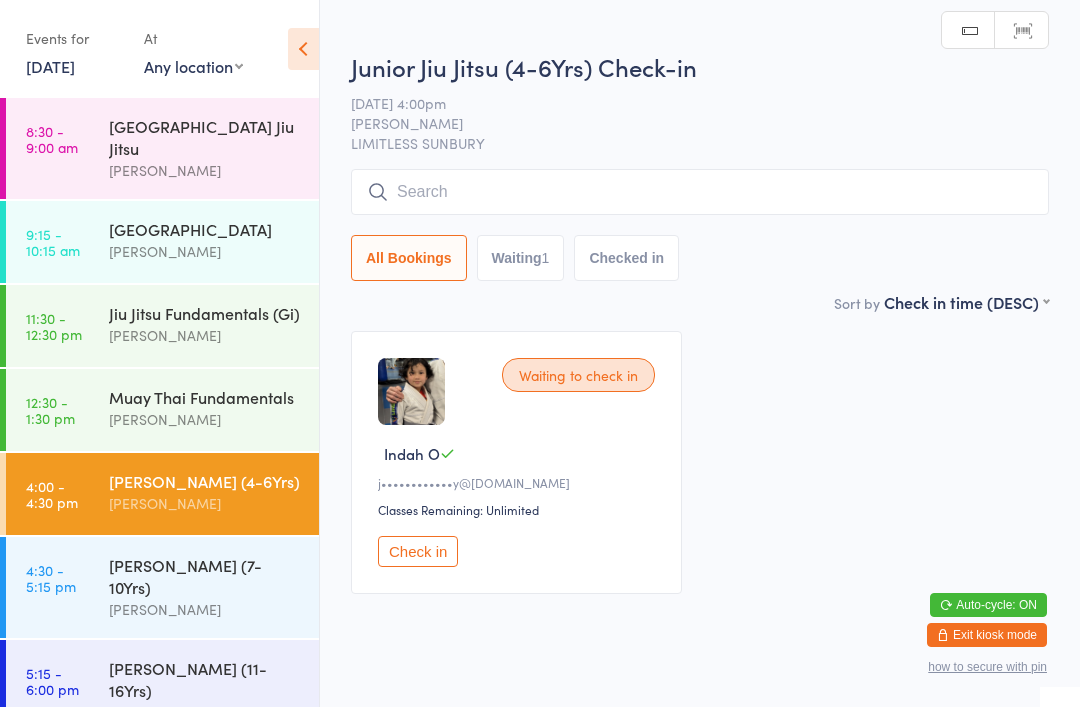 scroll, scrollTop: 0, scrollLeft: 0, axis: both 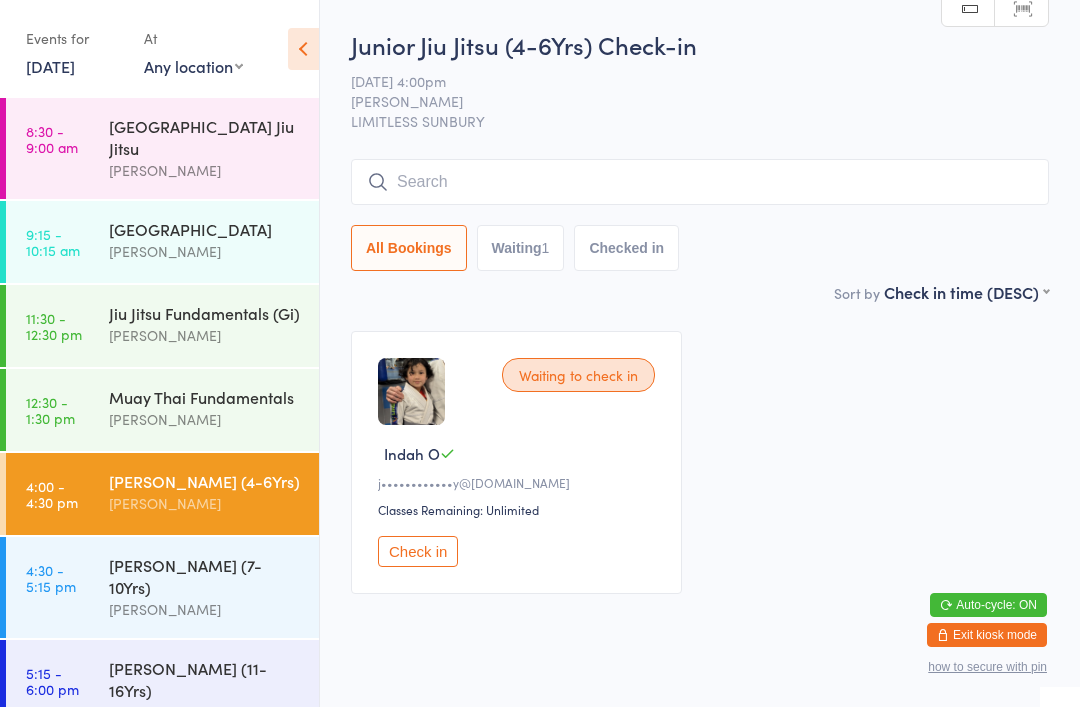 click at bounding box center [700, 182] 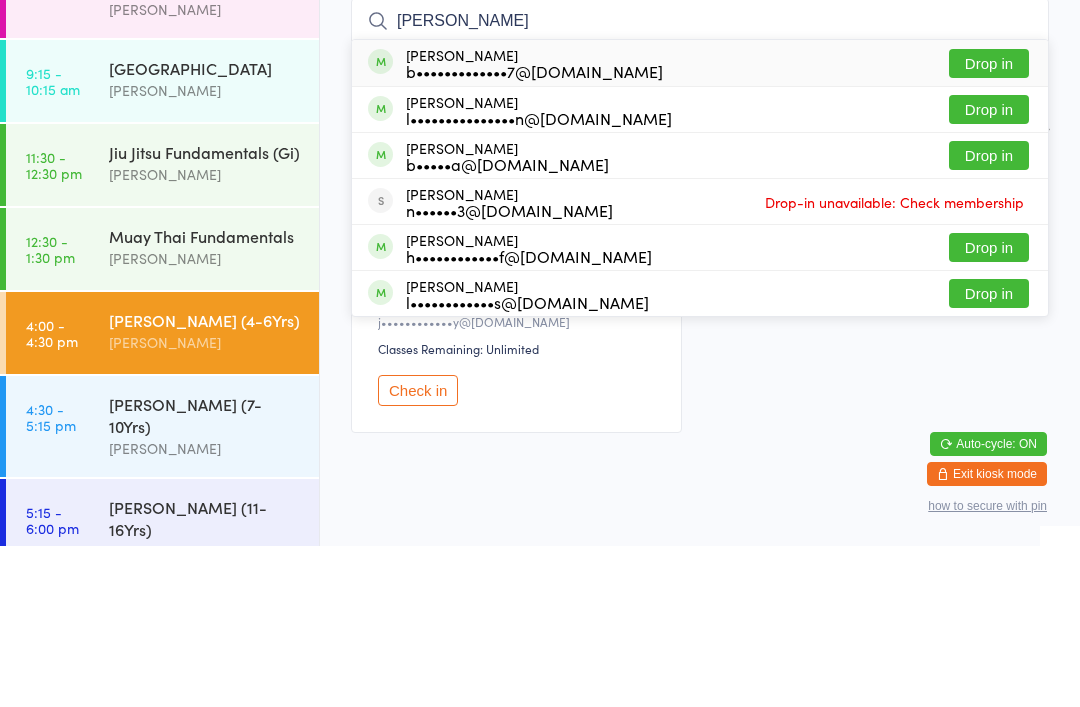 type on "[PERSON_NAME]" 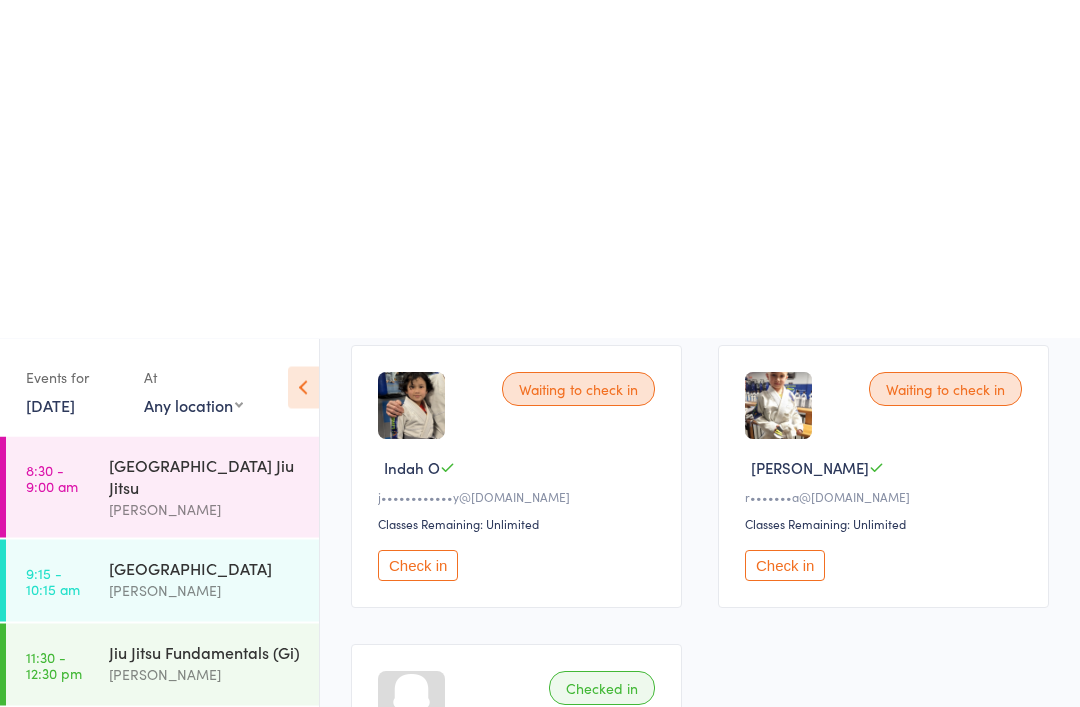 scroll, scrollTop: 340, scrollLeft: 0, axis: vertical 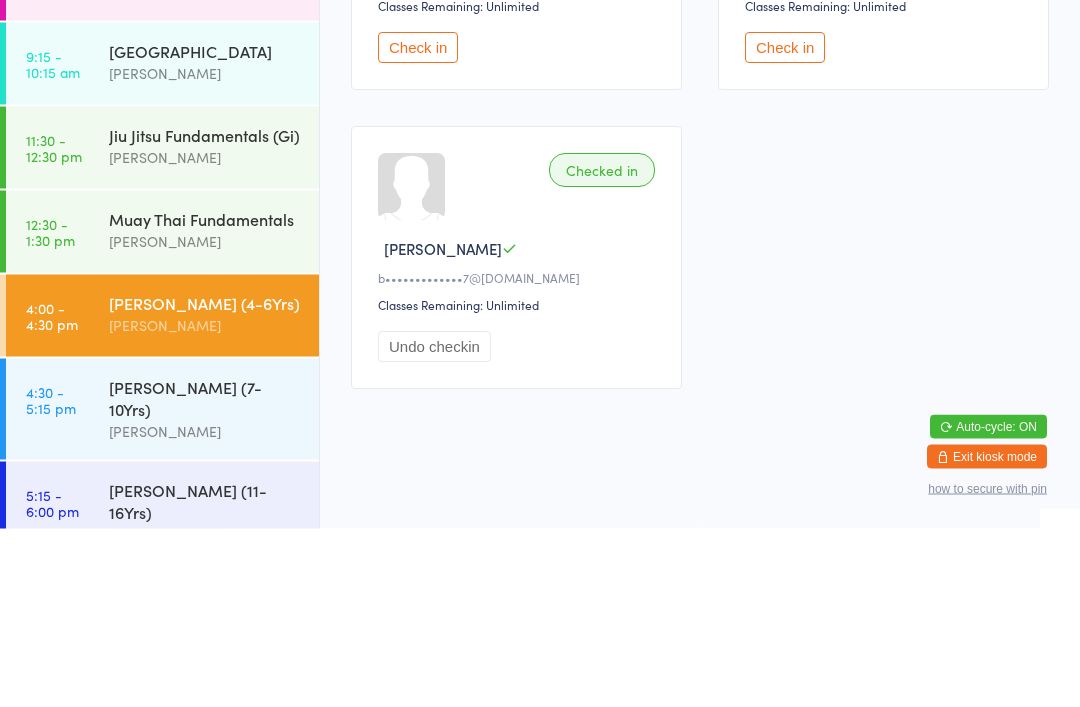 click on "Checked in" at bounding box center [602, 349] 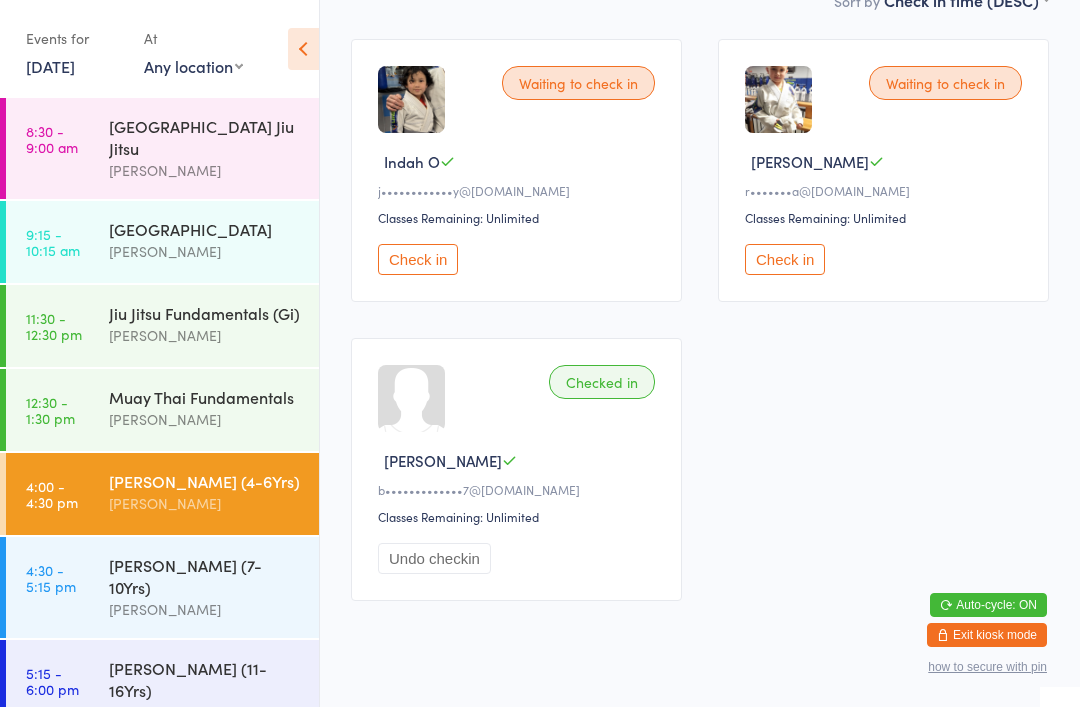 click on "Checked in" at bounding box center [602, 382] 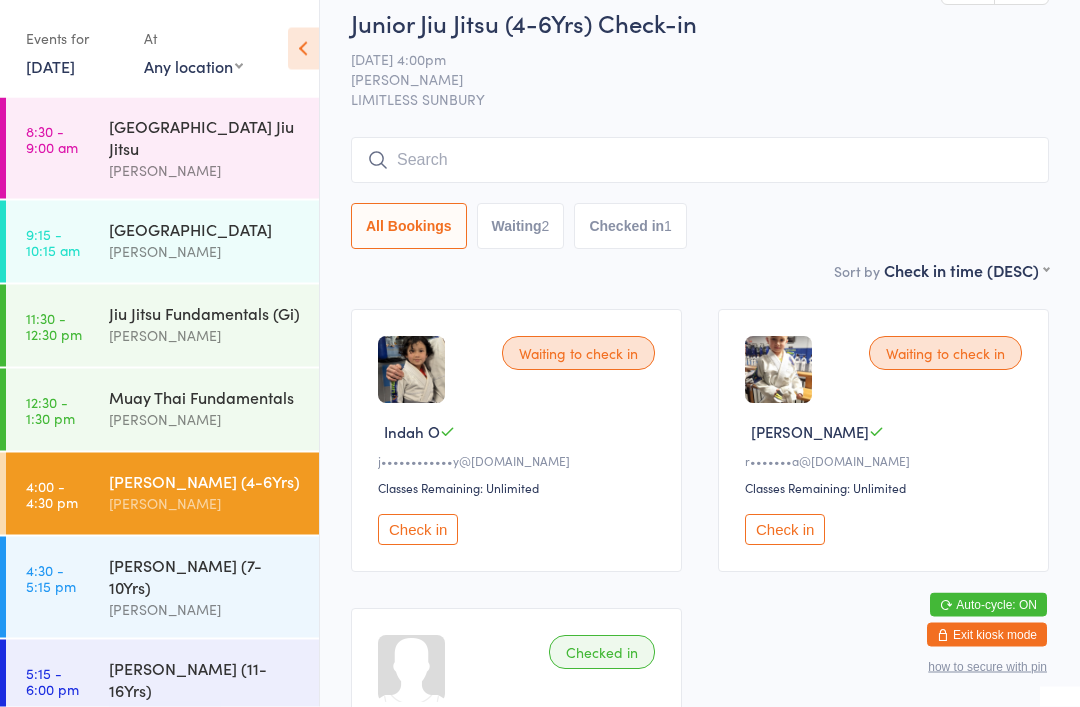 scroll, scrollTop: 0, scrollLeft: 0, axis: both 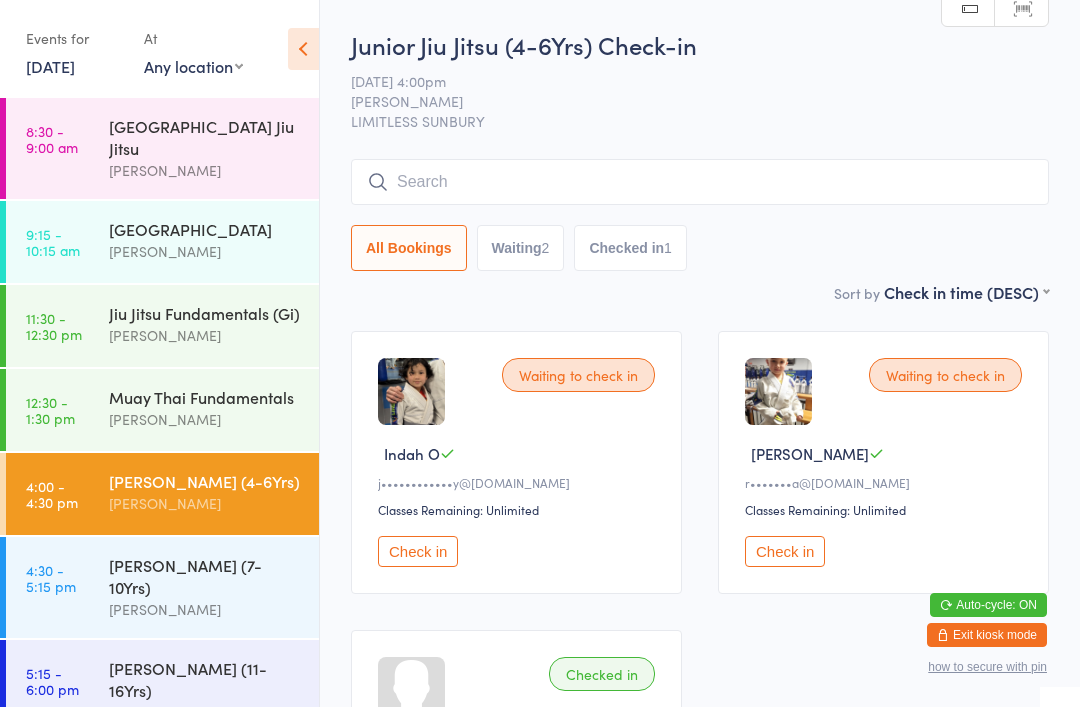 click at bounding box center (700, 182) 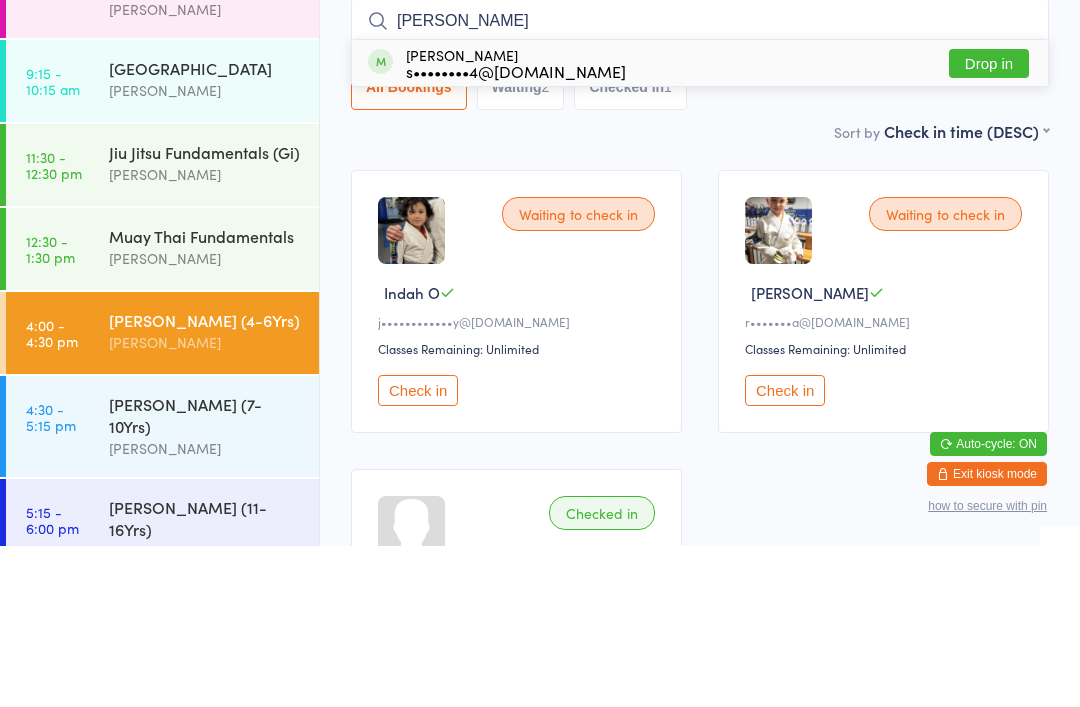 type on "[PERSON_NAME]" 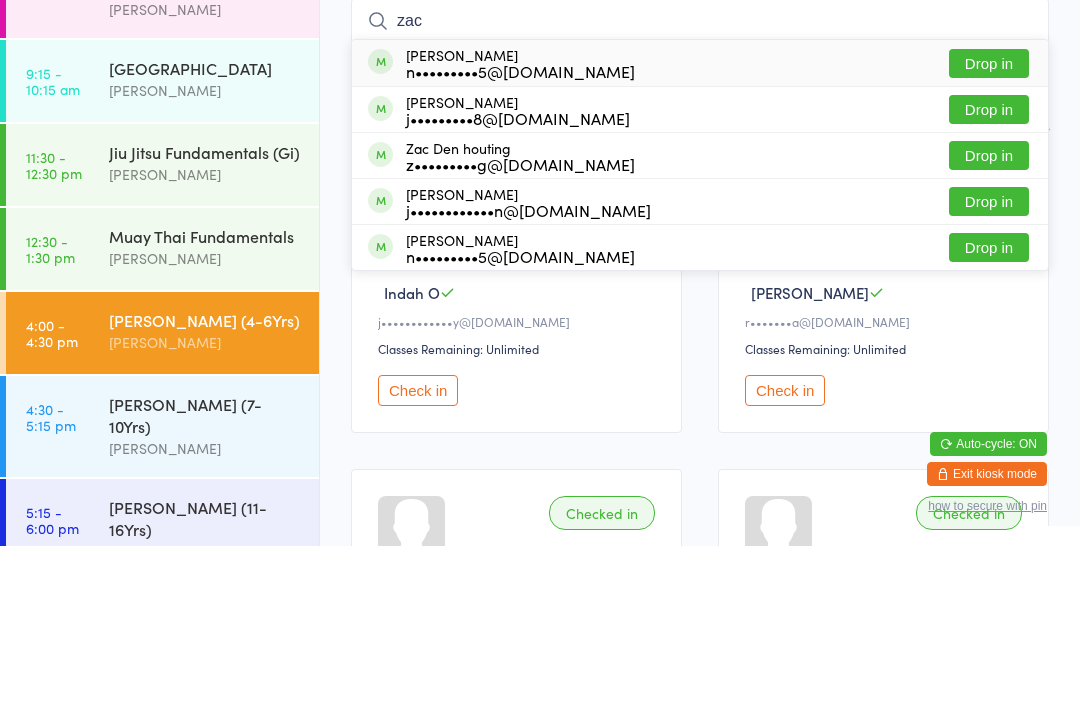 type on "zac" 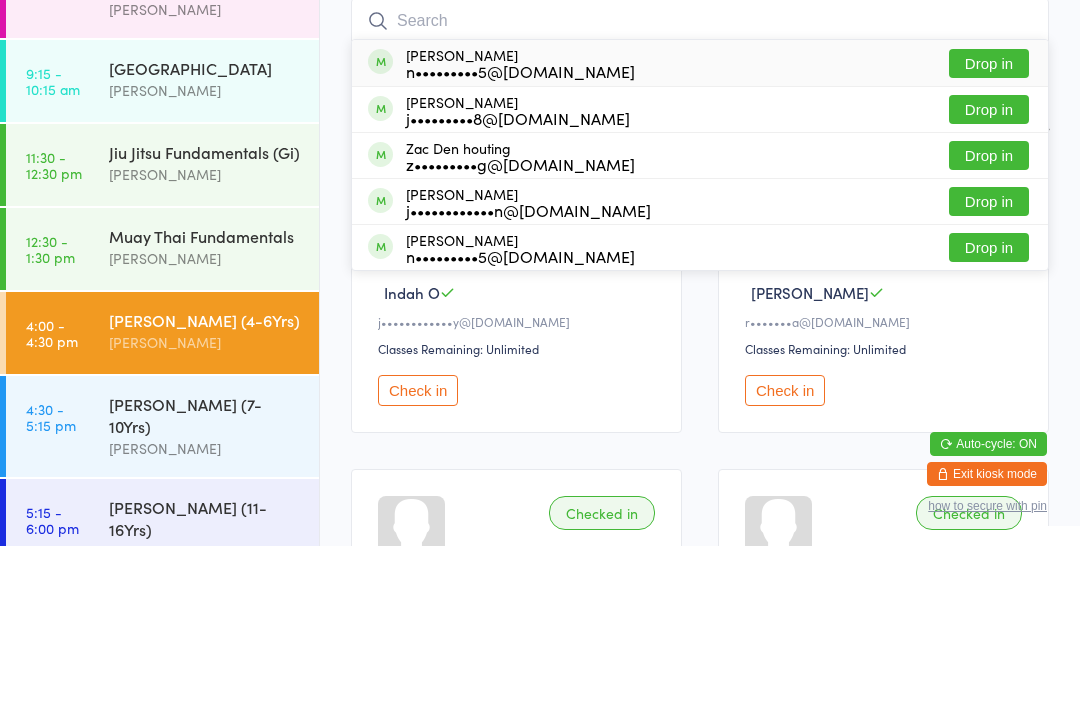 scroll, scrollTop: 161, scrollLeft: 0, axis: vertical 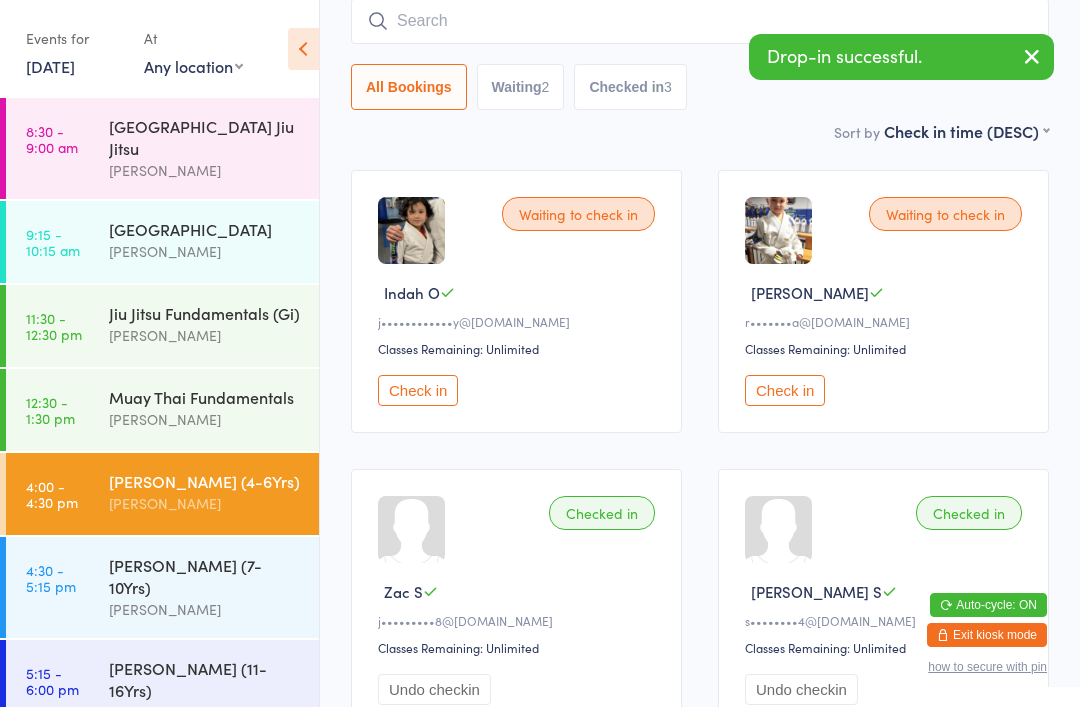 click on "[PERSON_NAME] (7-10Yrs)" at bounding box center [205, 576] 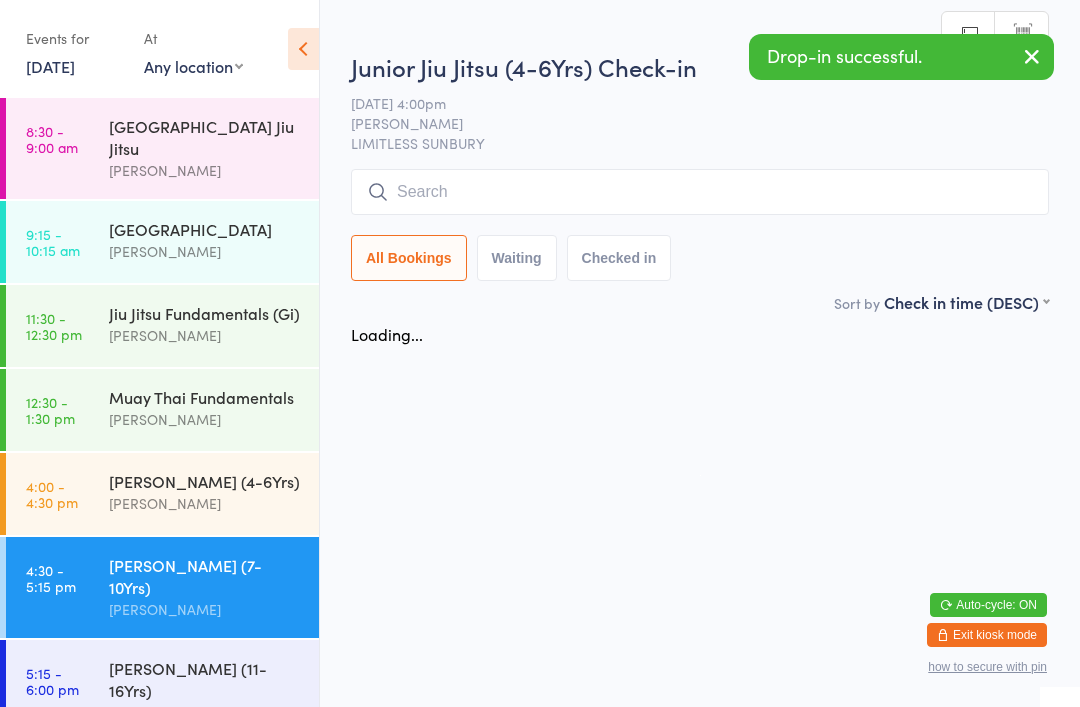 scroll, scrollTop: 0, scrollLeft: 0, axis: both 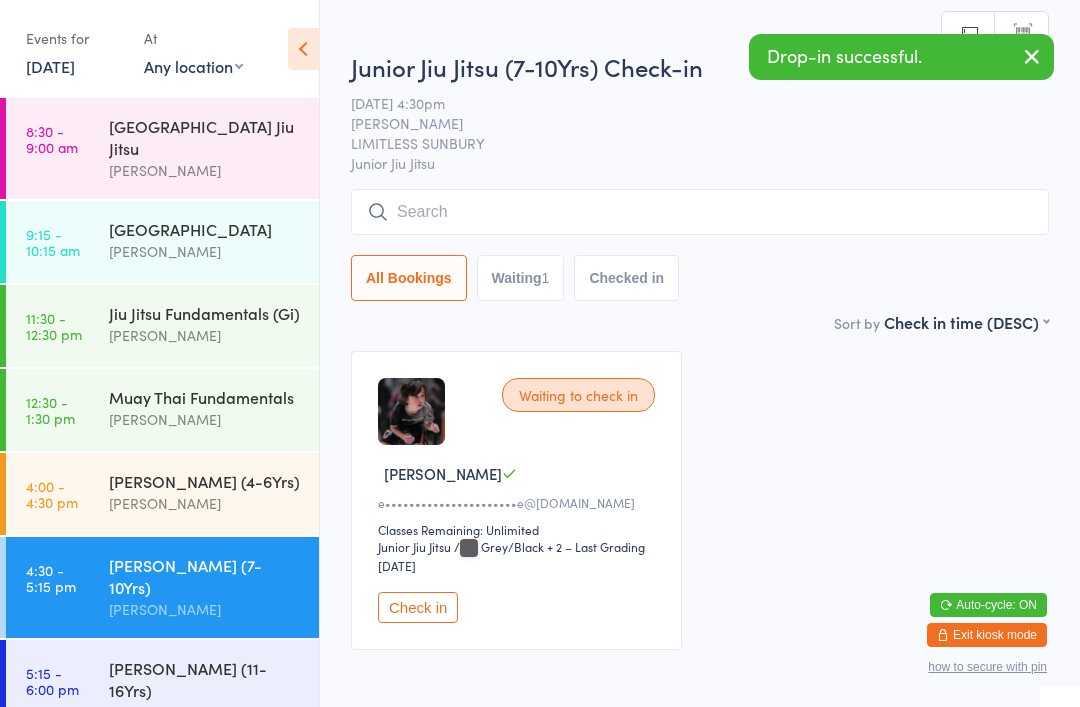 click at bounding box center (700, 212) 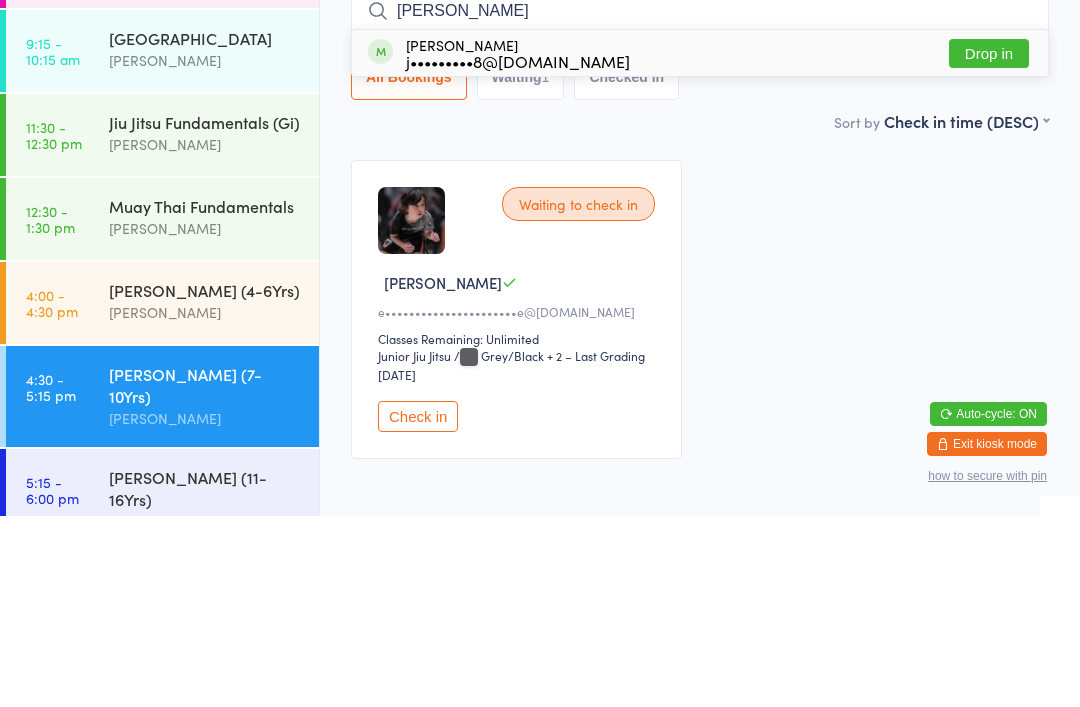 type on "[PERSON_NAME]" 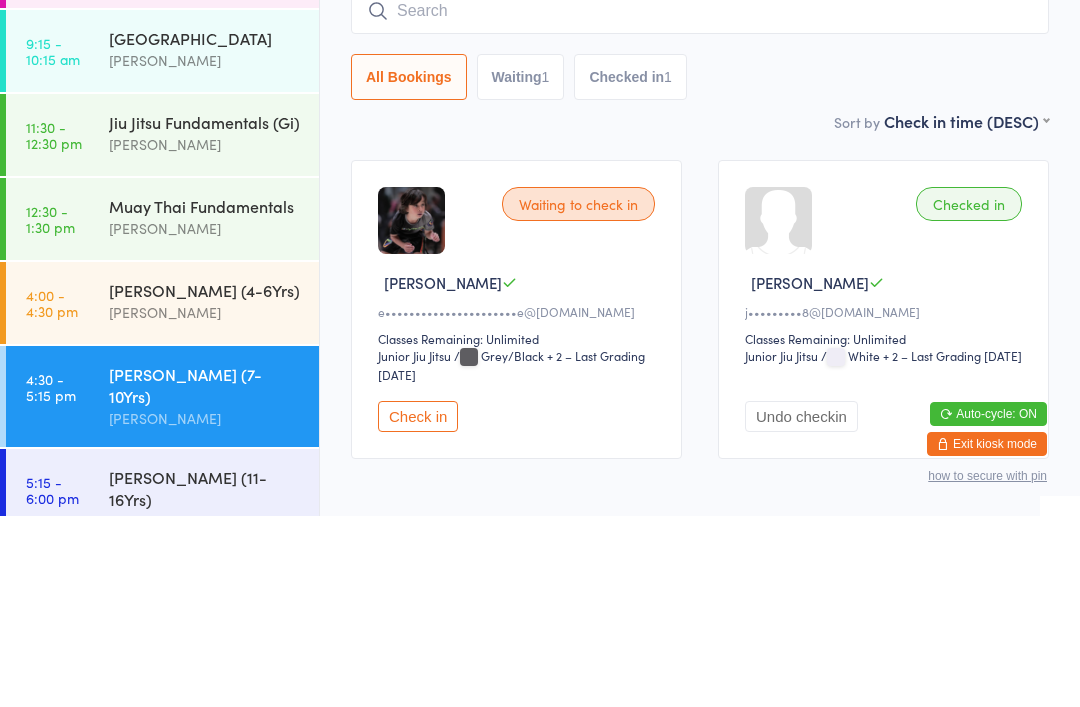 click on "Junior Jiu Jitsu (7-10Yrs) Check-in [DATE] 4:30pm  [PERSON_NAME]  LIMITLESS SUNBURY  Junior Jiu Jitsu  Manual search Scanner input All Bookings Waiting  1 Checked in  1" at bounding box center [700, 164] 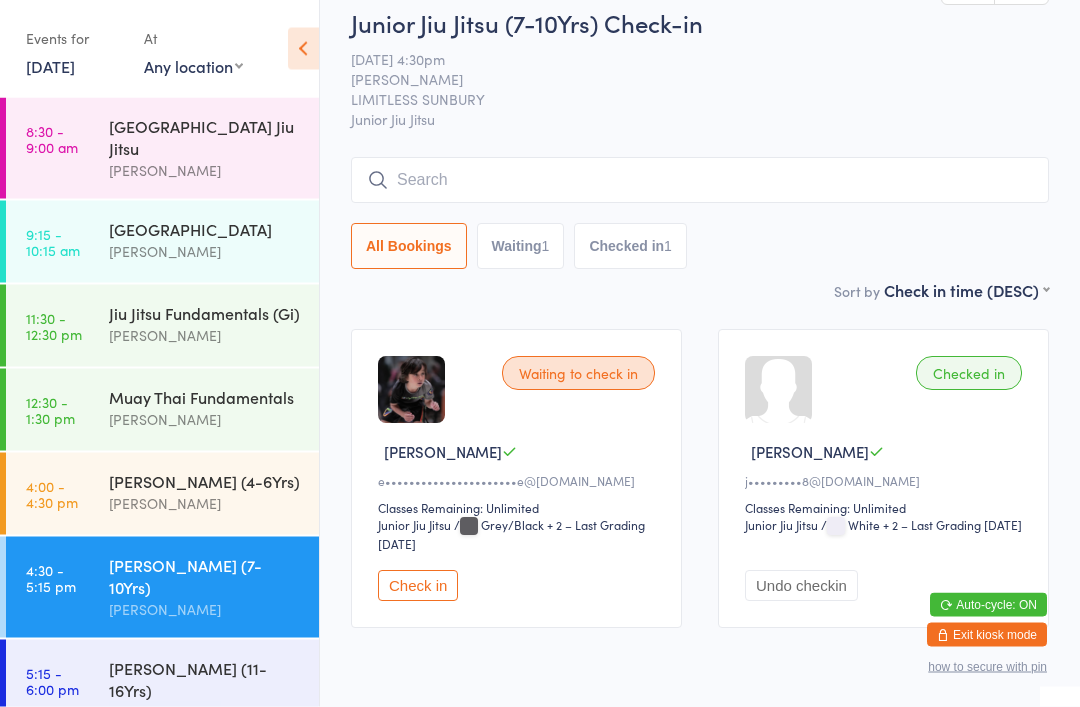 scroll, scrollTop: 0, scrollLeft: 0, axis: both 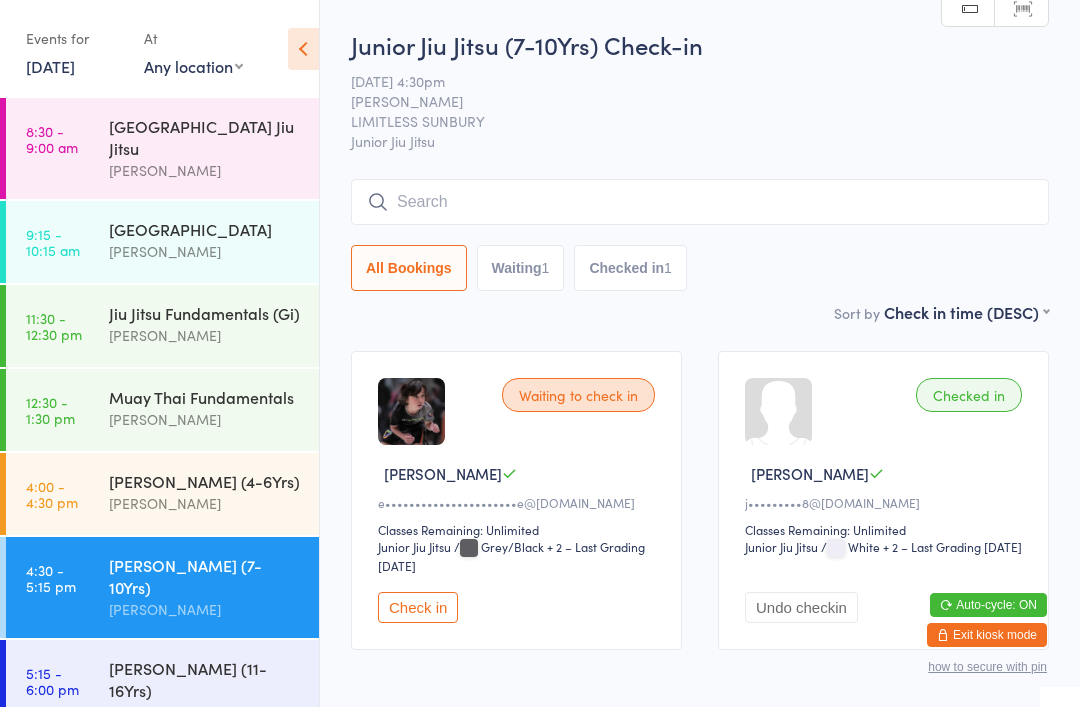 click on "[PERSON_NAME] (4-6Yrs) [PERSON_NAME]" at bounding box center [214, 492] 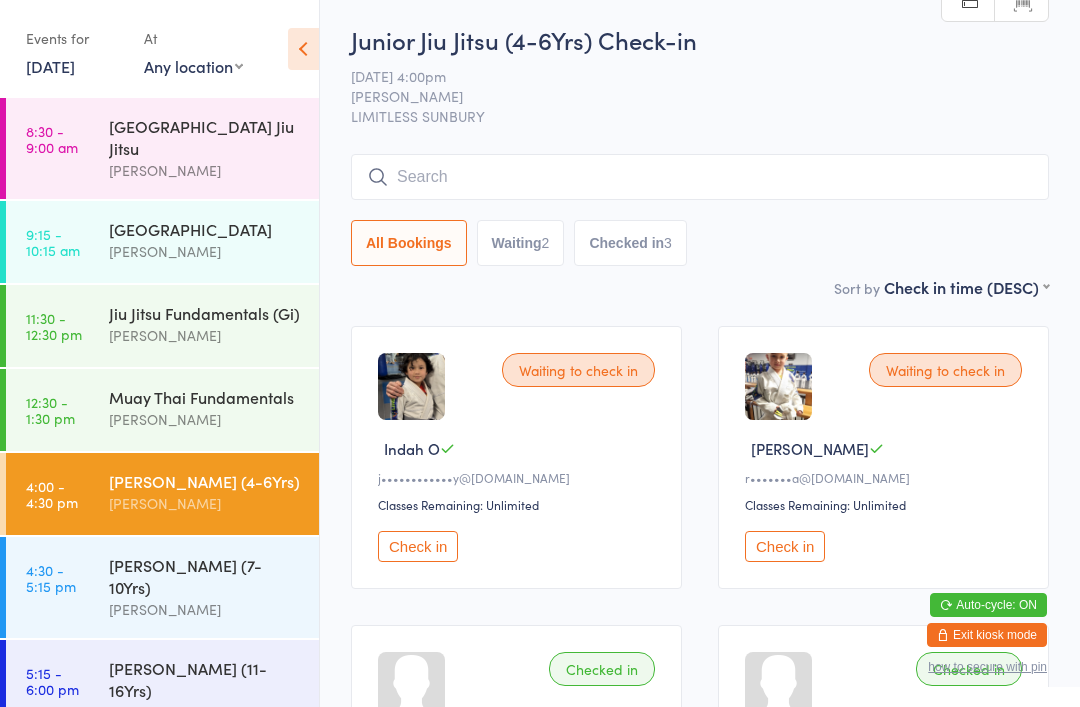 click at bounding box center (700, 177) 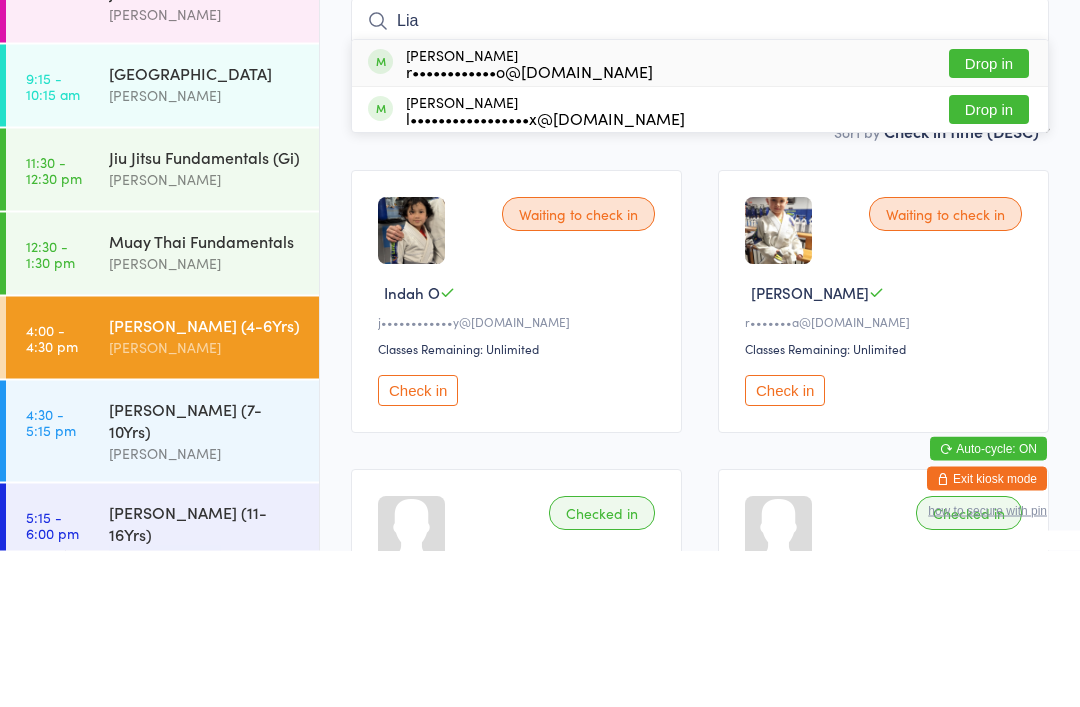 type on "Lia" 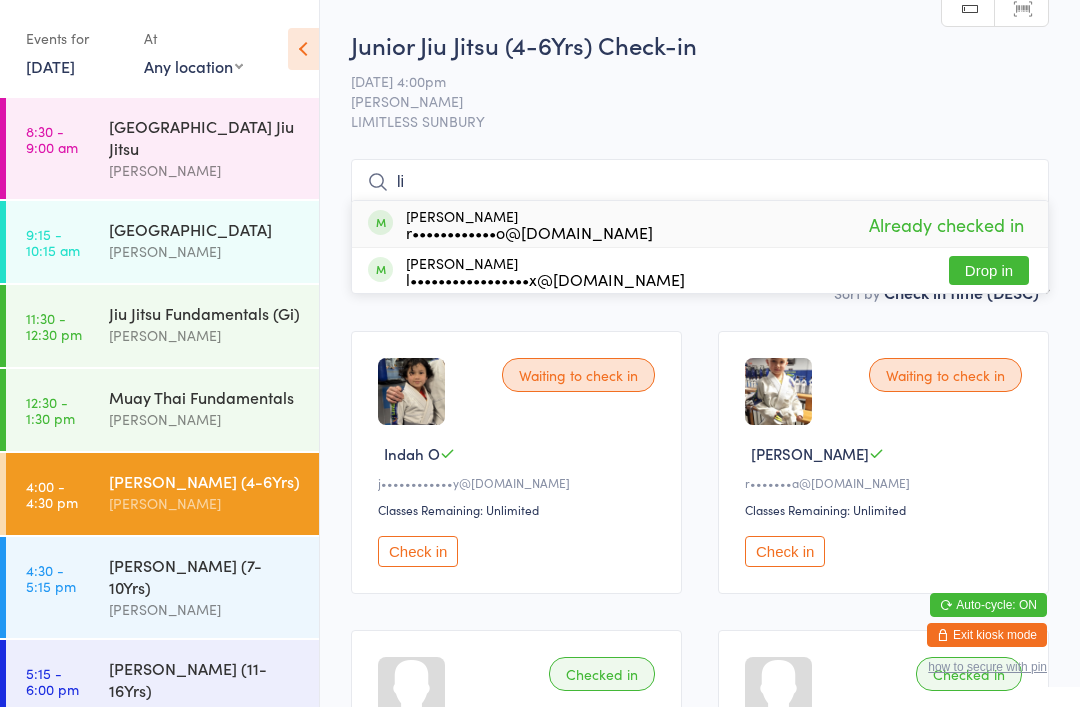 scroll, scrollTop: 22, scrollLeft: 0, axis: vertical 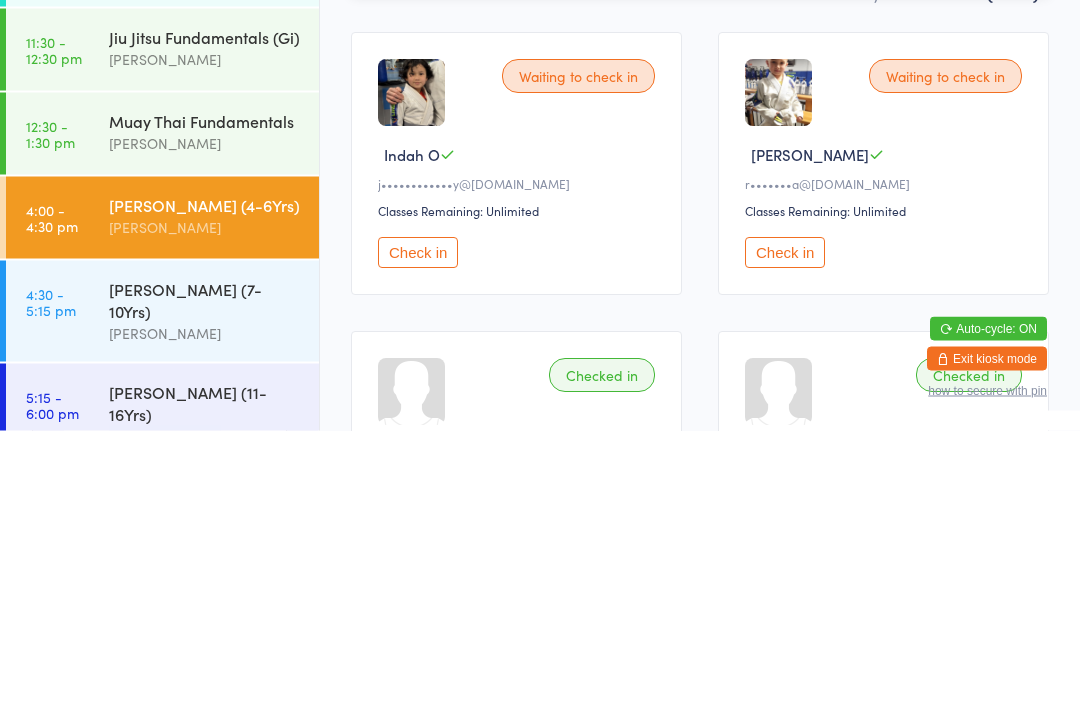 type on "li" 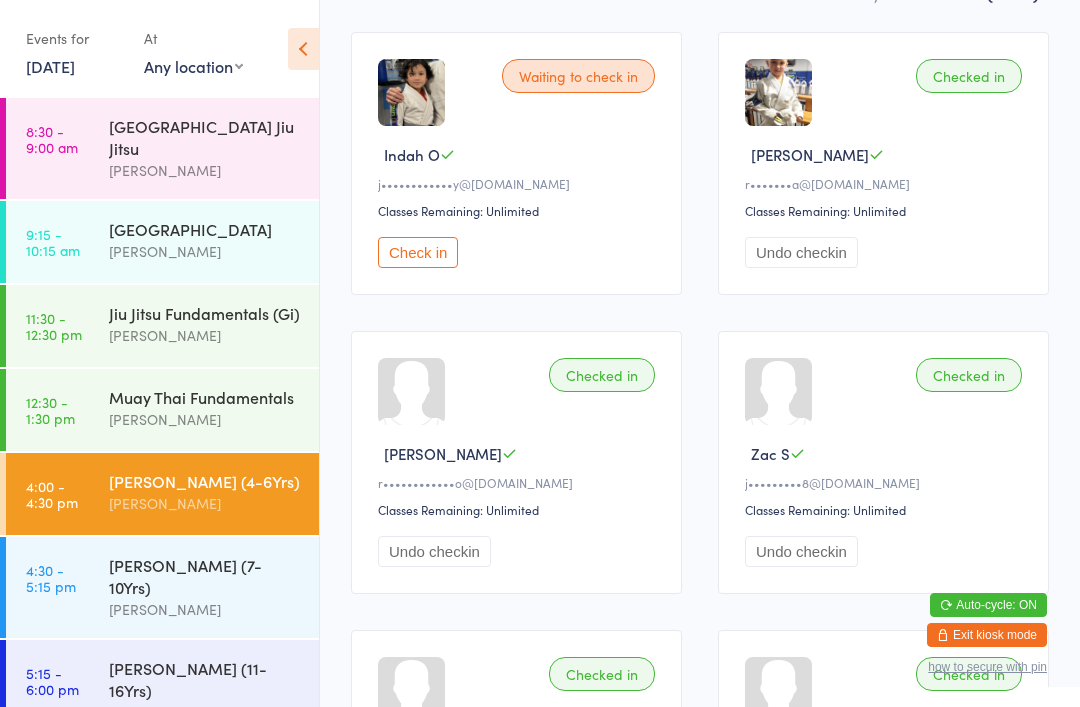 click on "[PERSON_NAME] (7-10Yrs)" at bounding box center [205, 576] 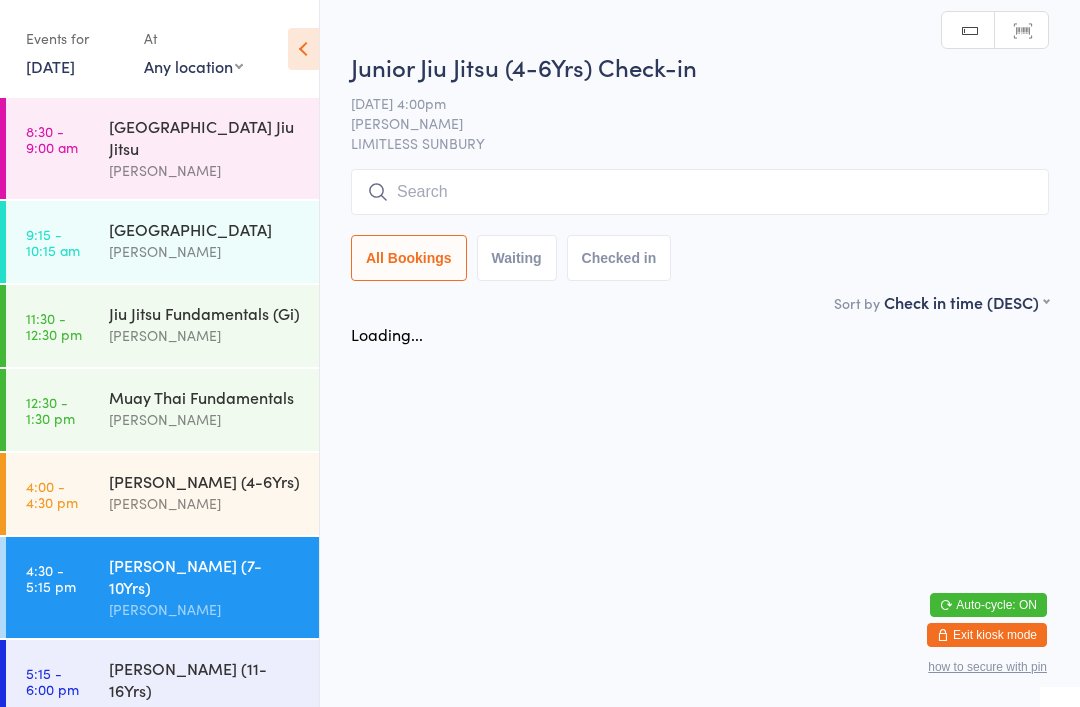 scroll, scrollTop: 0, scrollLeft: 0, axis: both 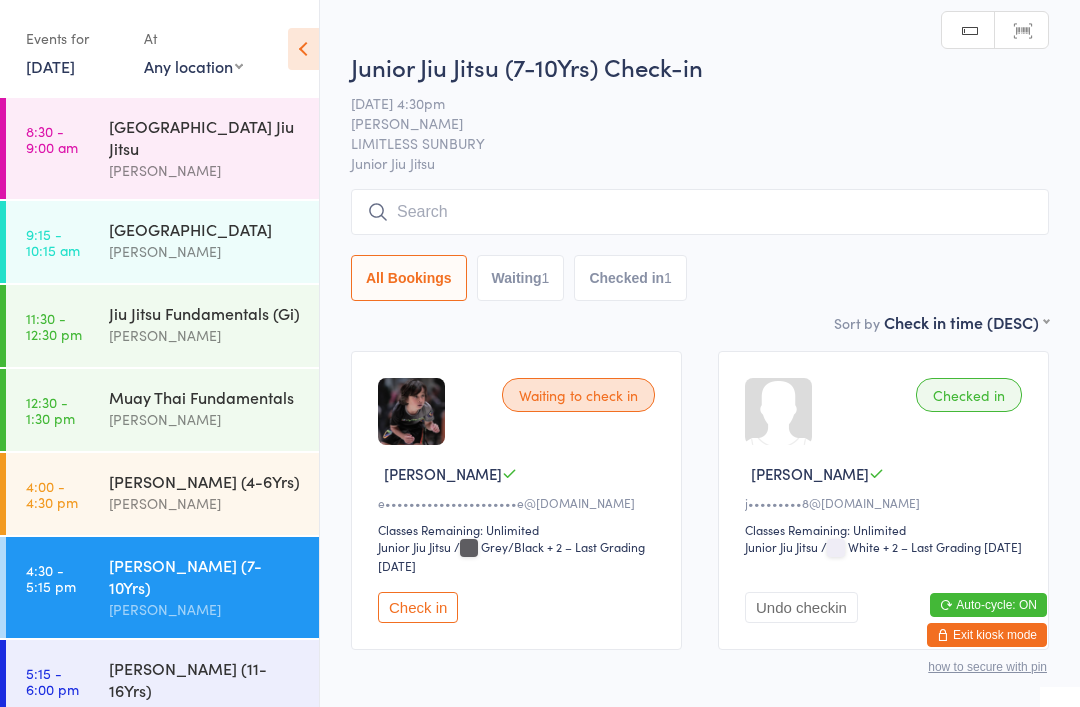 click on "Waiting to check in Rakim O  e••••••••••••••••••••••e@[DOMAIN_NAME] Classes Remaining: Unlimited Junior Jiu Jitsu  Junior Jiu Jitsu   /  Grey/Black + 2 – Last Grading [DATE]   Check in" at bounding box center [516, 500] 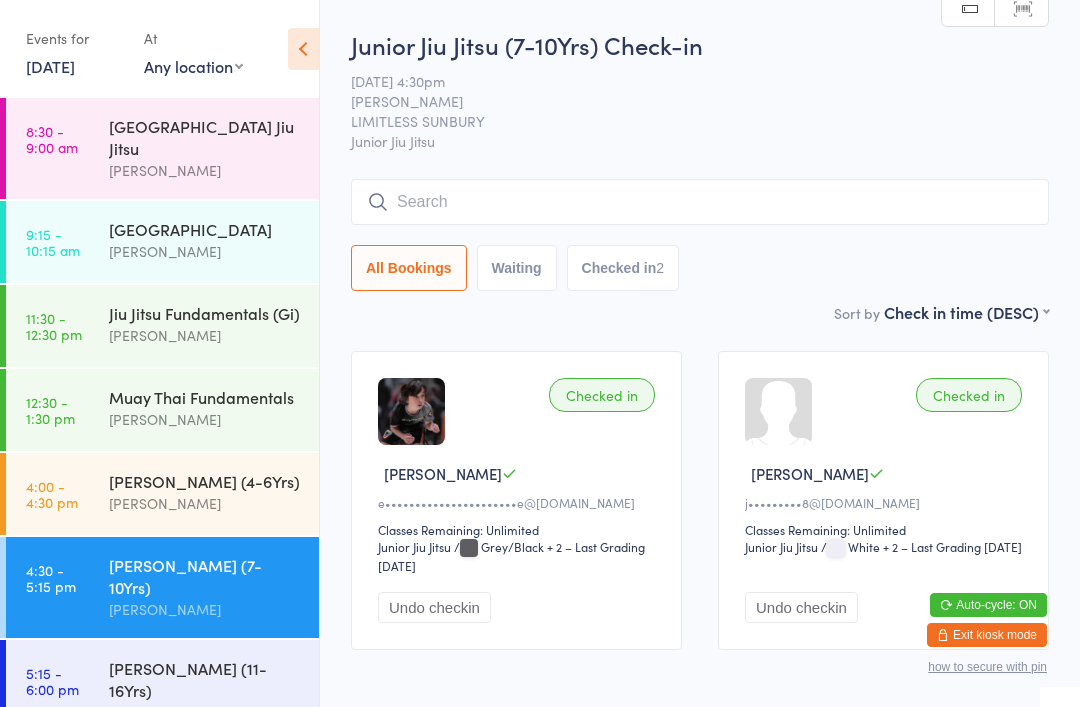 click on "[PERSON_NAME] (4-6Yrs)" at bounding box center [205, 481] 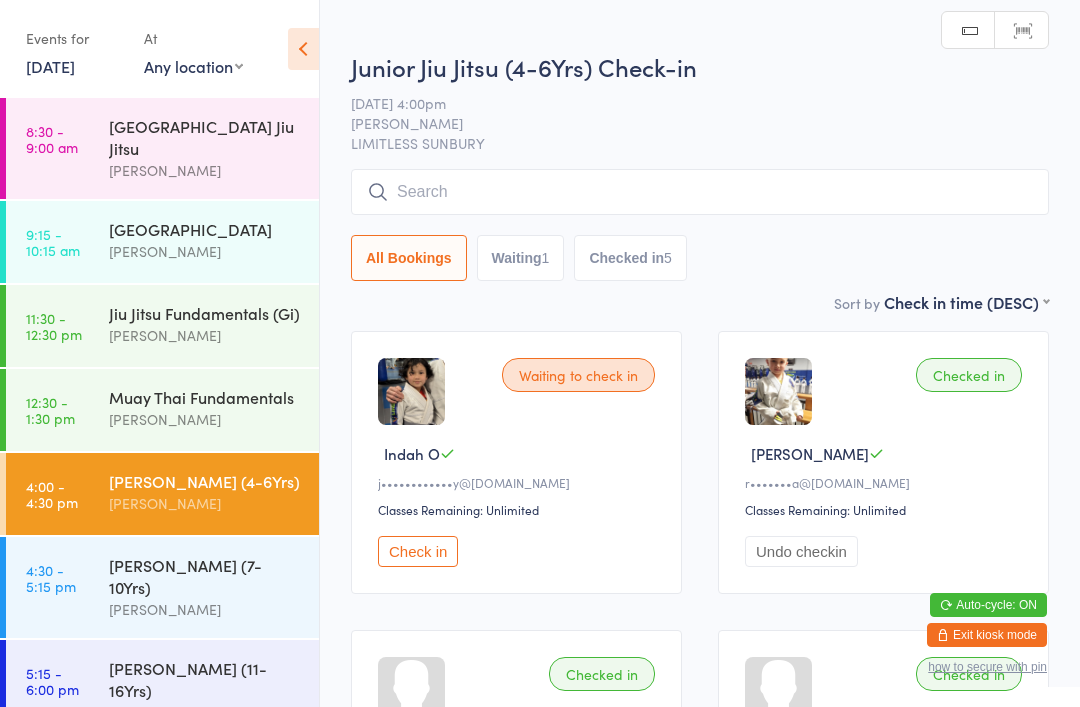 click at bounding box center [700, 192] 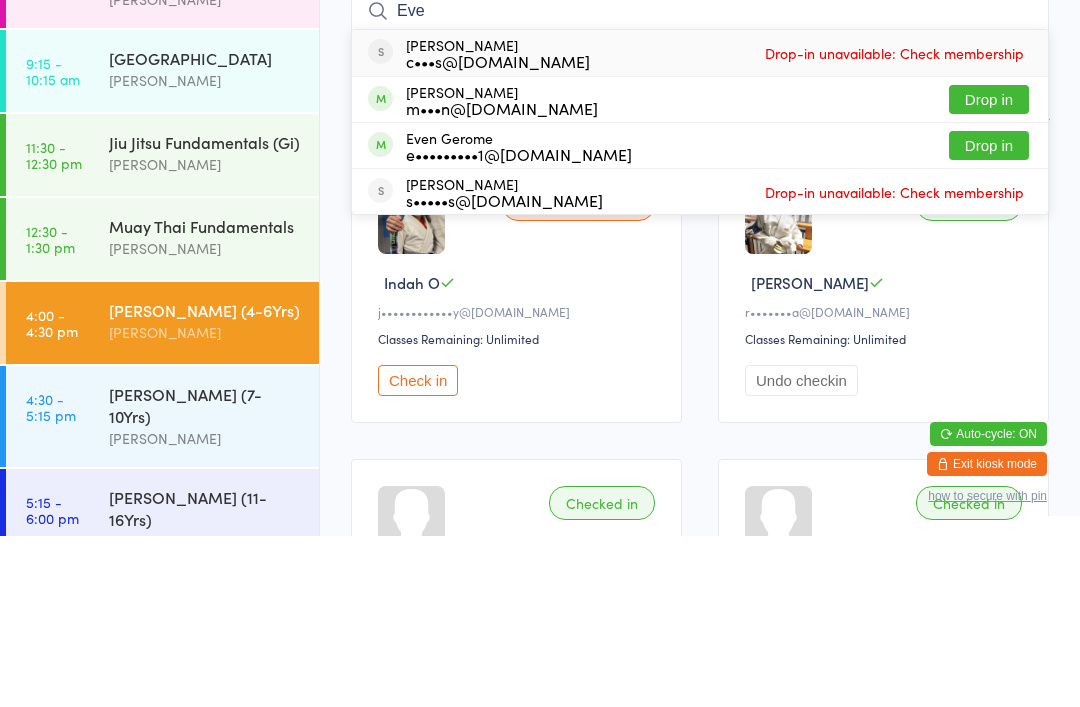 type on "Eve" 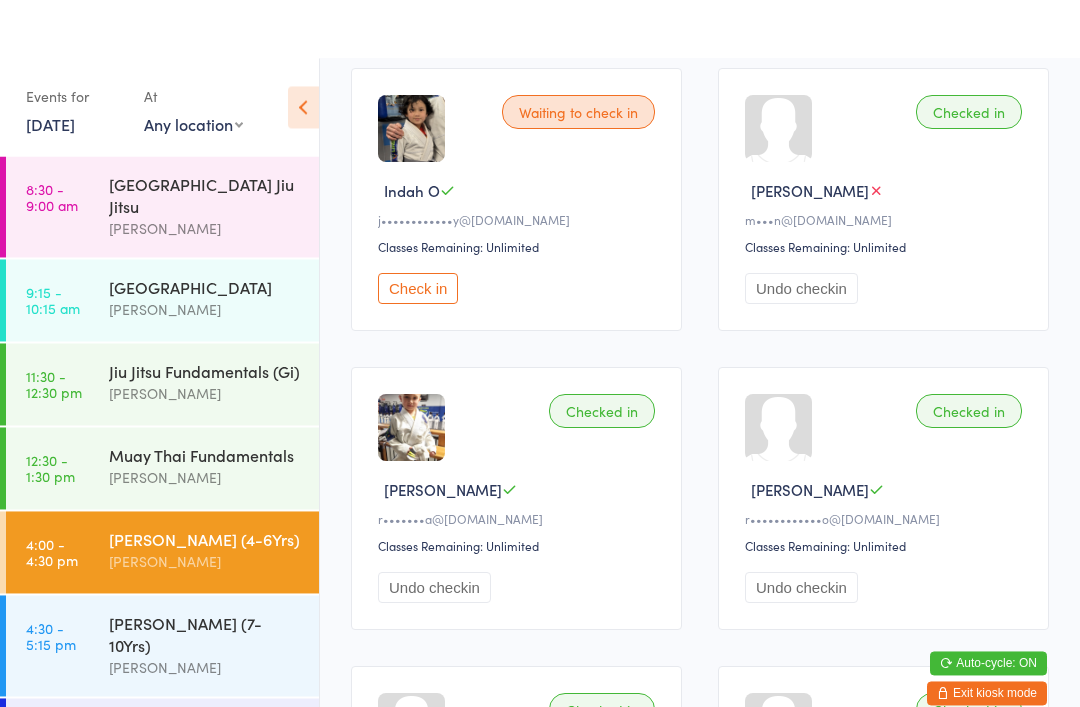 scroll, scrollTop: 0, scrollLeft: 0, axis: both 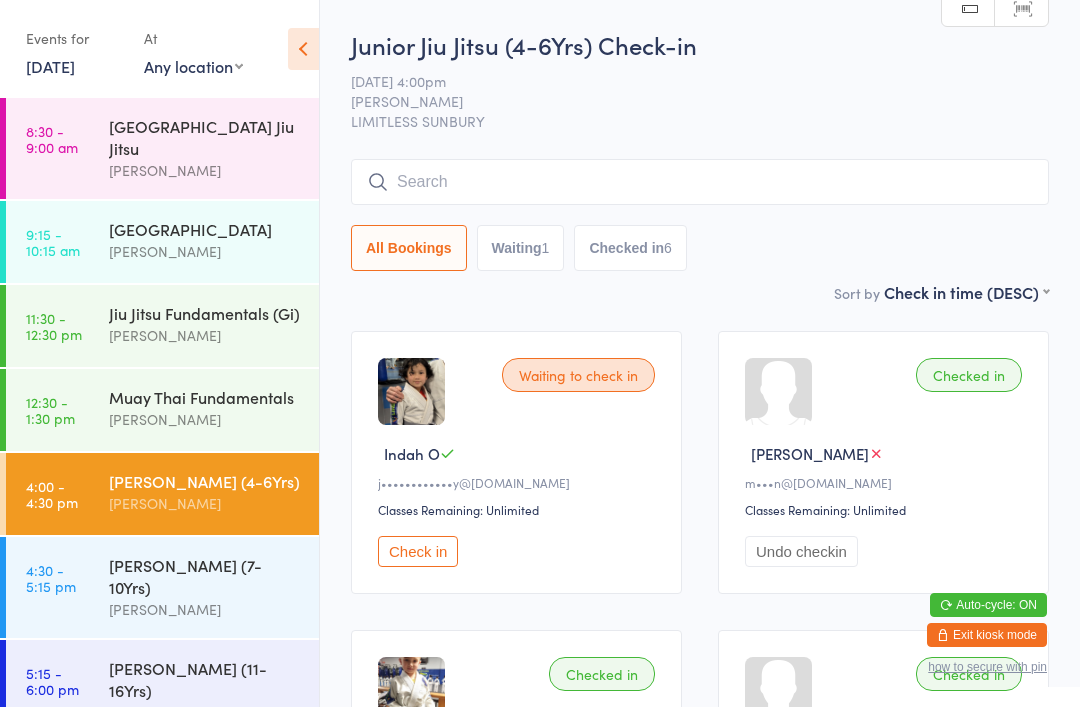 click at bounding box center [700, 182] 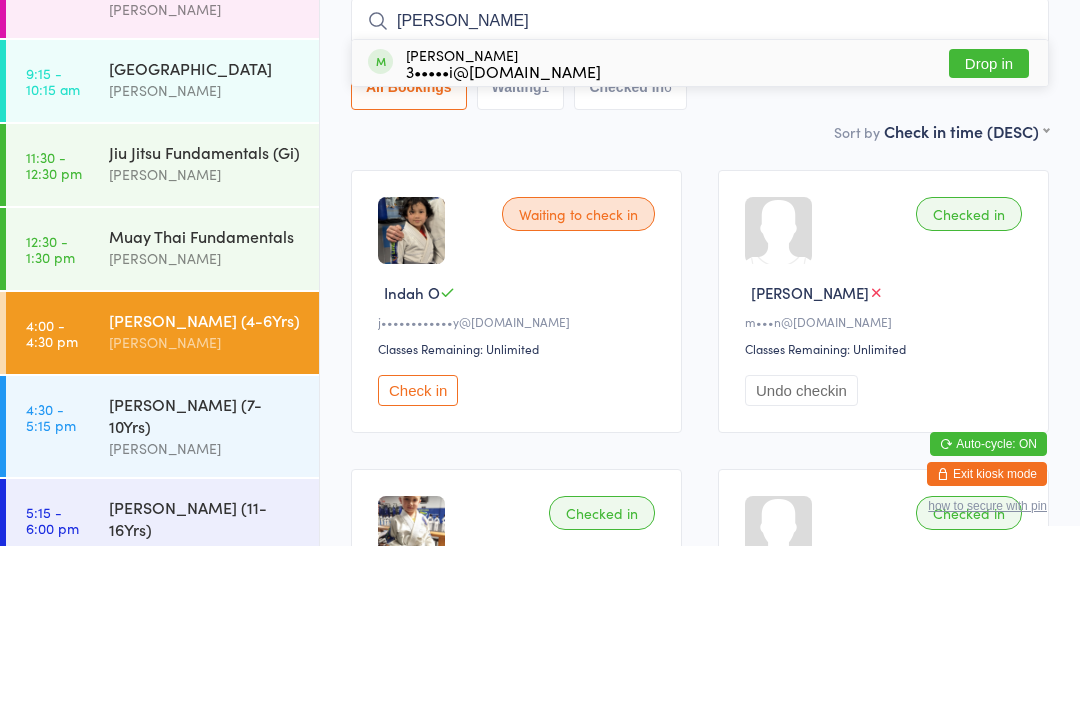 type on "[PERSON_NAME]" 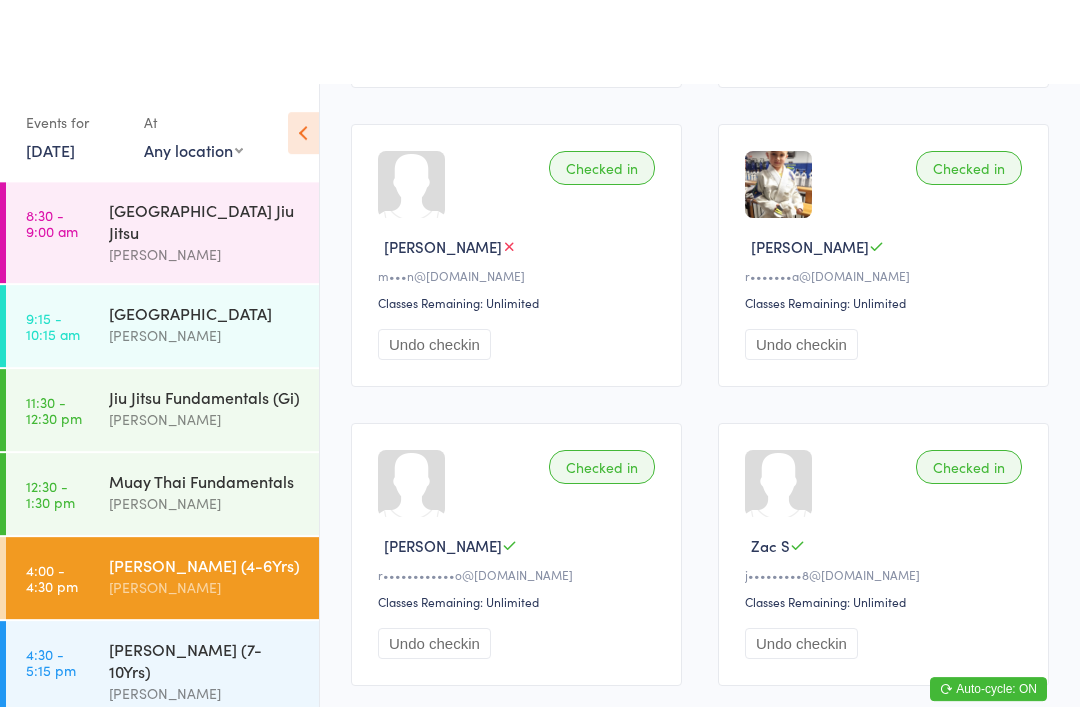 scroll, scrollTop: 0, scrollLeft: 0, axis: both 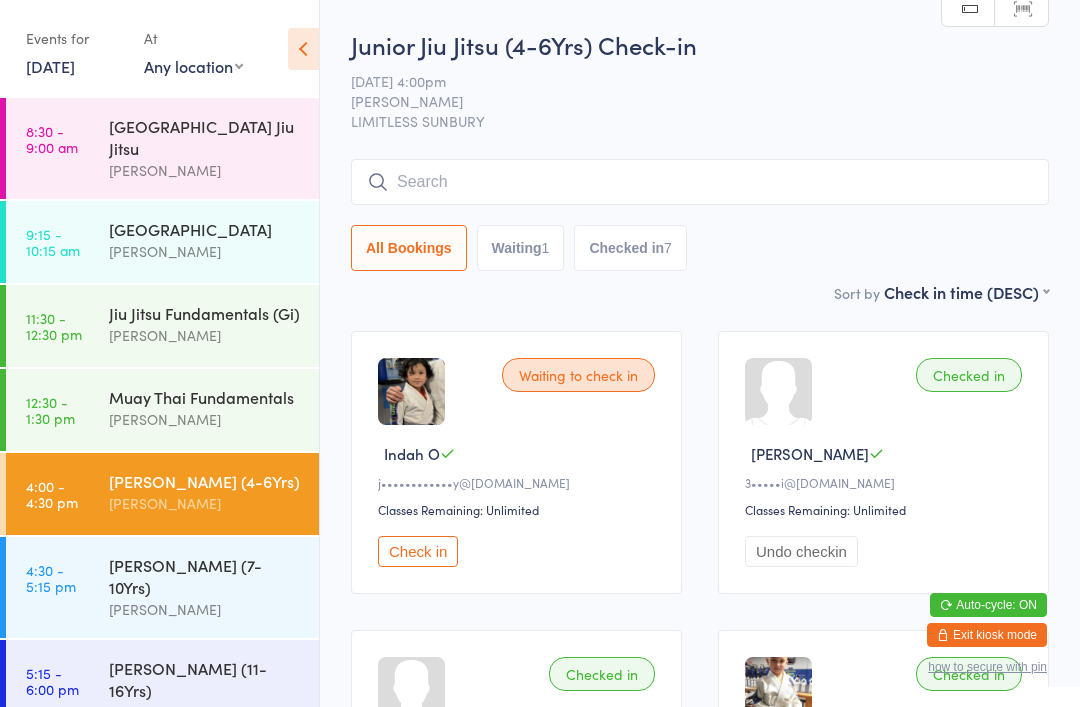 click at bounding box center (700, 182) 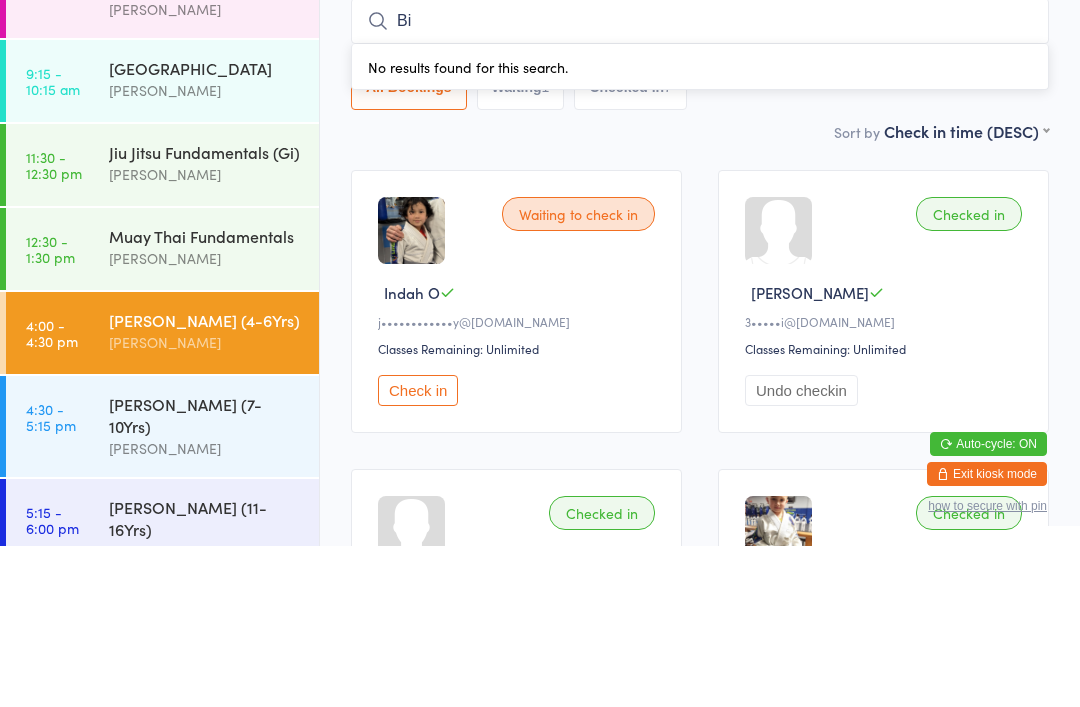type on "B" 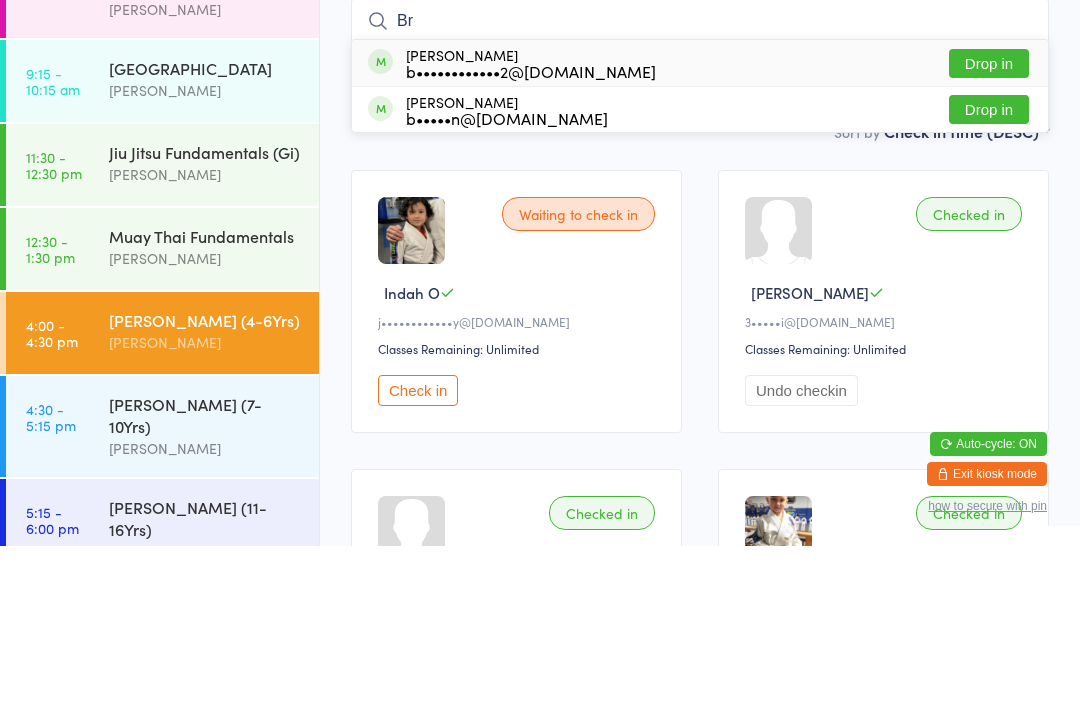 type on "B" 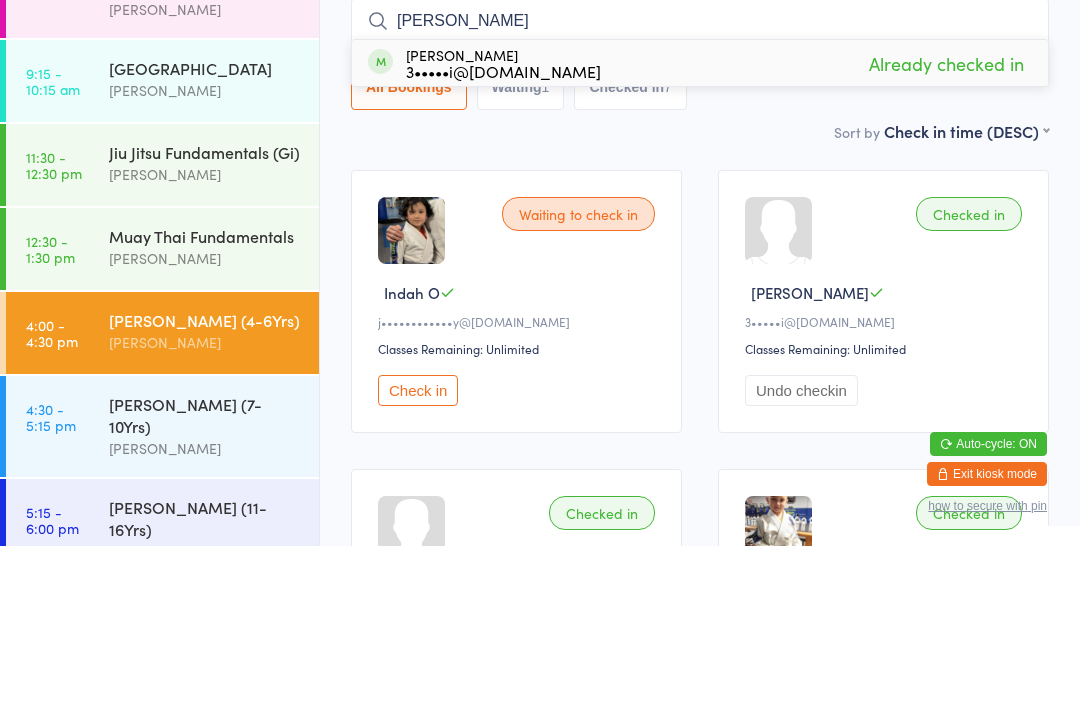 click on "Sort by   Check in time (DESC) First name (ASC) First name (DESC) Last name (ASC) Last name (DESC) Check in time (ASC) Check in time (DESC) Rank (ASC) Rank (DESC)" at bounding box center (700, 292) 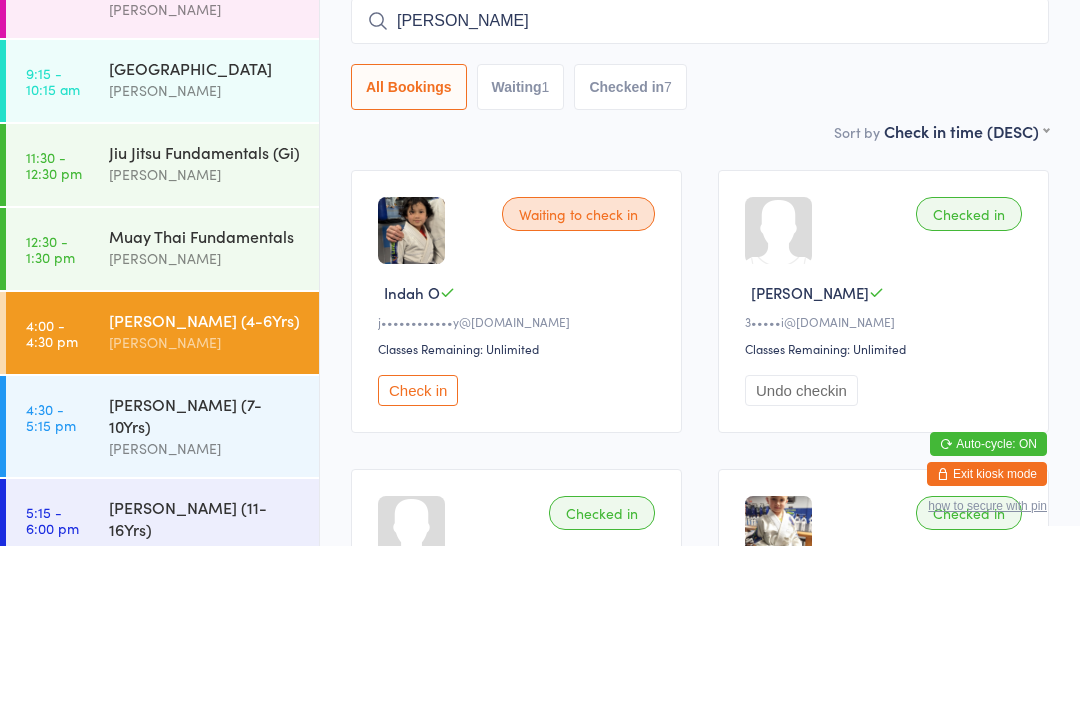 scroll, scrollTop: 161, scrollLeft: 0, axis: vertical 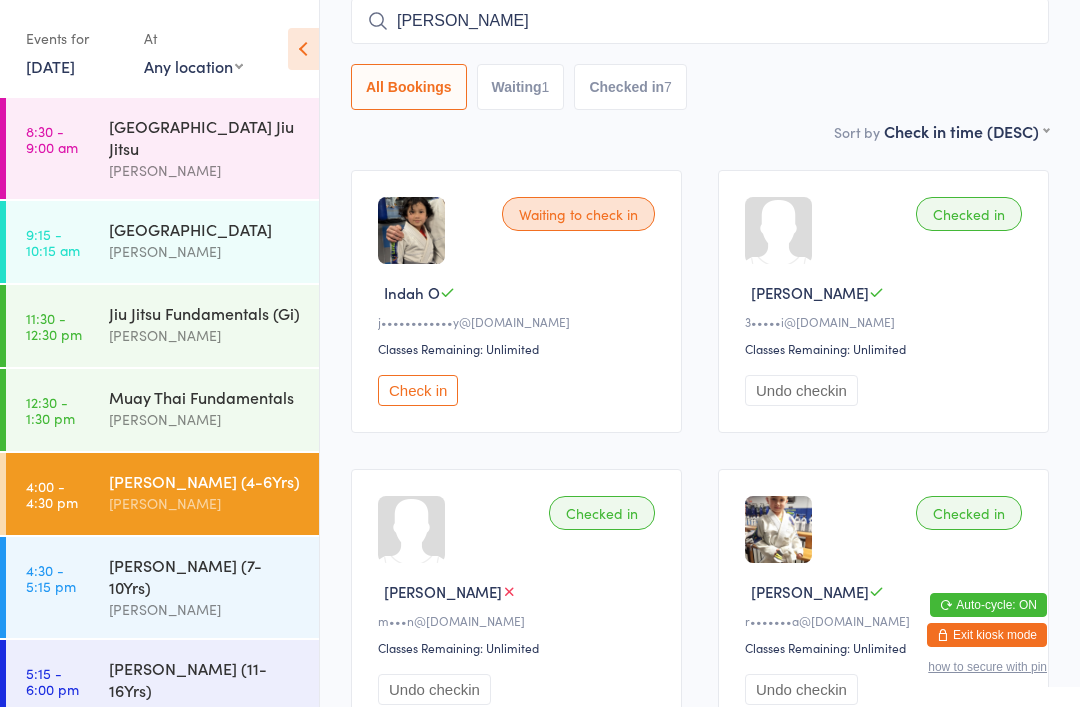 click on "[PERSON_NAME]" at bounding box center (700, 21) 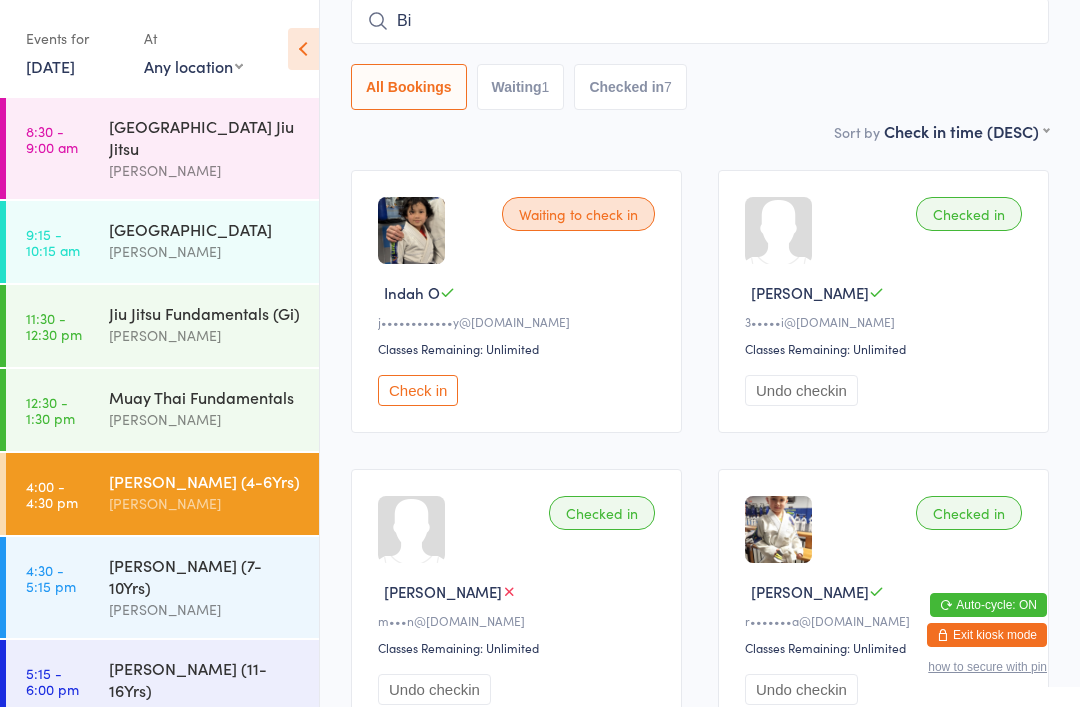 type on "B" 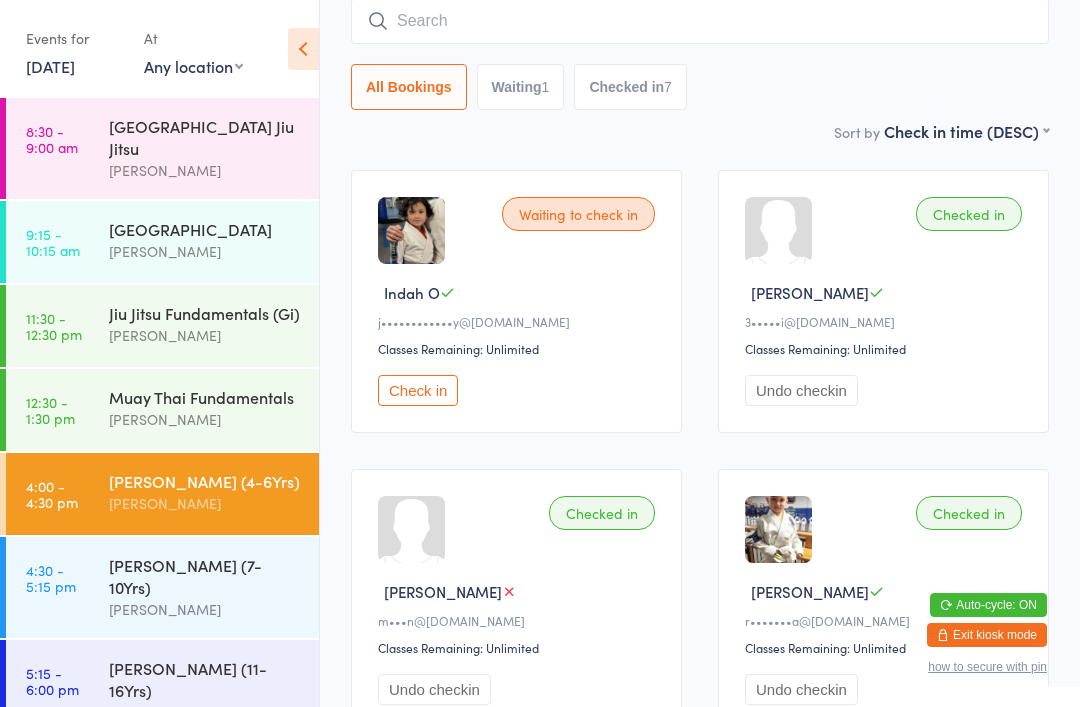 type 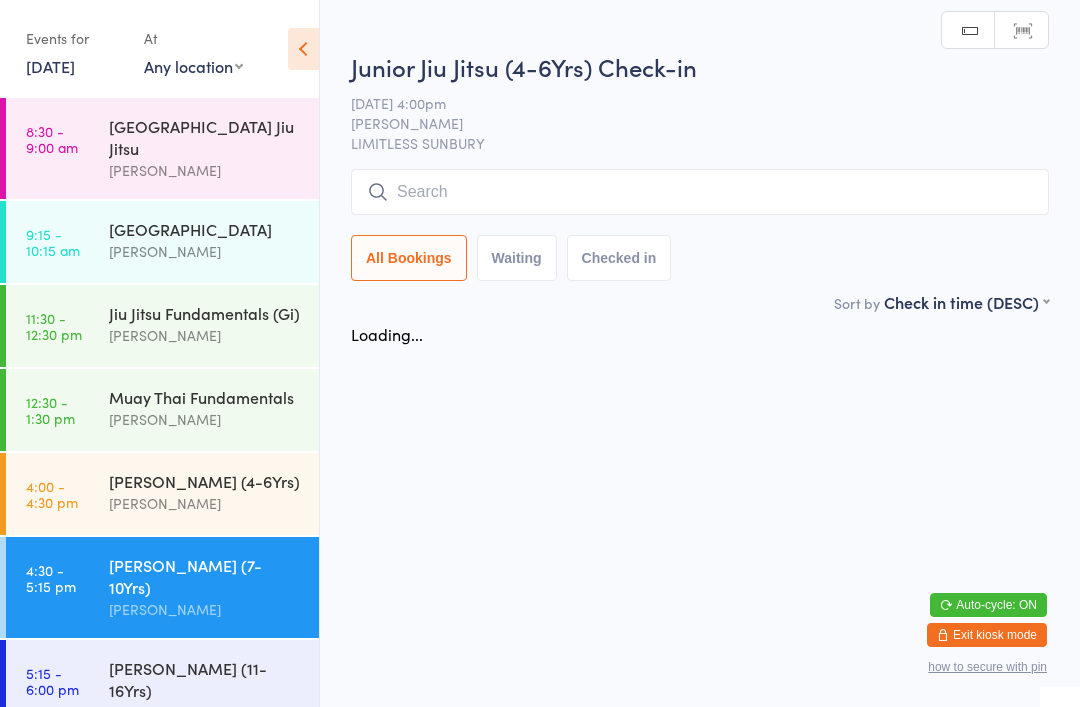 scroll, scrollTop: 0, scrollLeft: 0, axis: both 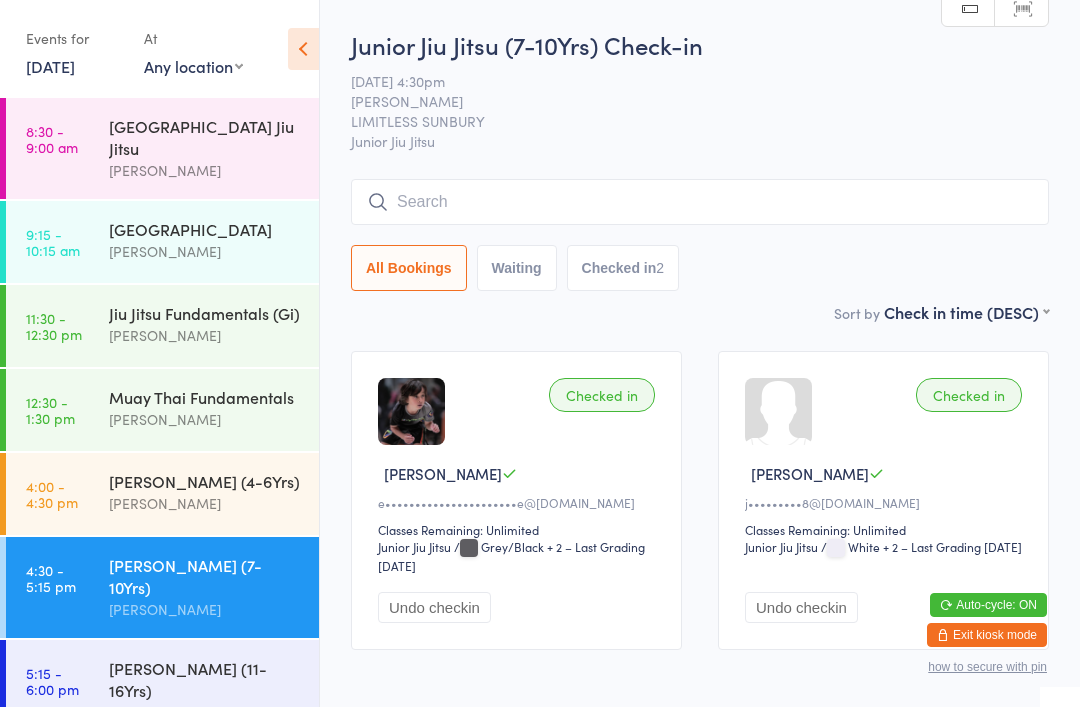 click at bounding box center (700, 202) 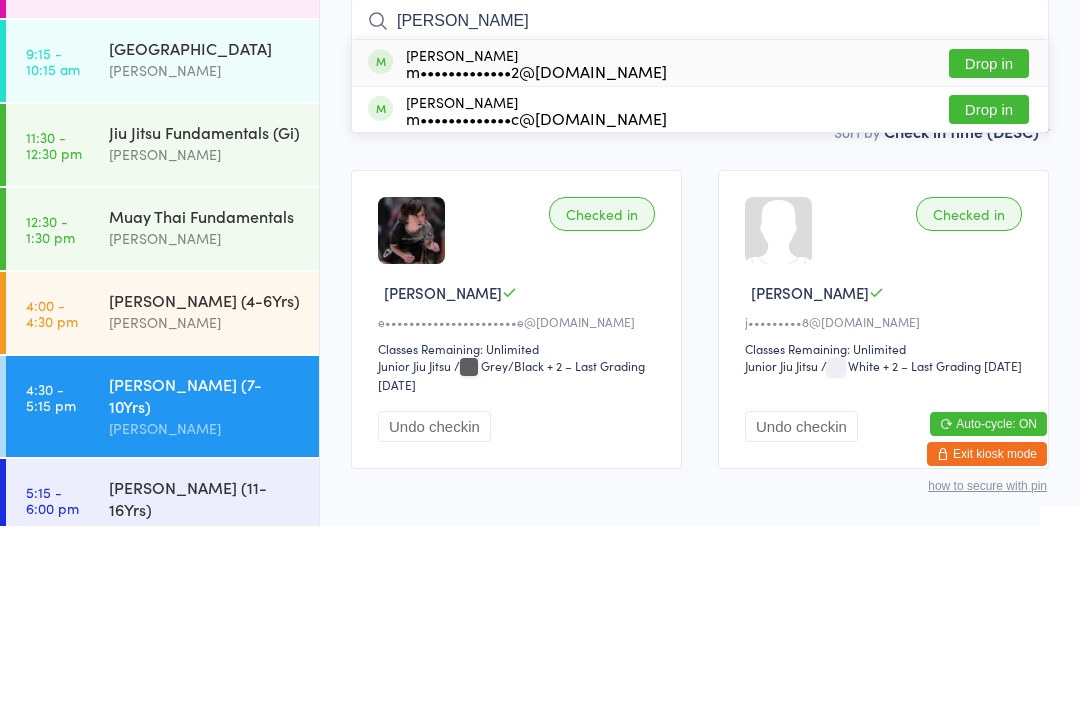 type on "[PERSON_NAME]" 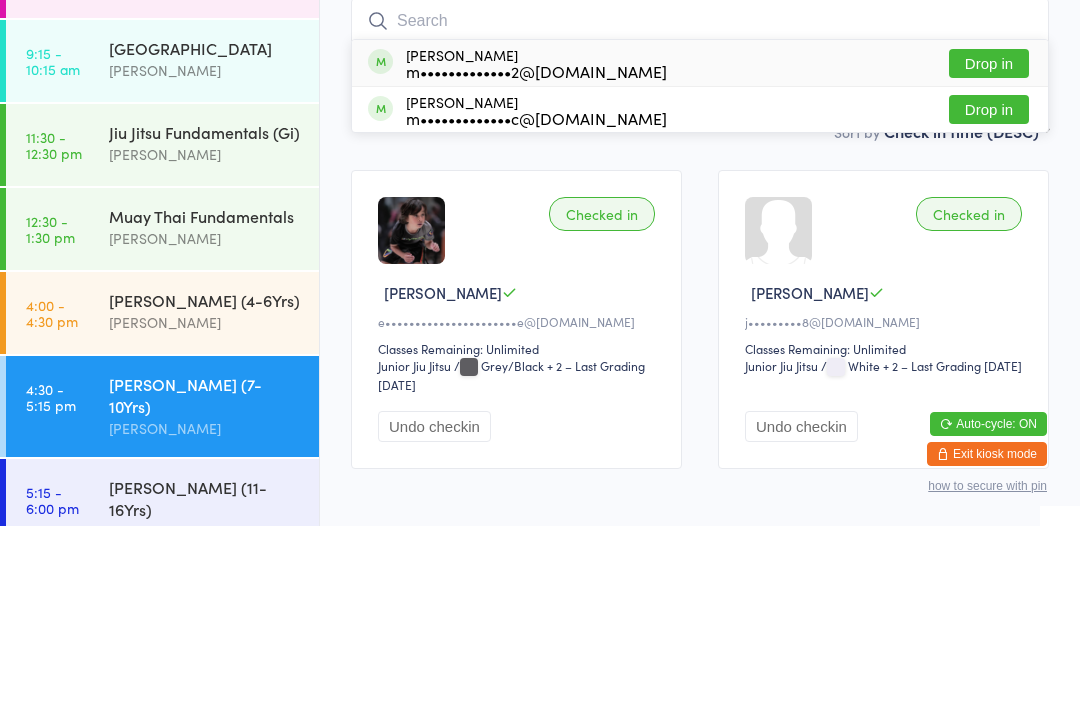 scroll, scrollTop: 108, scrollLeft: 0, axis: vertical 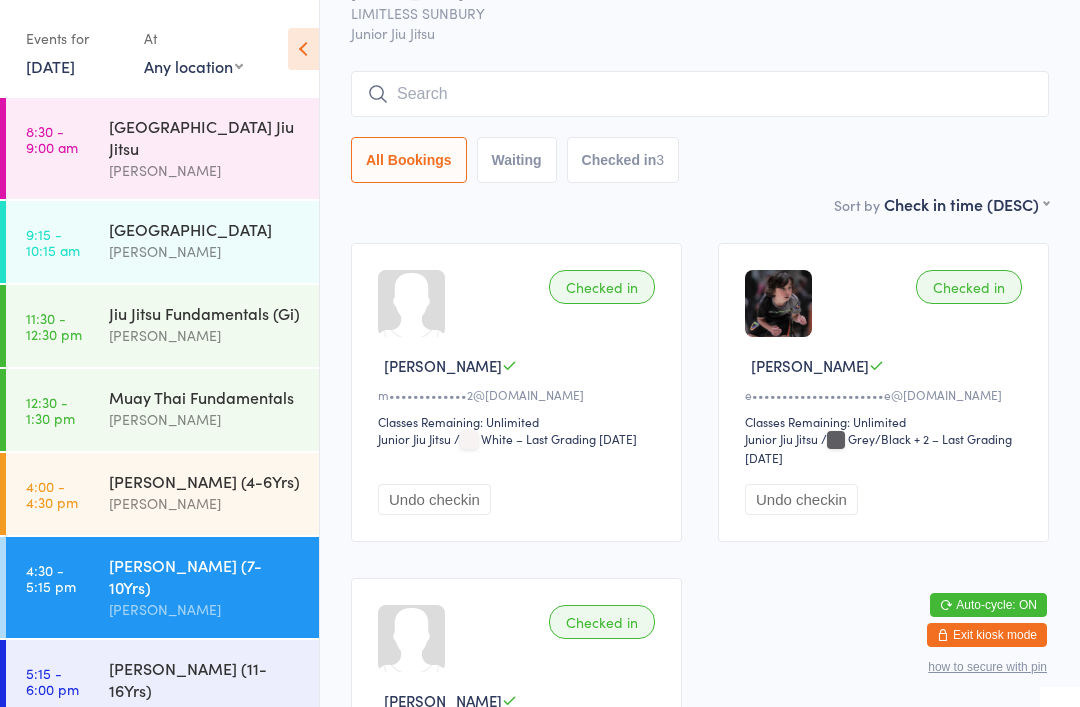 click on "[PERSON_NAME]" at bounding box center (205, 609) 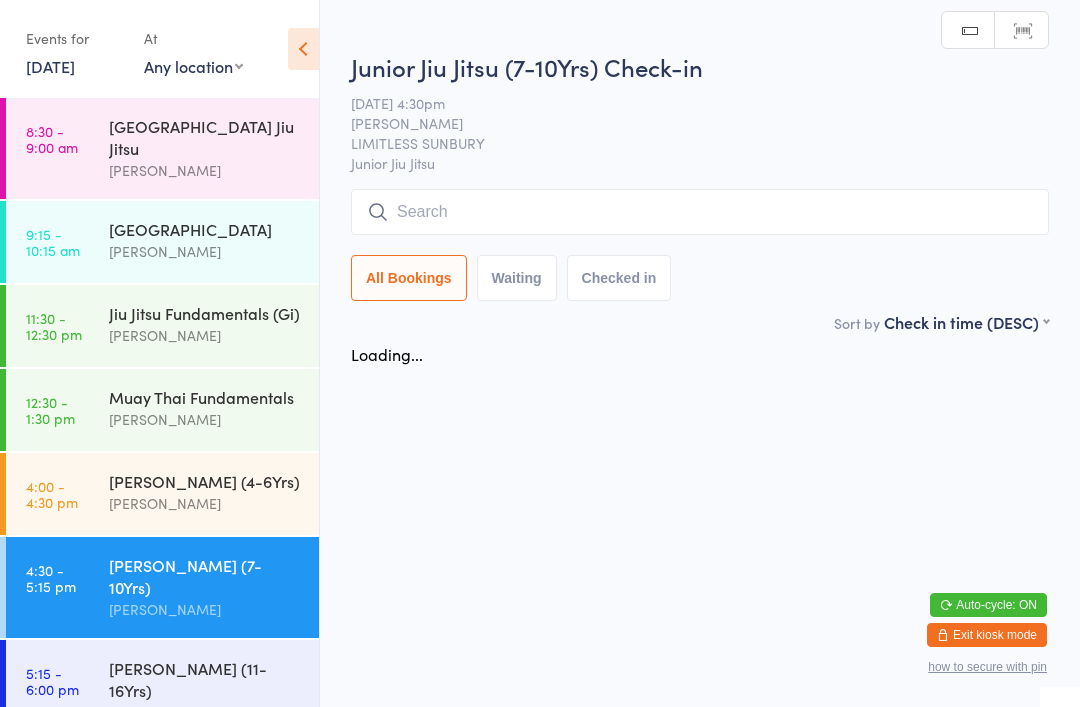 scroll, scrollTop: 0, scrollLeft: 0, axis: both 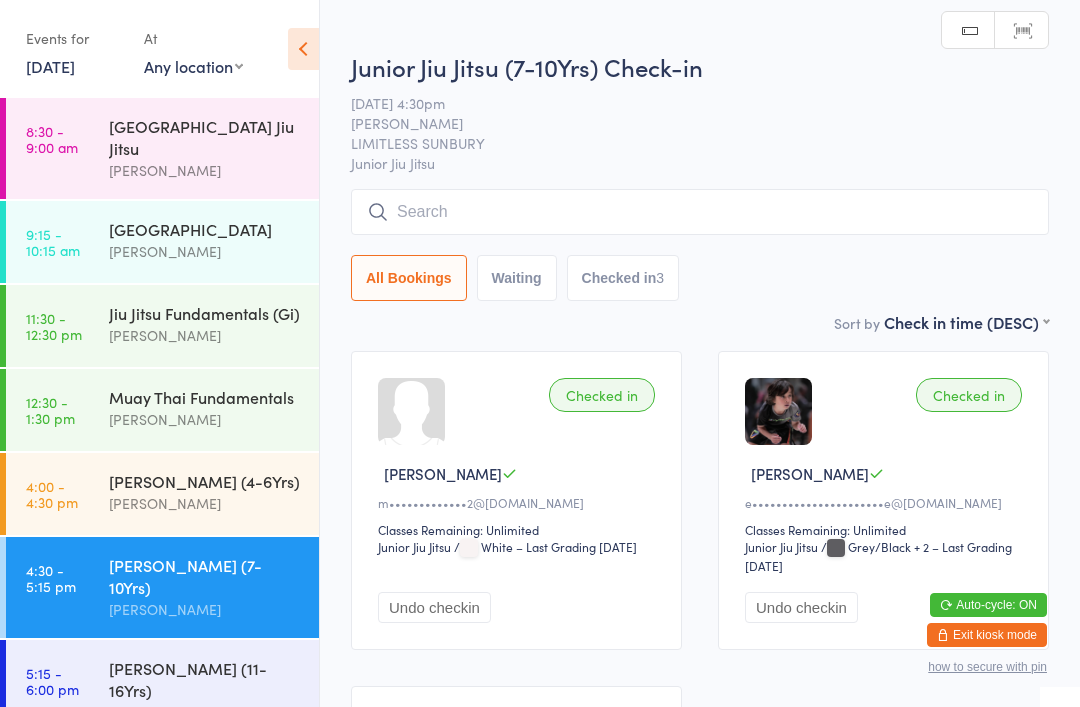 click on "Checked in  3" at bounding box center [623, 278] 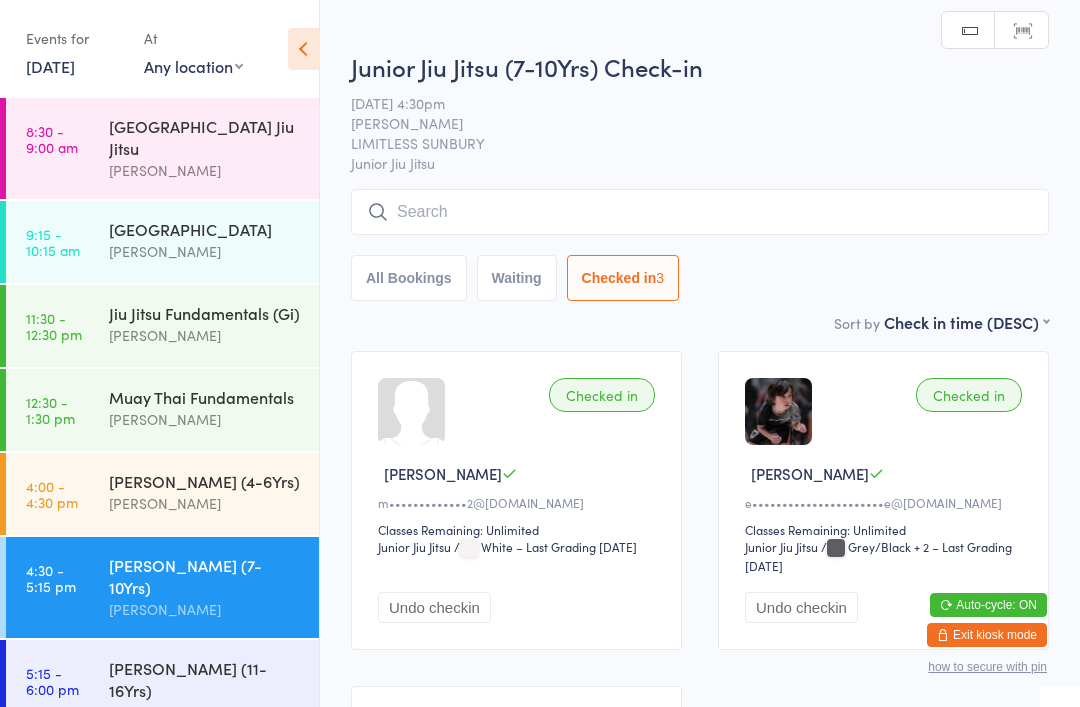 click at bounding box center (700, 212) 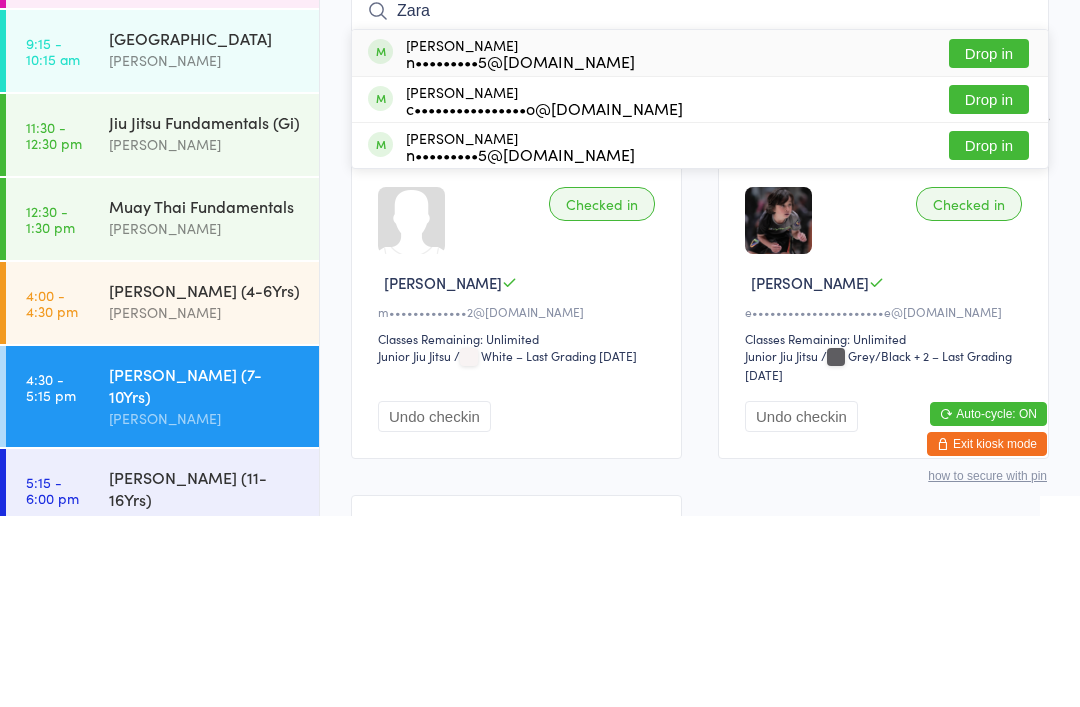 type on "Zara" 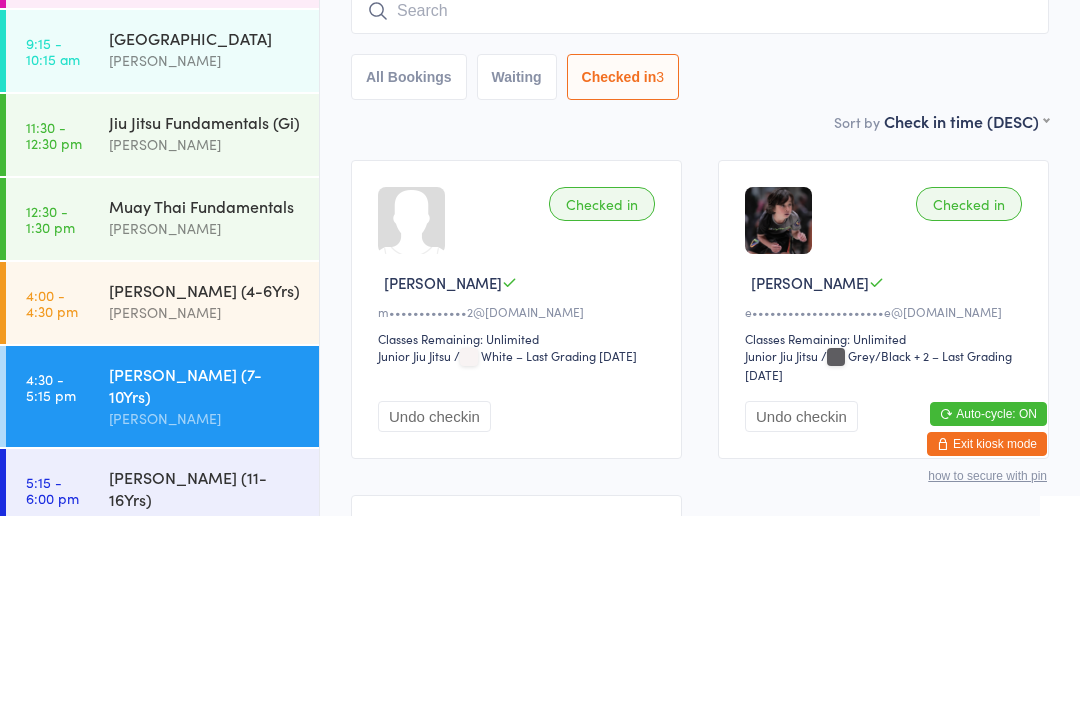click on "Waiting" at bounding box center [517, 268] 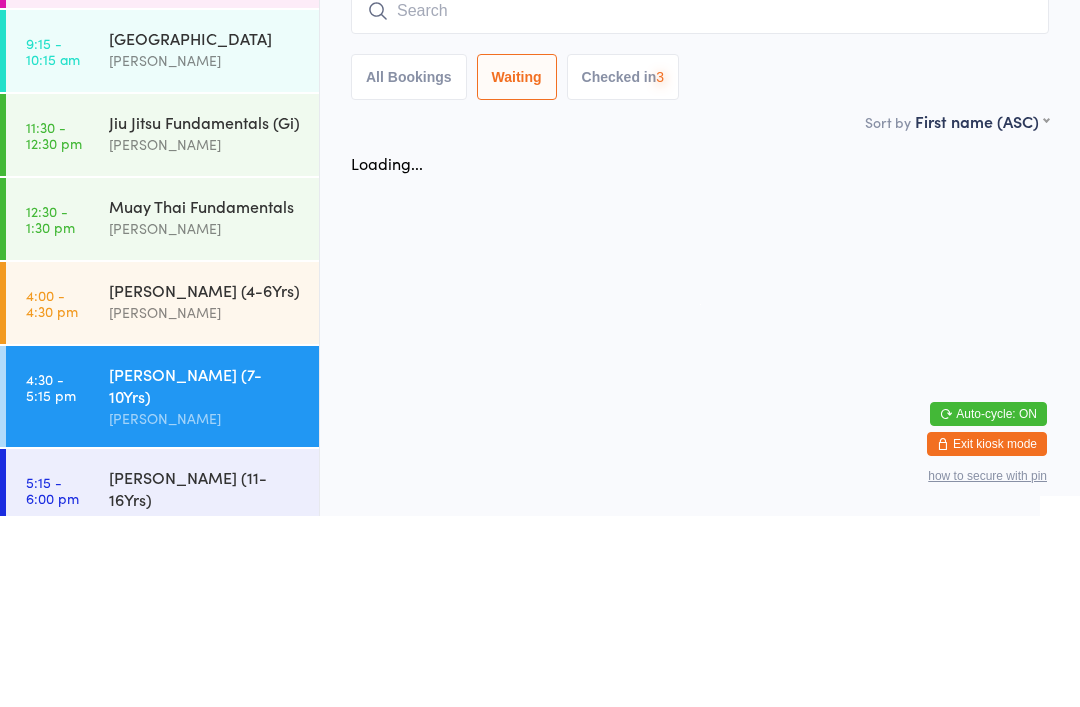 select on "0" 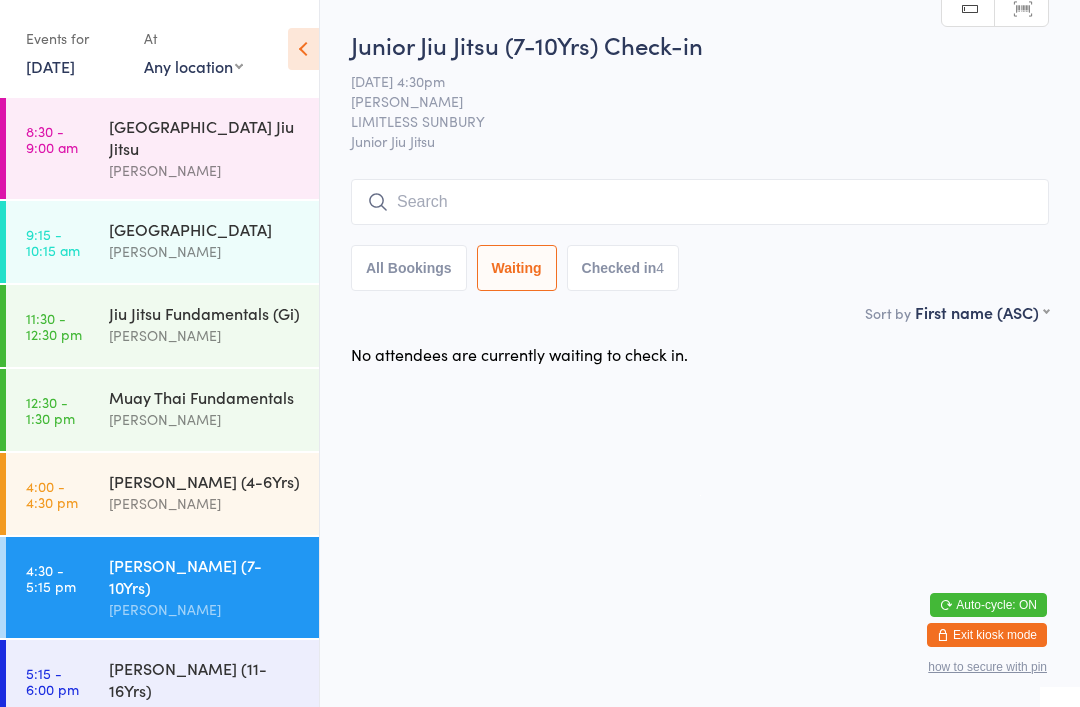 click at bounding box center [700, 202] 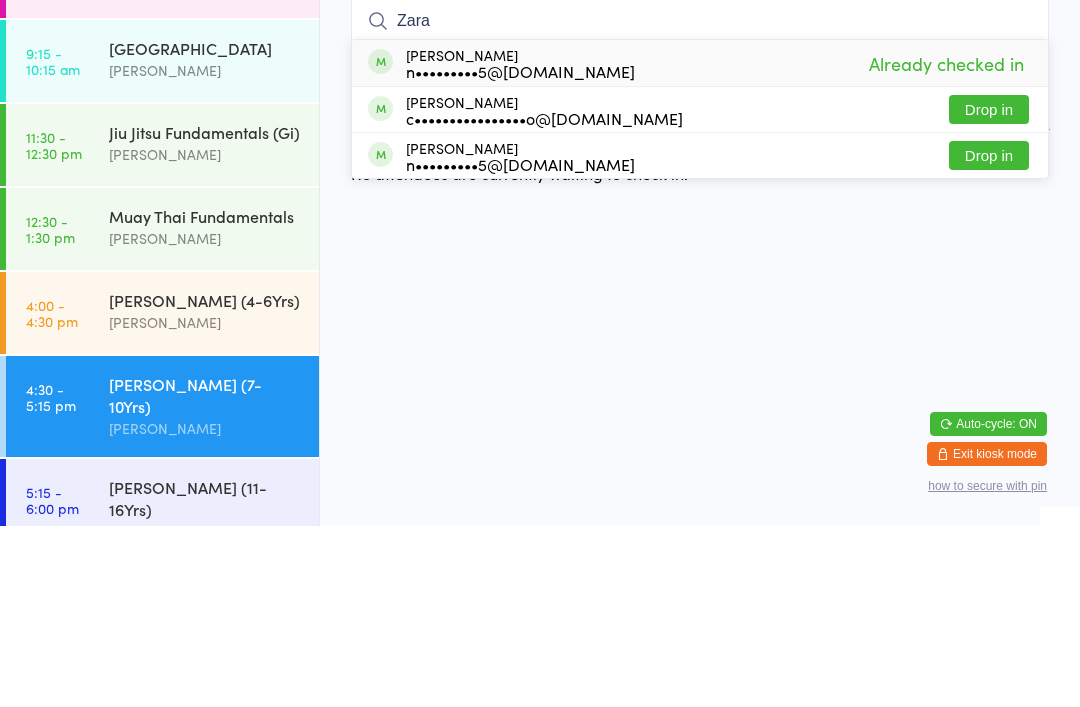 type on "Zara" 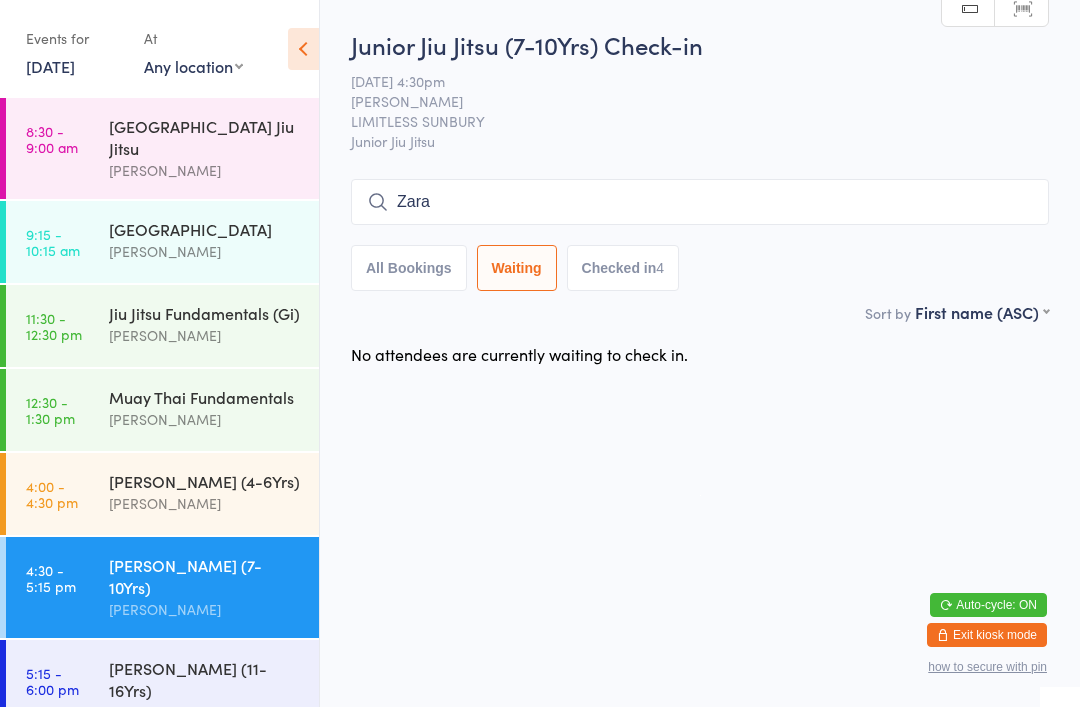 click on "All Bookings" at bounding box center [409, 268] 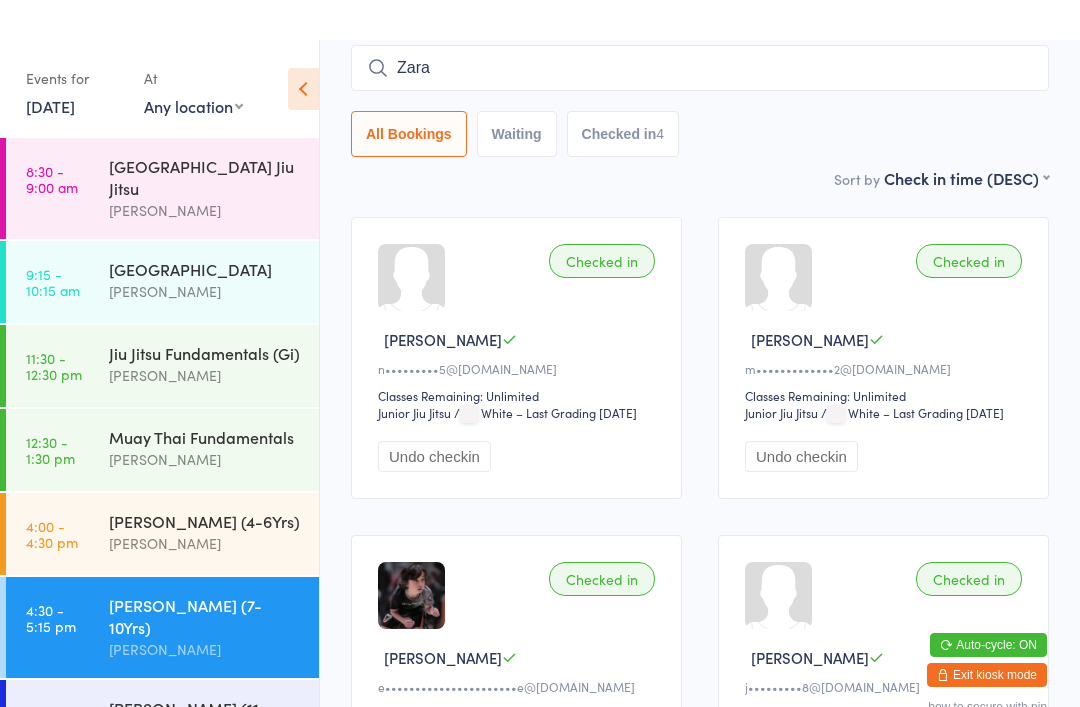 scroll, scrollTop: 0, scrollLeft: 0, axis: both 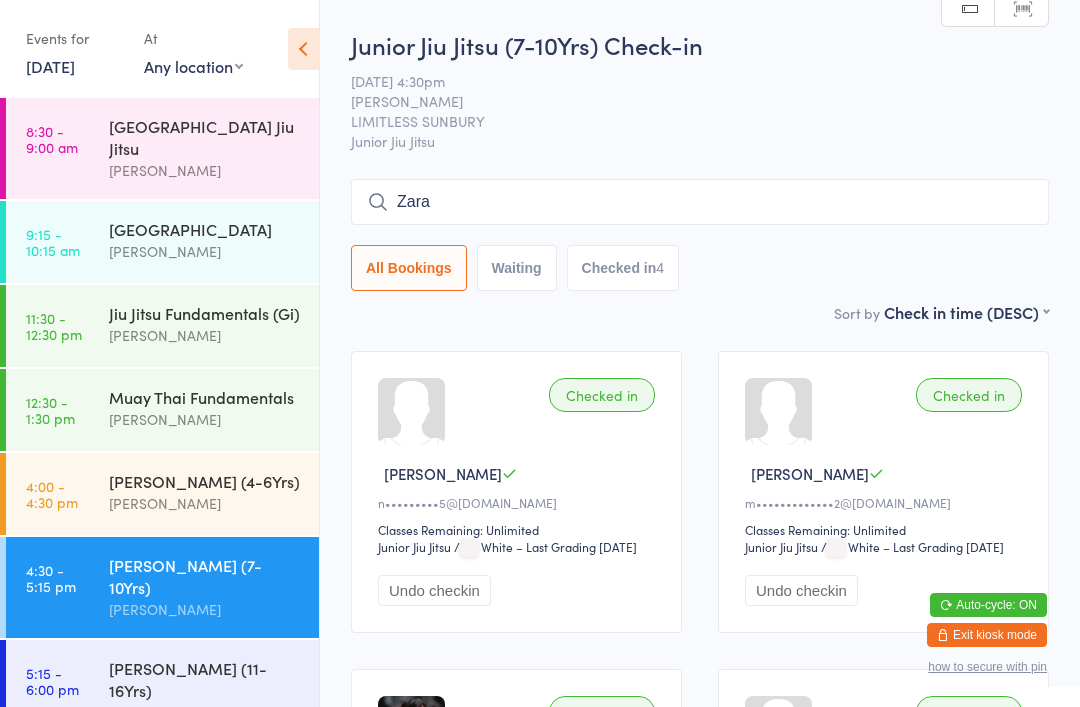 click on "Waiting" at bounding box center [517, 268] 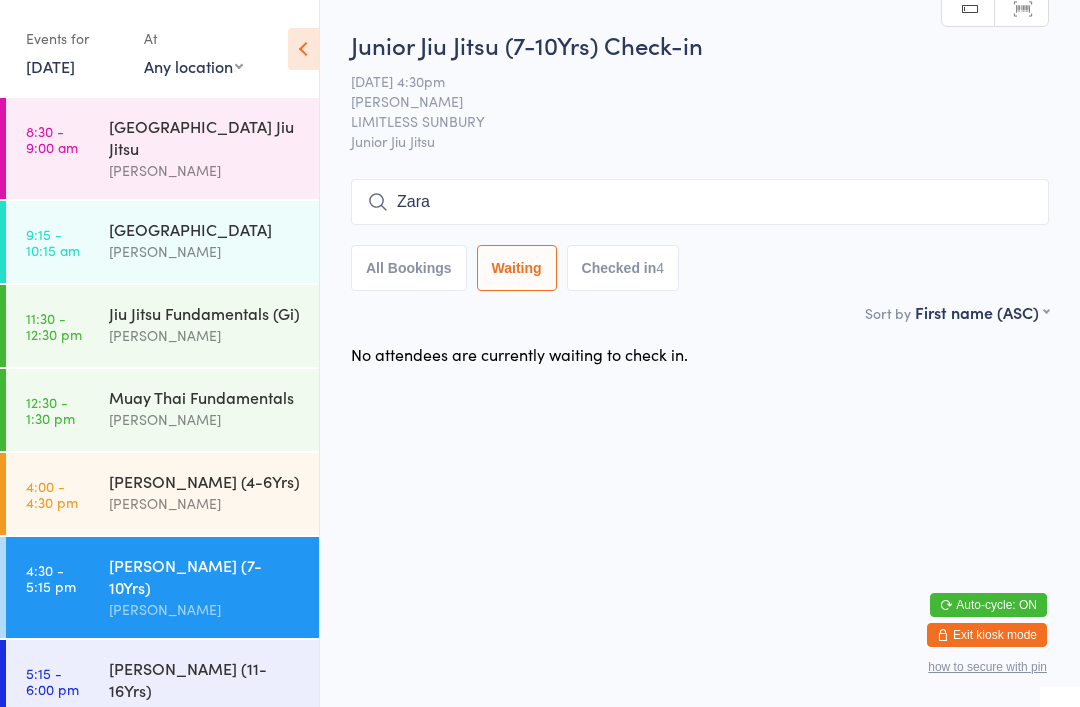 click on "All Bookings" at bounding box center (409, 268) 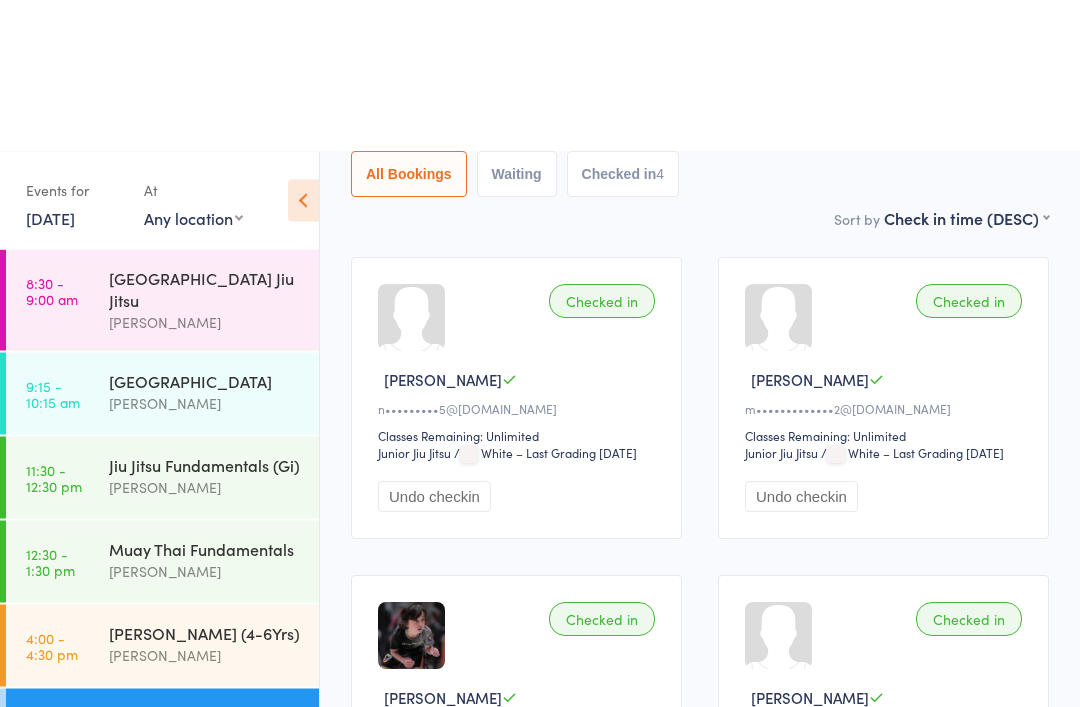 scroll, scrollTop: 0, scrollLeft: 0, axis: both 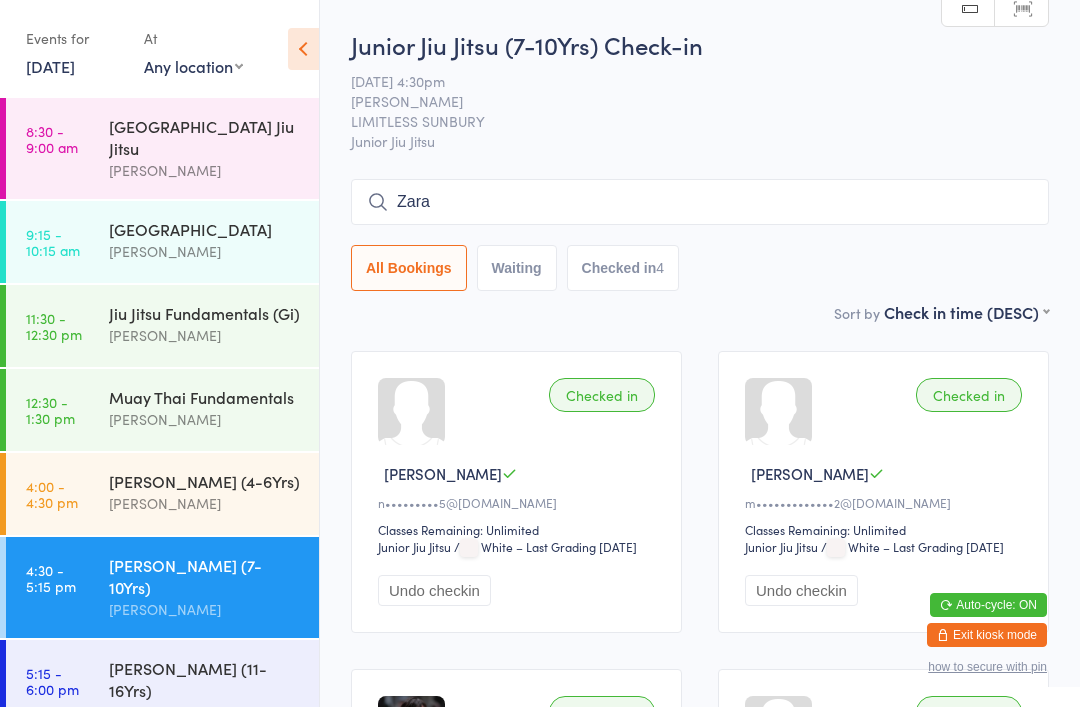 click on "[PERSON_NAME]" at bounding box center [205, 503] 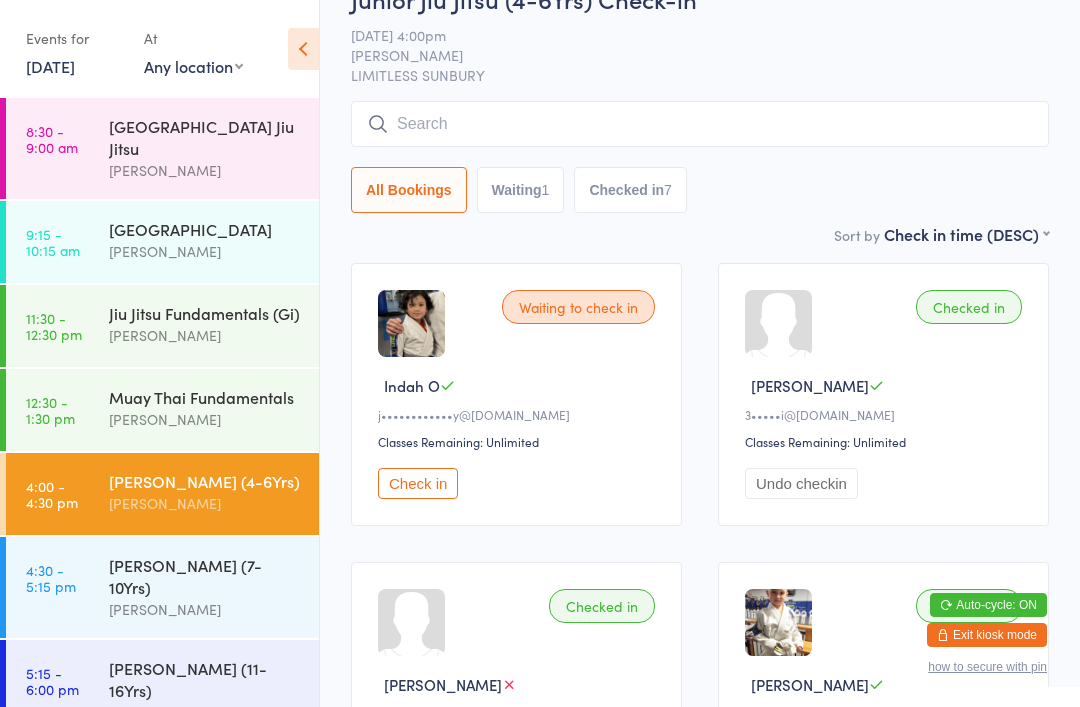 scroll, scrollTop: 0, scrollLeft: 0, axis: both 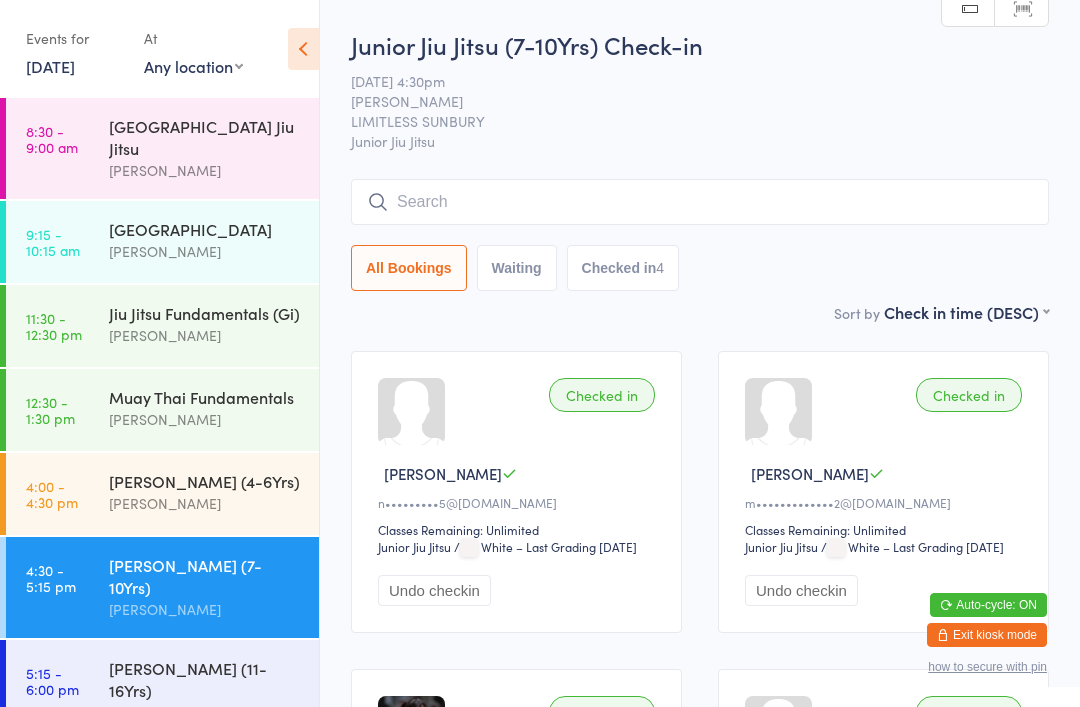 click at bounding box center (700, 202) 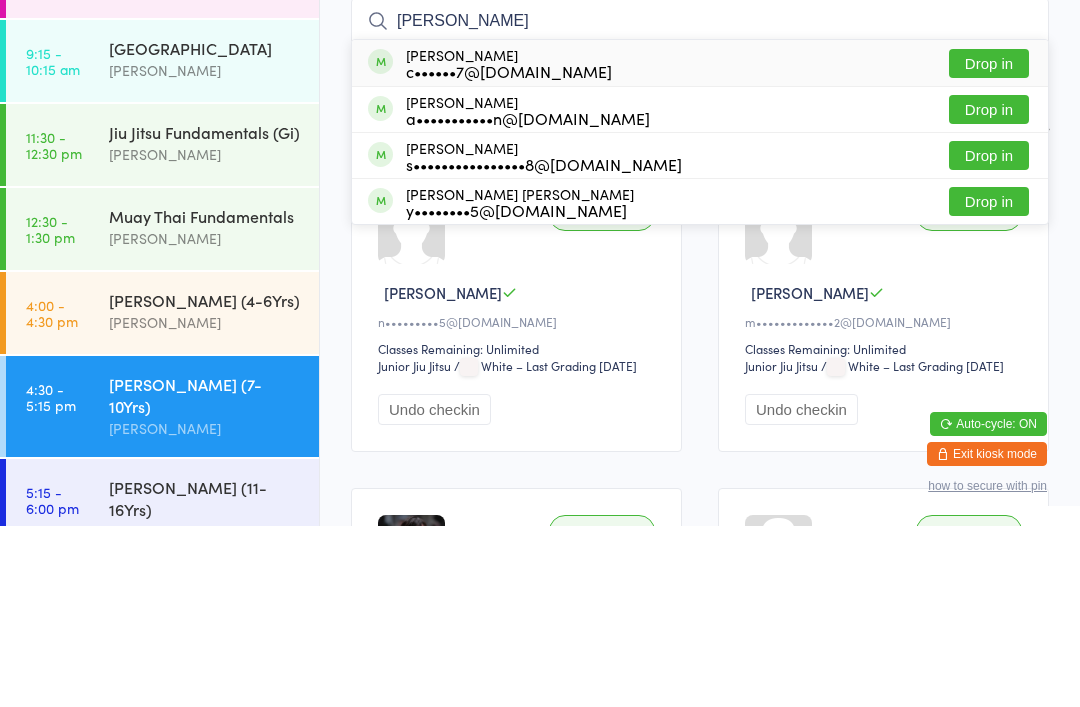 type on "[PERSON_NAME]" 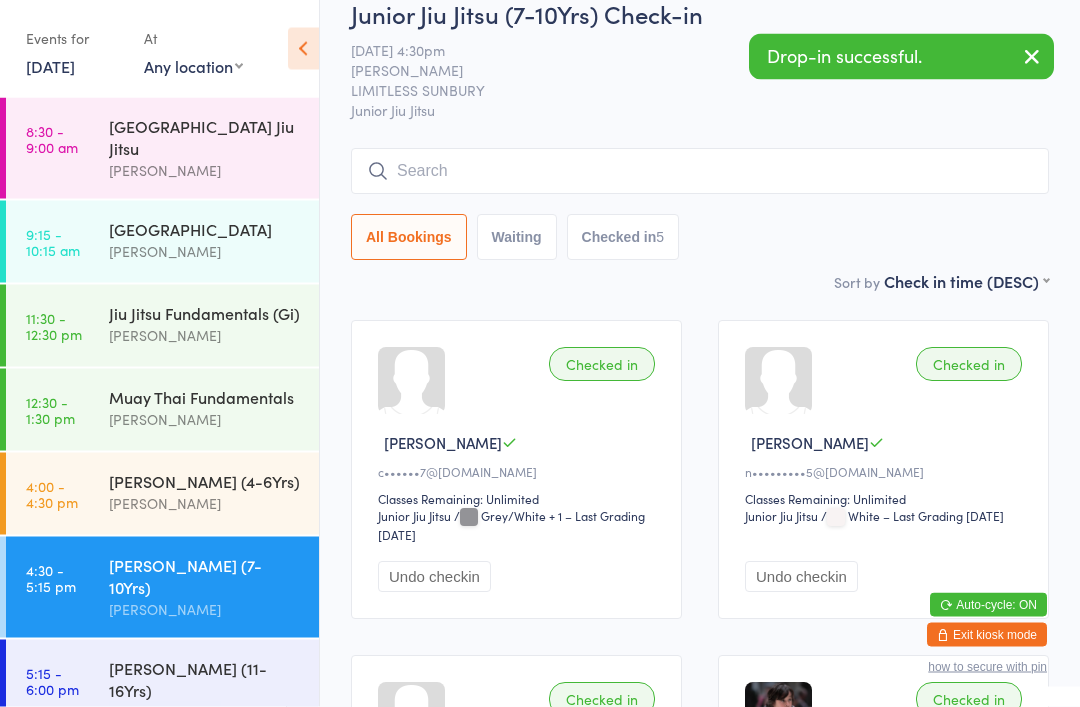 scroll, scrollTop: 0, scrollLeft: 0, axis: both 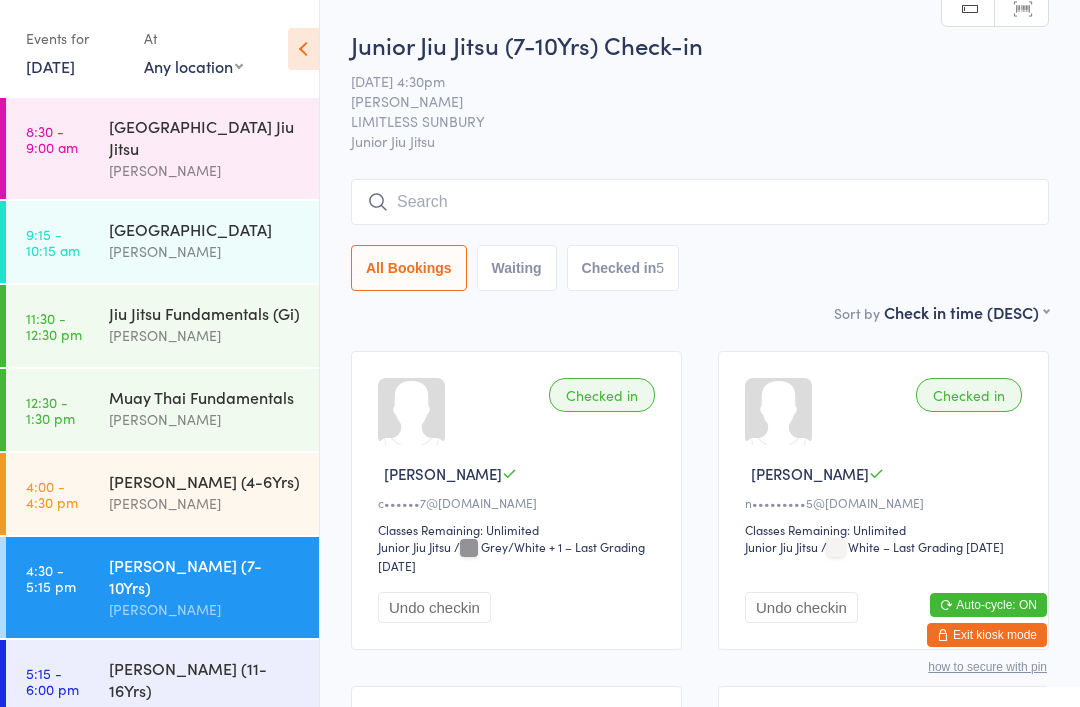 click at bounding box center [700, 202] 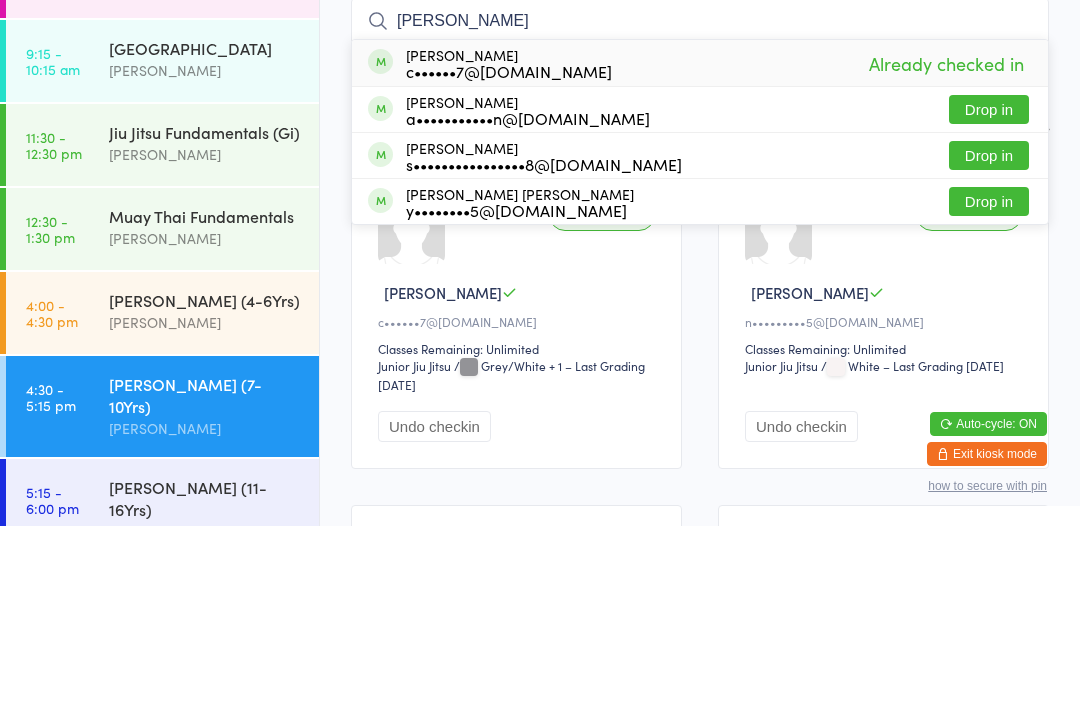 type on "[PERSON_NAME]" 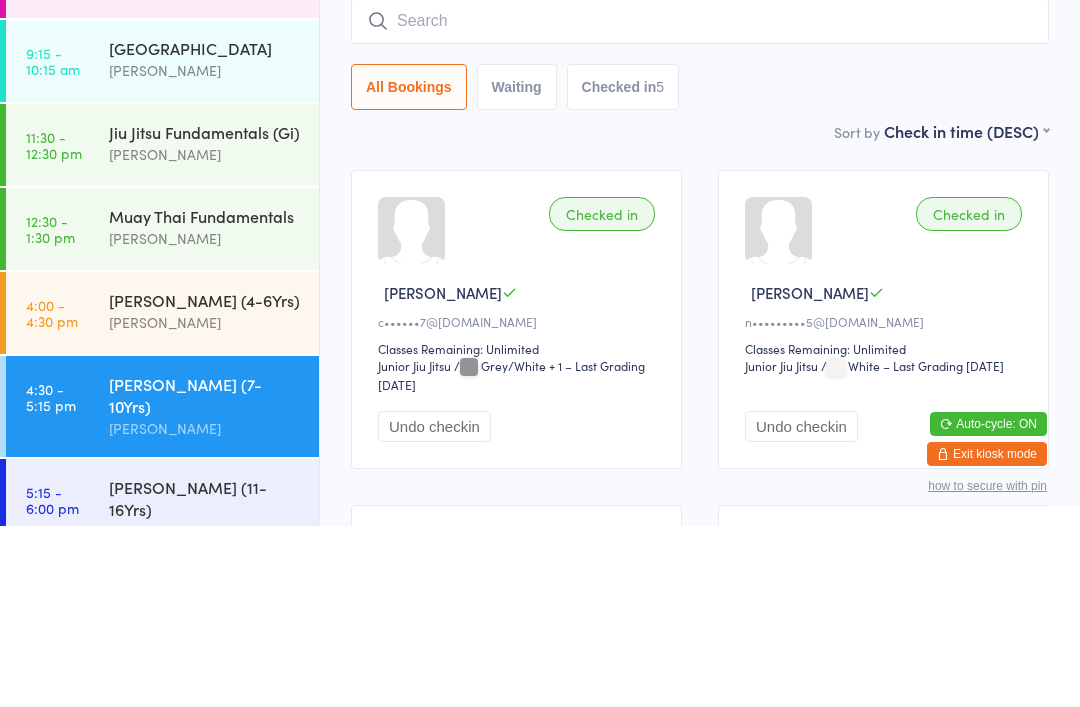 scroll, scrollTop: 181, scrollLeft: 0, axis: vertical 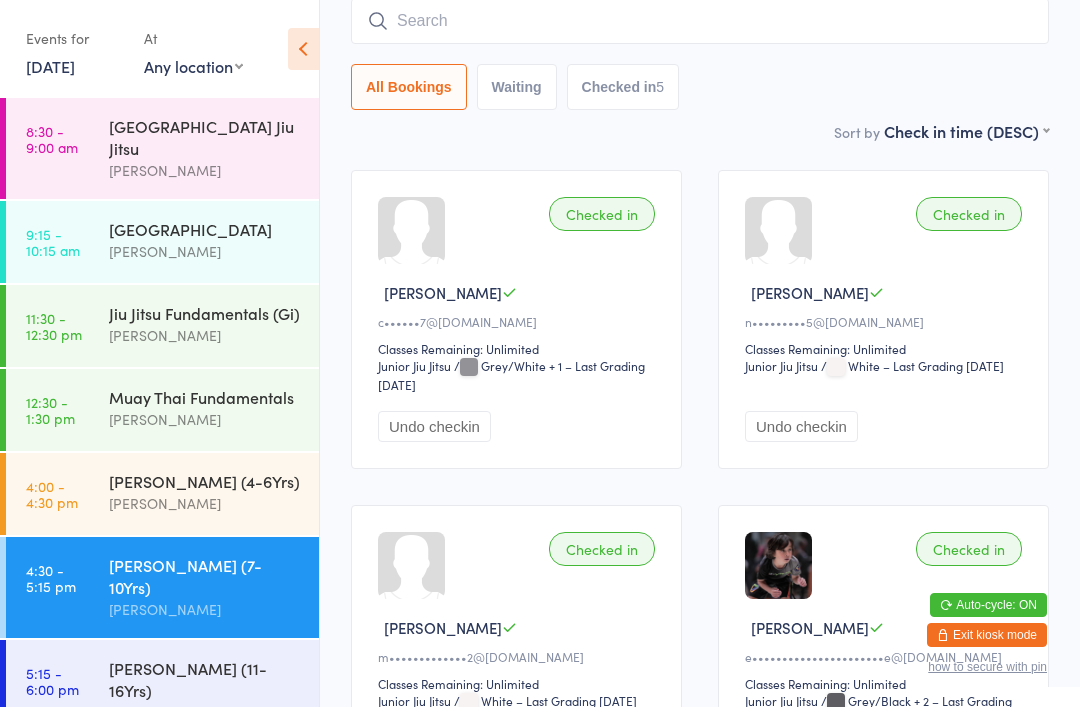 click at bounding box center (700, 21) 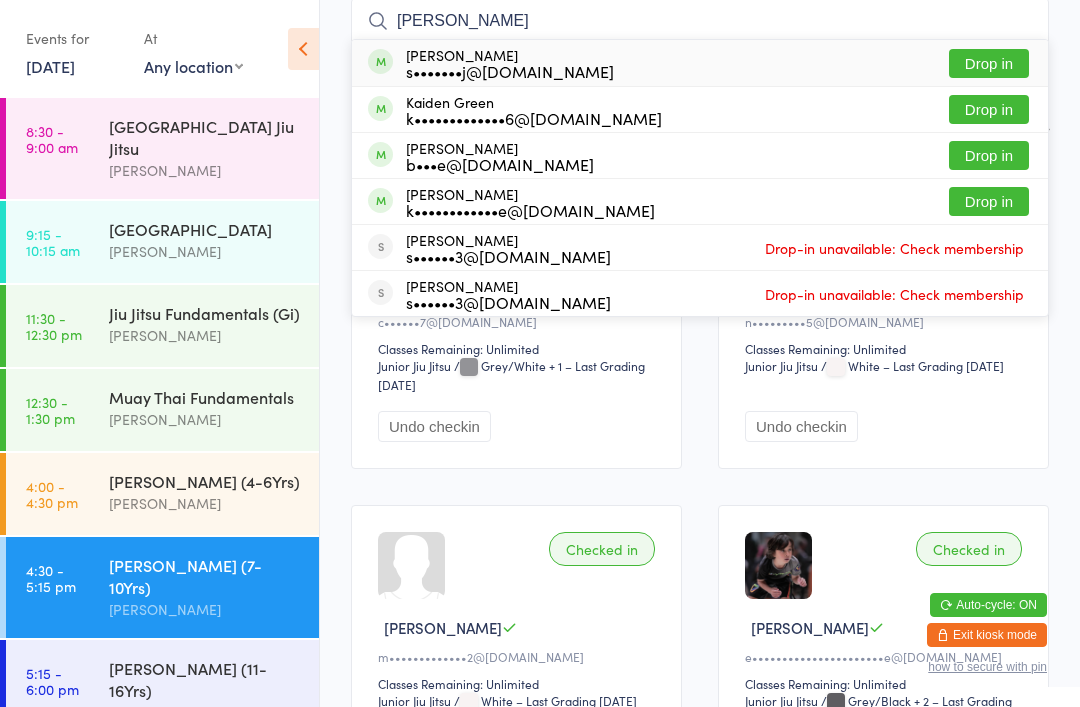 type on "[PERSON_NAME]" 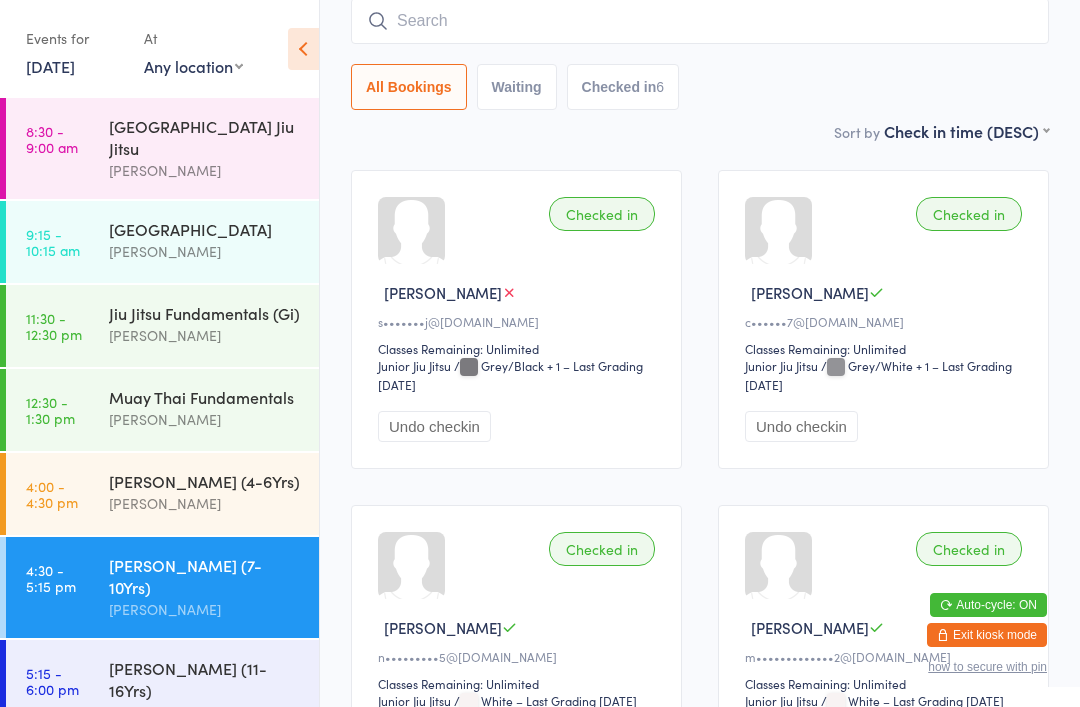 click on "[PERSON_NAME]" at bounding box center (205, 712) 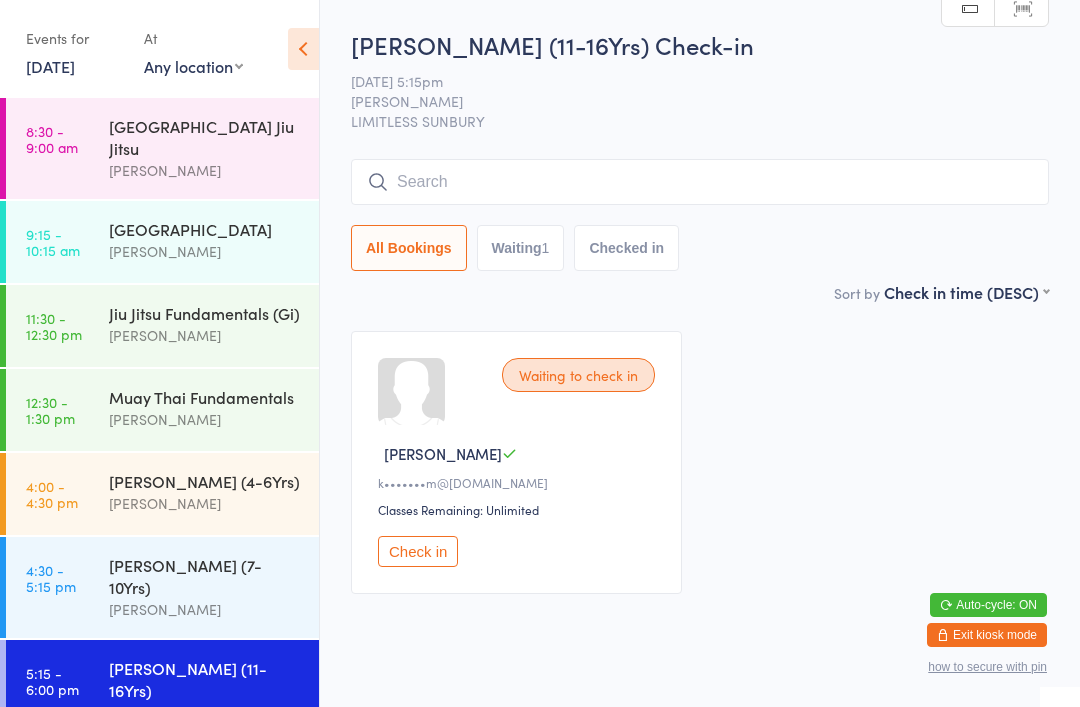 click on "Waiting to check in [PERSON_NAME] [PERSON_NAME]•••••••m@[DOMAIN_NAME] Classes Remaining: Unlimited   Check in" at bounding box center (516, 462) 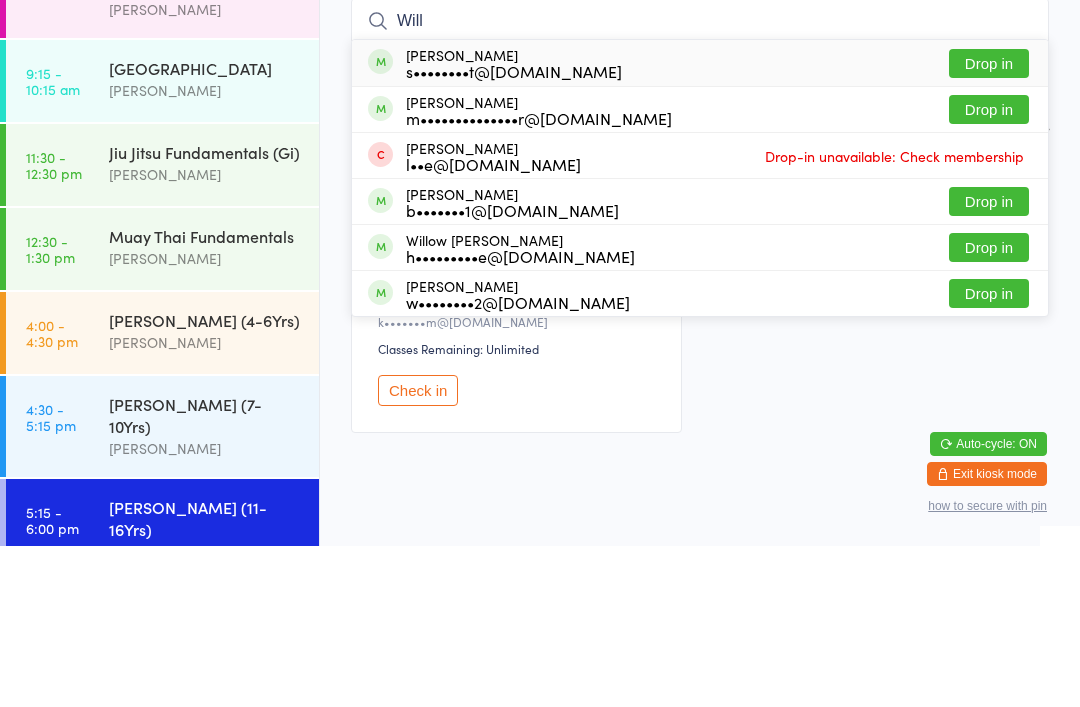 type on "Will" 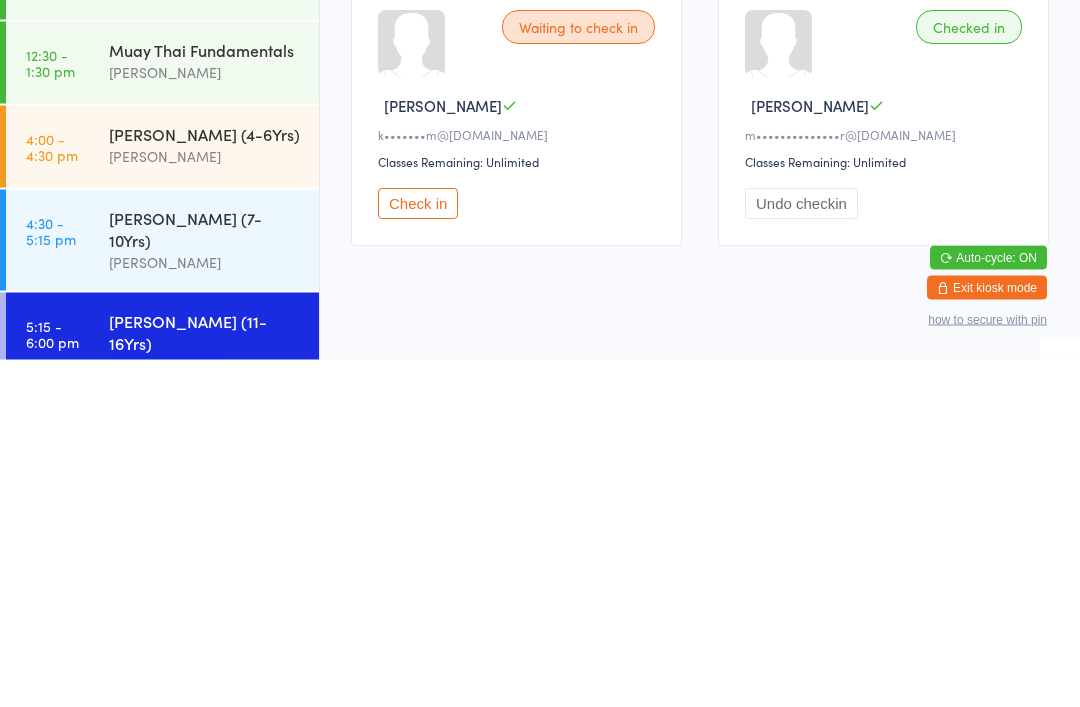 click on "Check in" at bounding box center (418, 551) 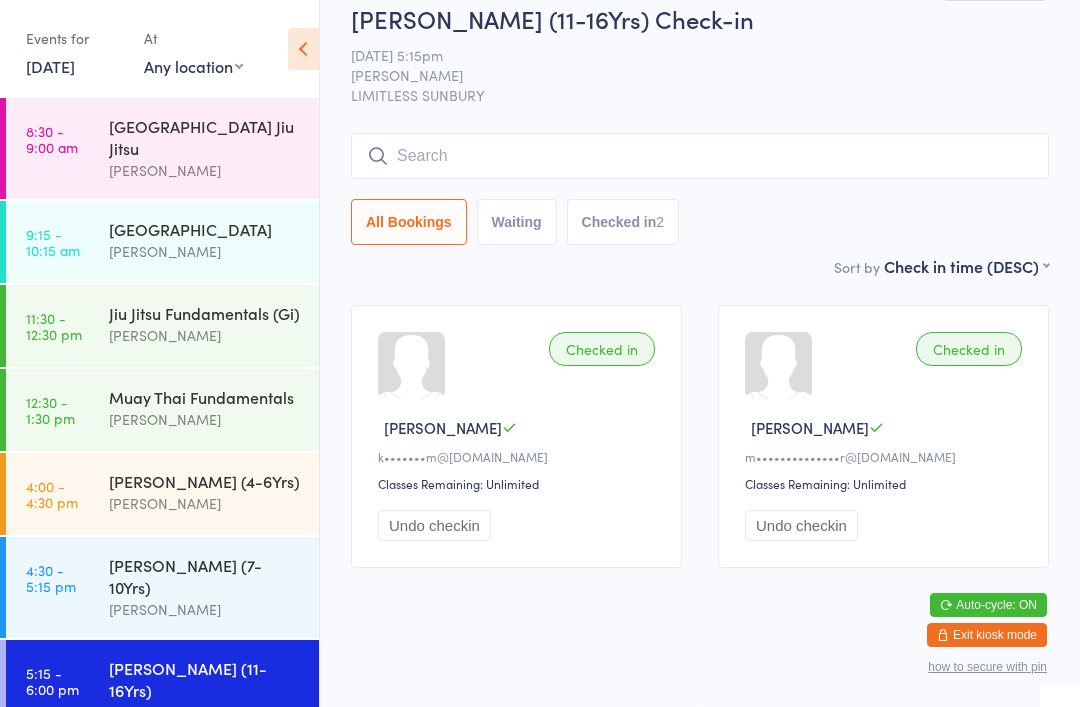 click on "[PERSON_NAME] (11-16Yrs)" at bounding box center [205, 679] 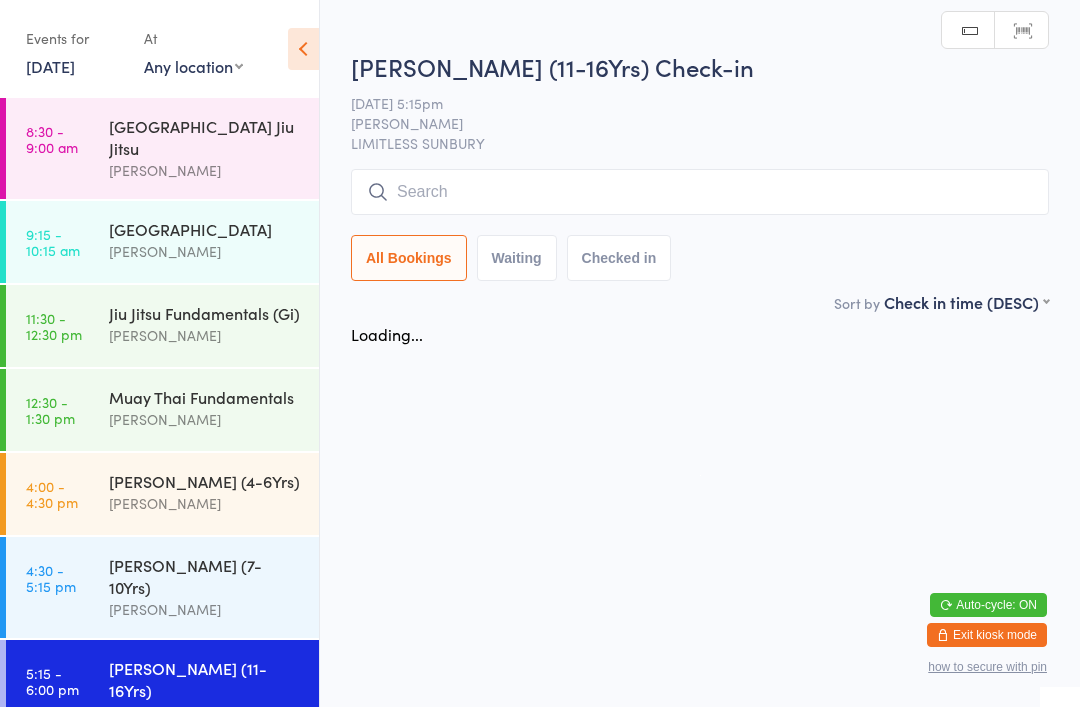 scroll, scrollTop: 0, scrollLeft: 0, axis: both 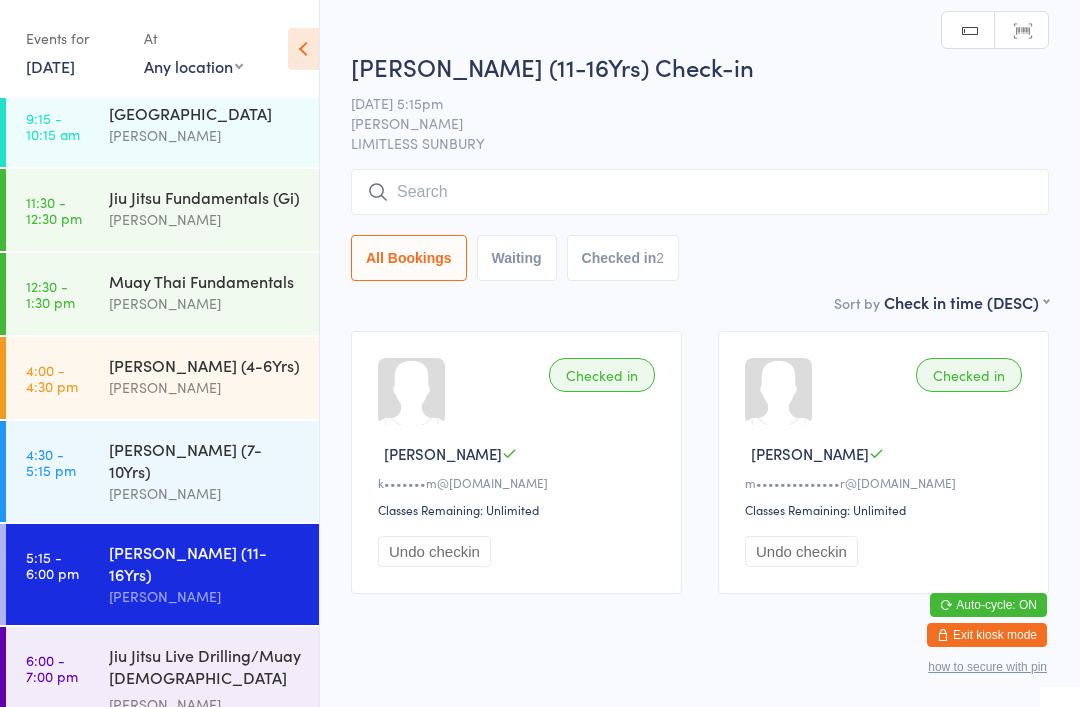 click at bounding box center (700, 192) 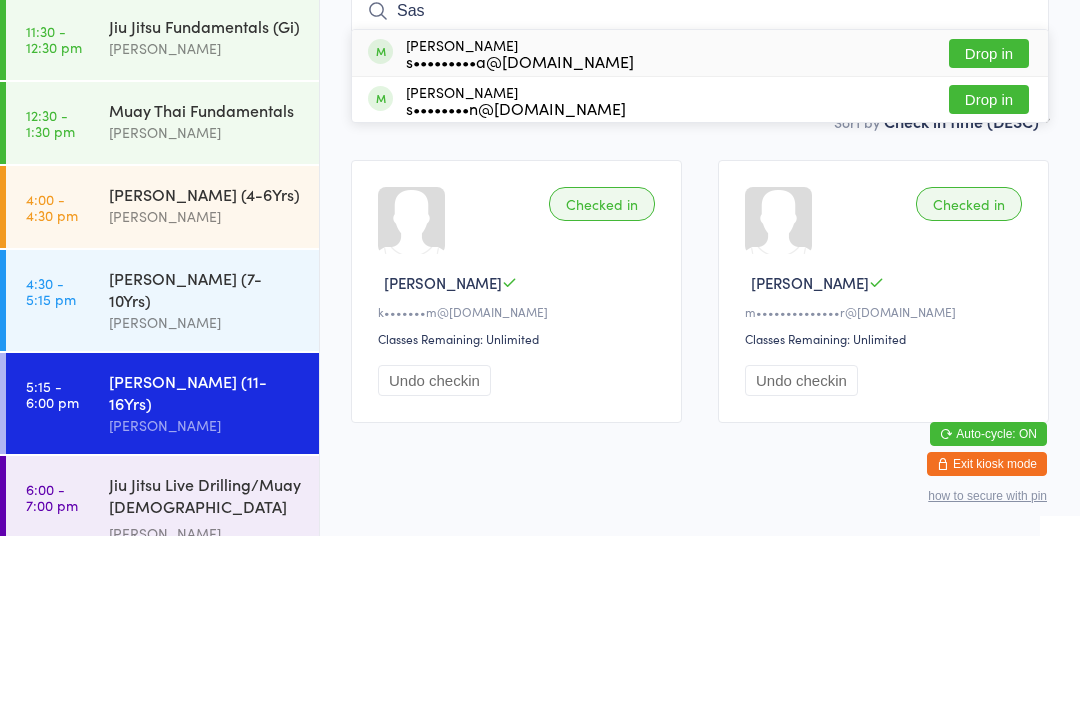 type on "Sas" 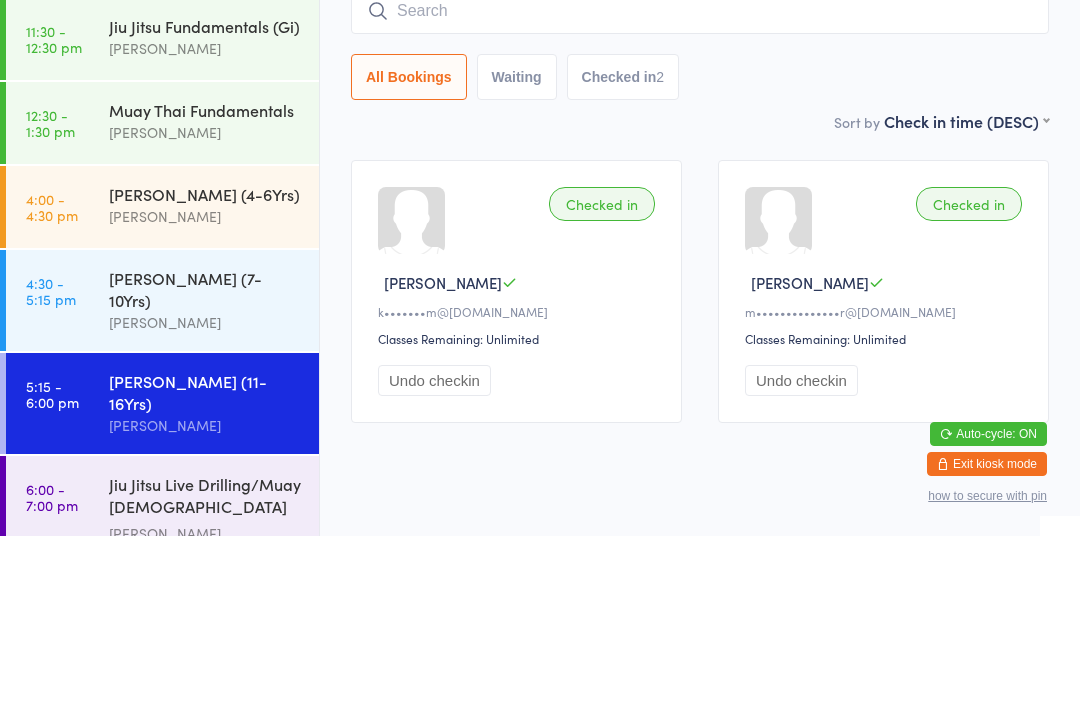 scroll, scrollTop: 51, scrollLeft: 0, axis: vertical 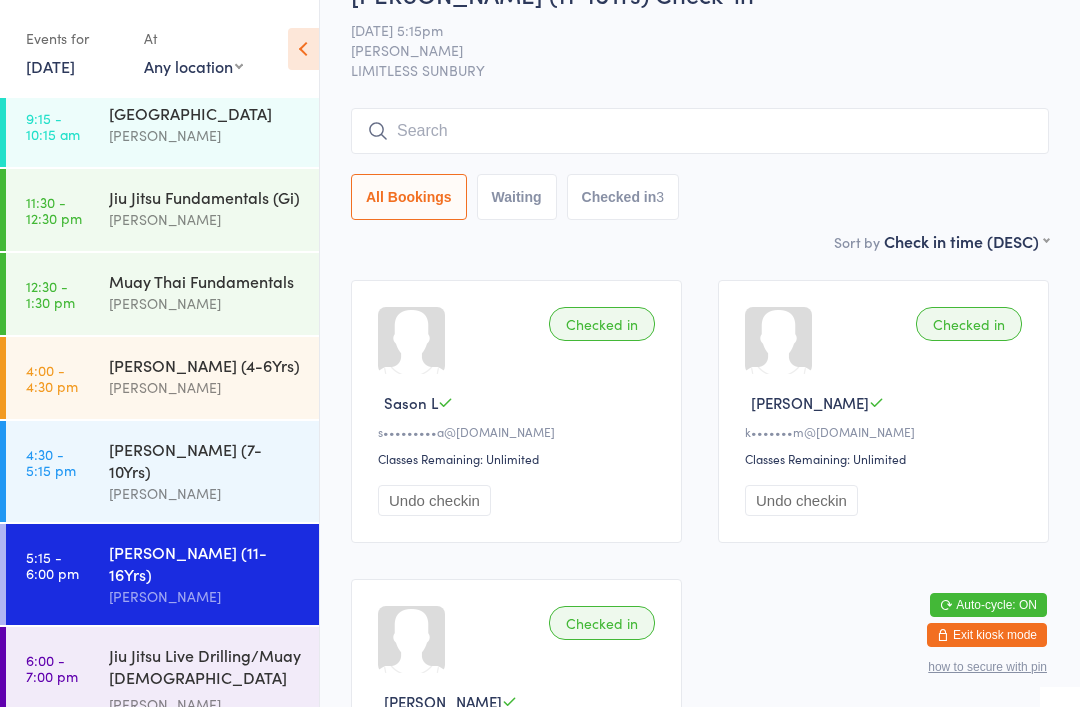 click at bounding box center [700, 131] 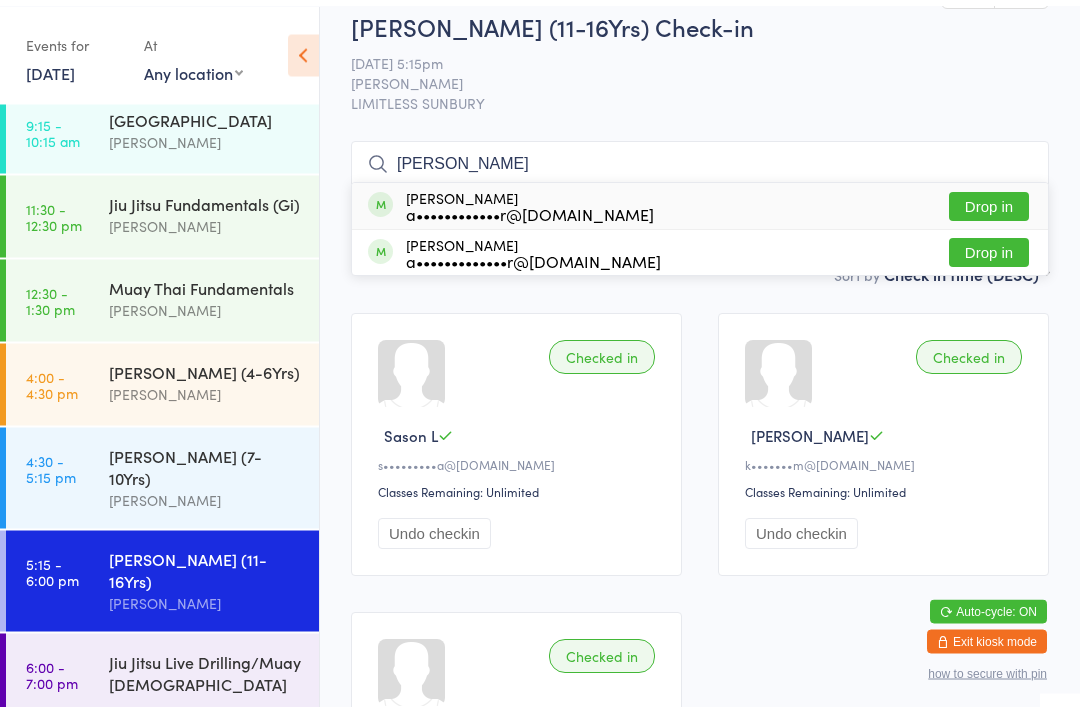 scroll, scrollTop: 17, scrollLeft: 0, axis: vertical 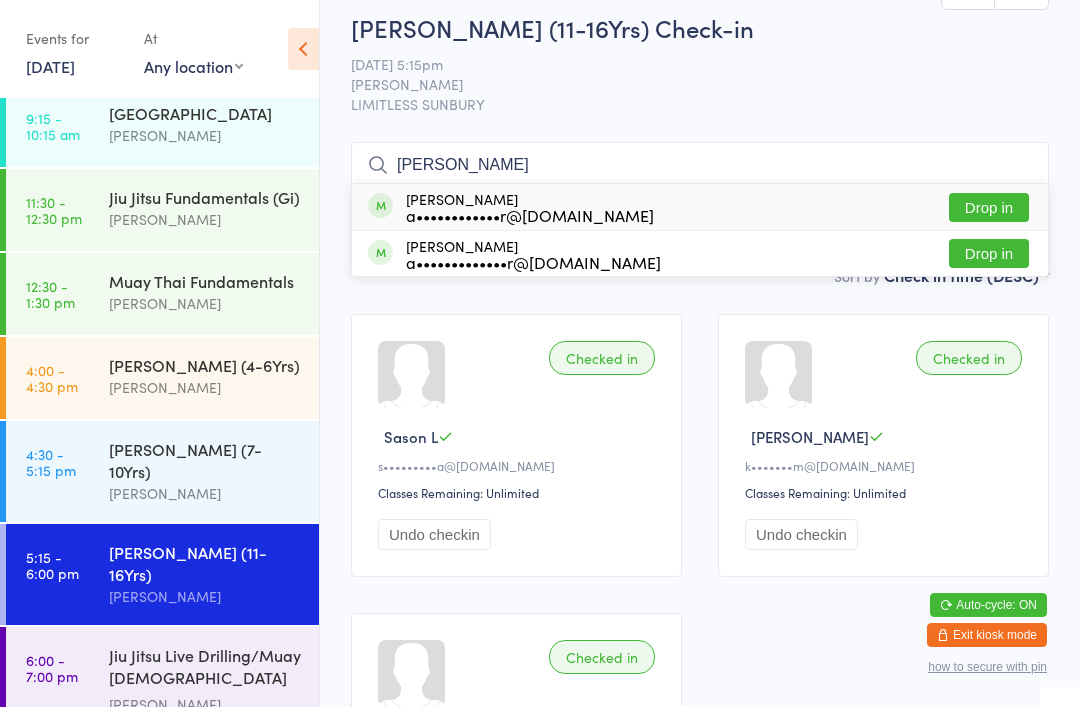type on "[PERSON_NAME]" 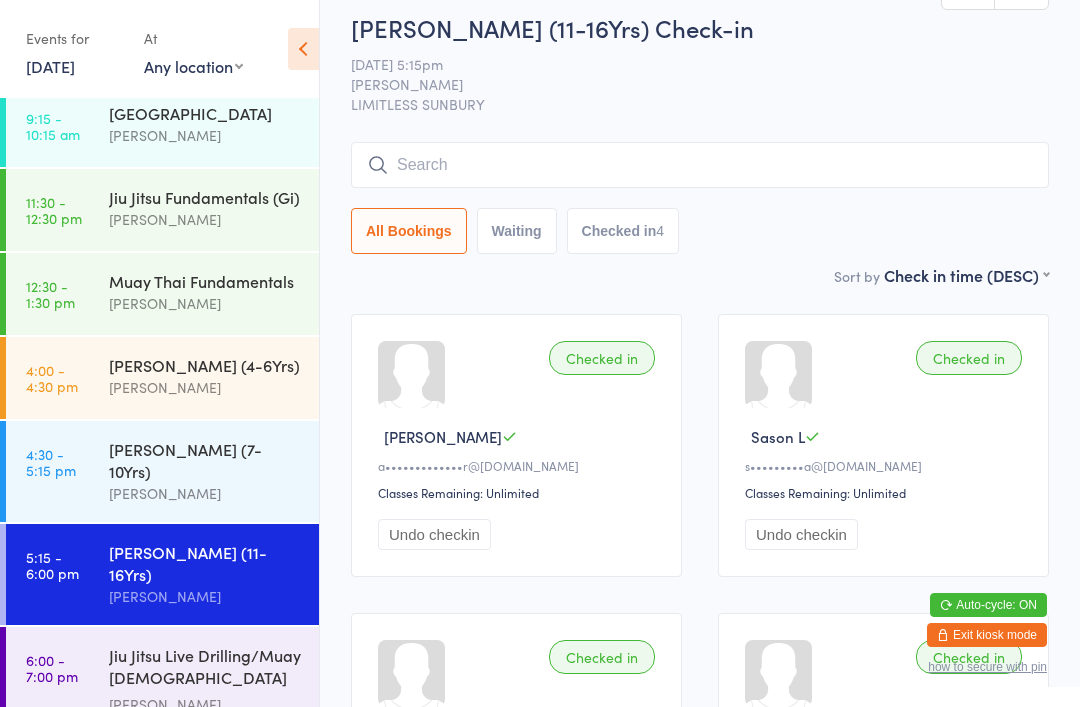 click at bounding box center [700, 165] 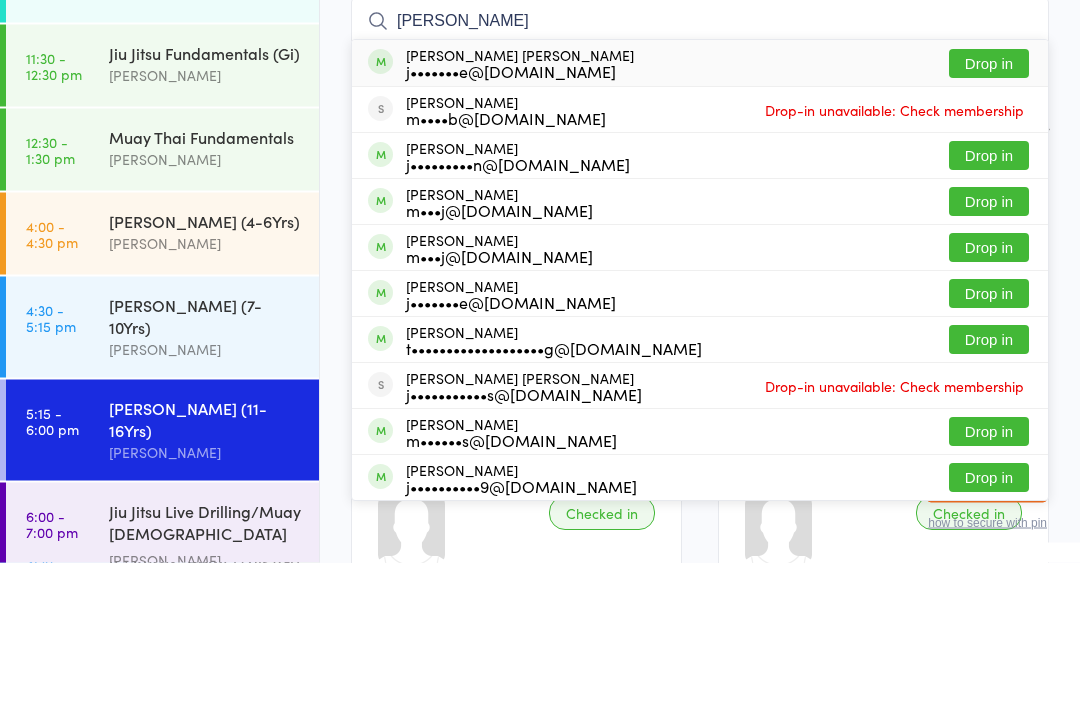 type on "[PERSON_NAME]" 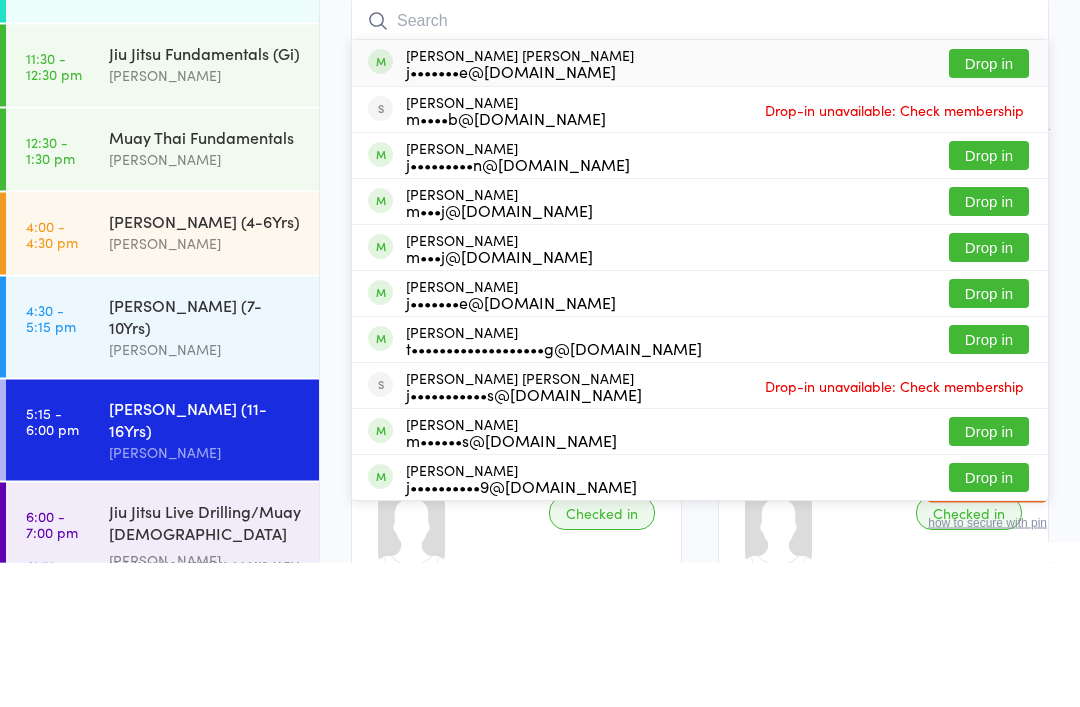 scroll, scrollTop: 161, scrollLeft: 0, axis: vertical 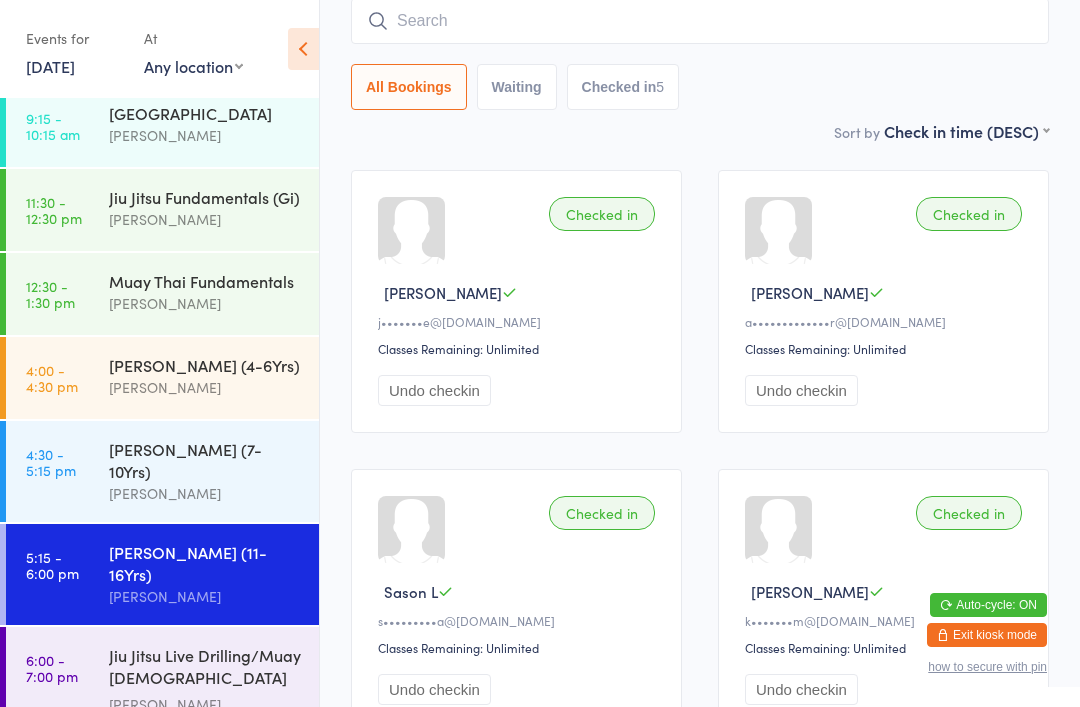 click on "Jiu Jitsu Live Drilling/Muay [DEMOGRAPHIC_DATA] Fighters" at bounding box center [205, 668] 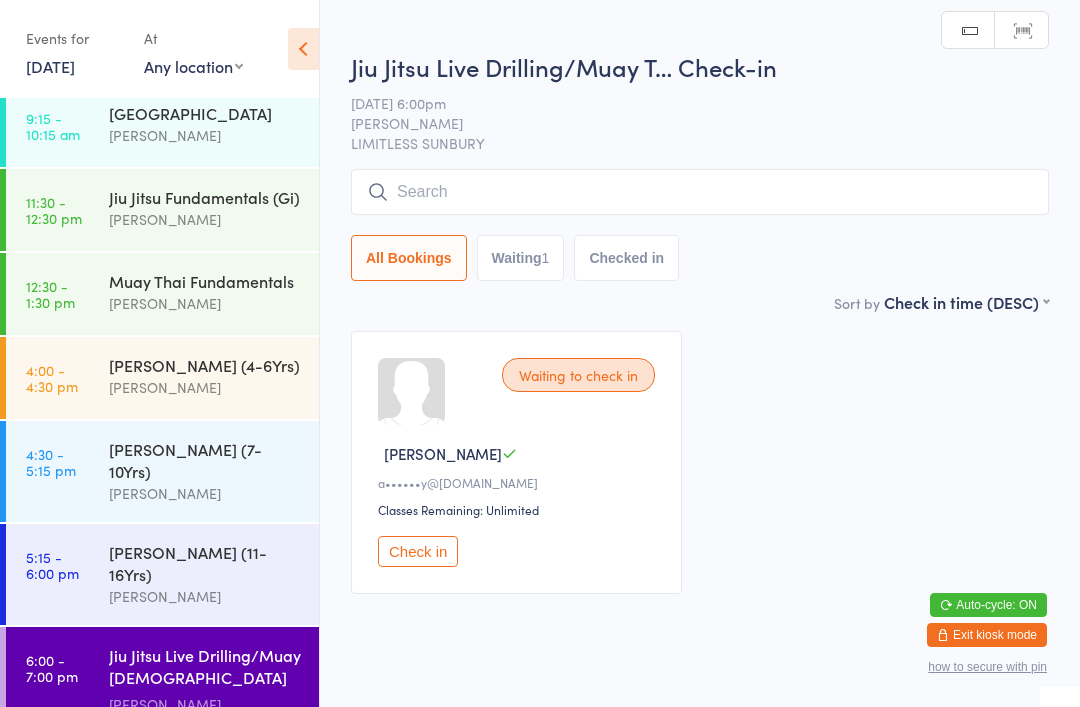 click at bounding box center (700, 192) 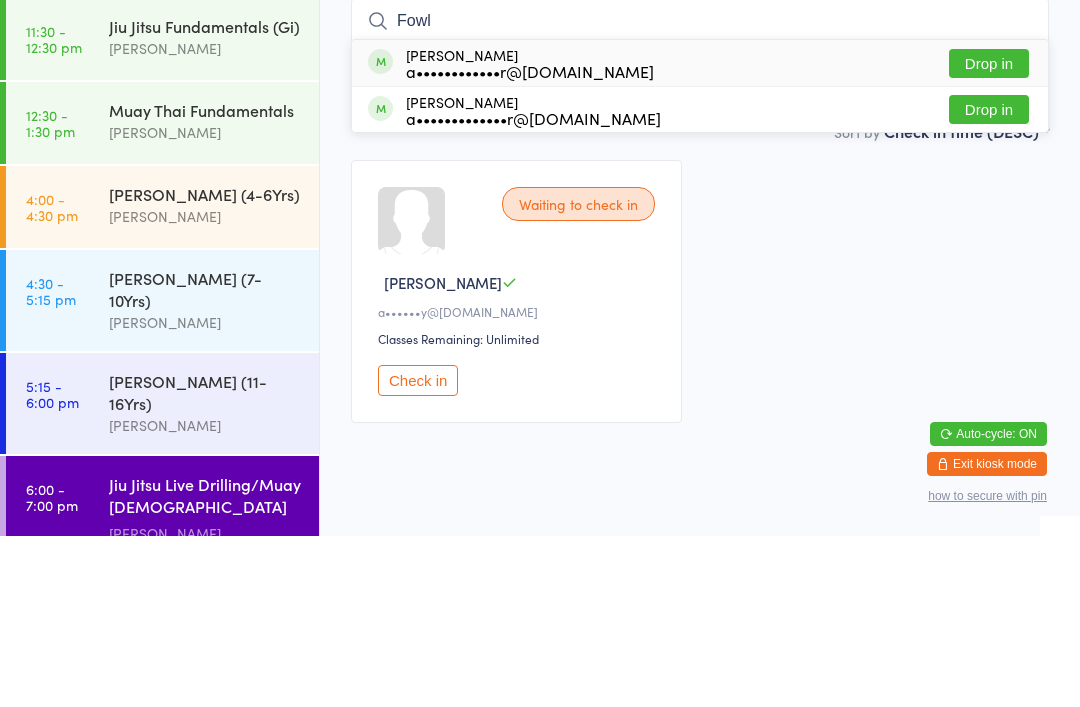 type on "Fowl" 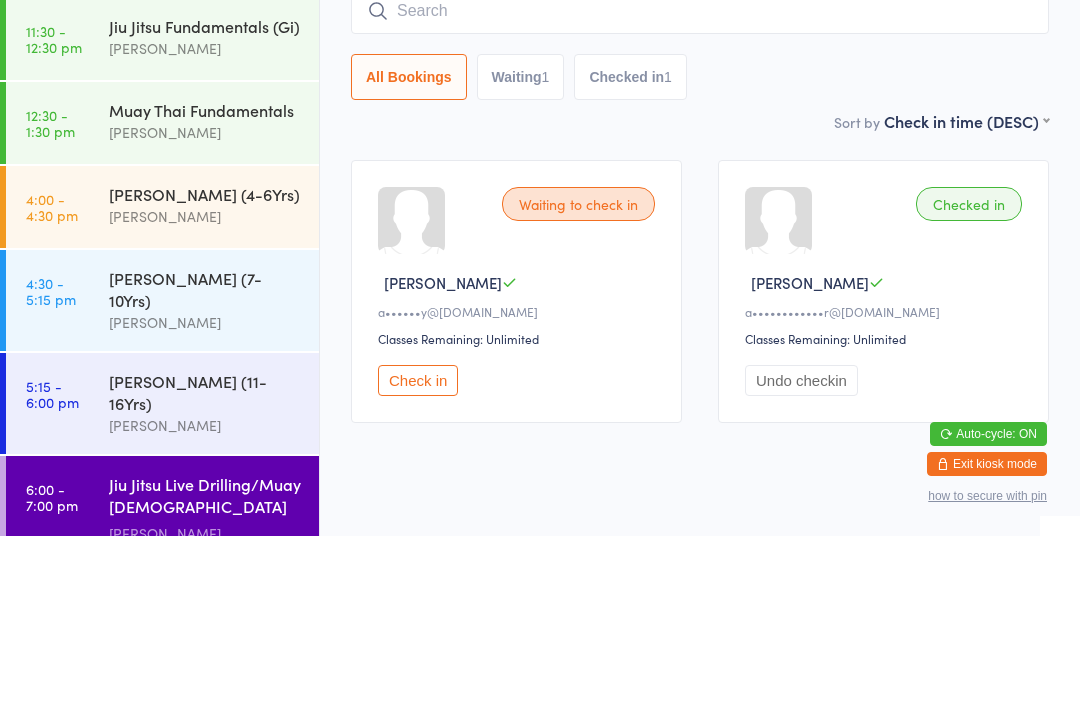 click on "[PERSON_NAME] (7-10Yrs)" at bounding box center [205, 460] 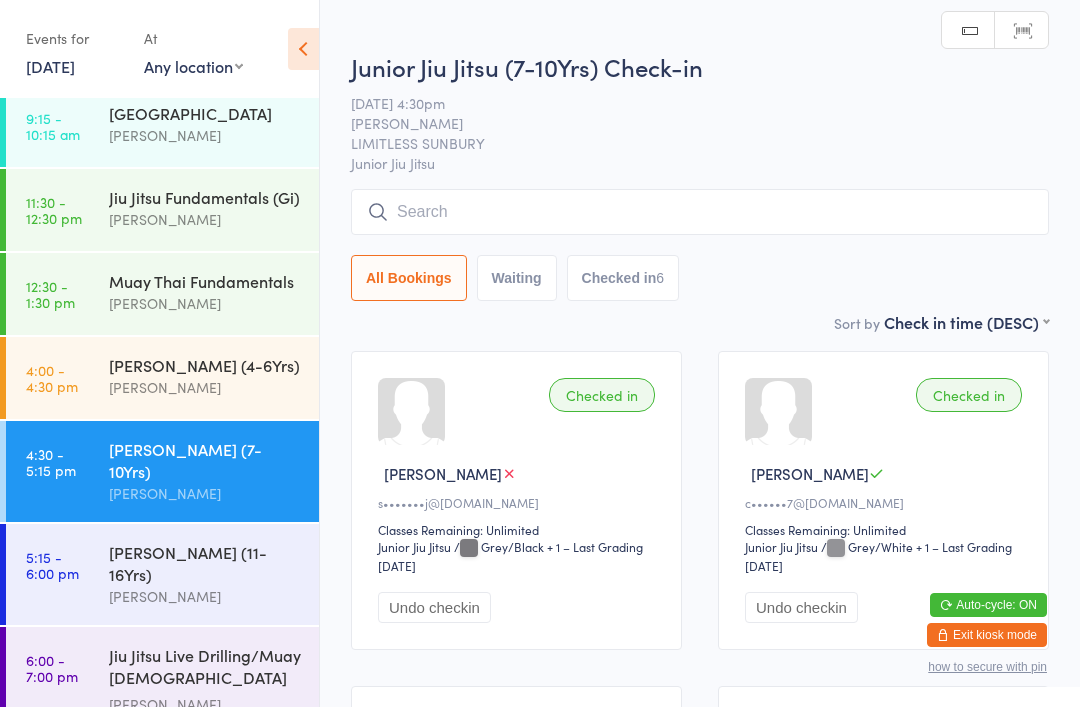 click on "[PERSON_NAME]" at bounding box center (205, 596) 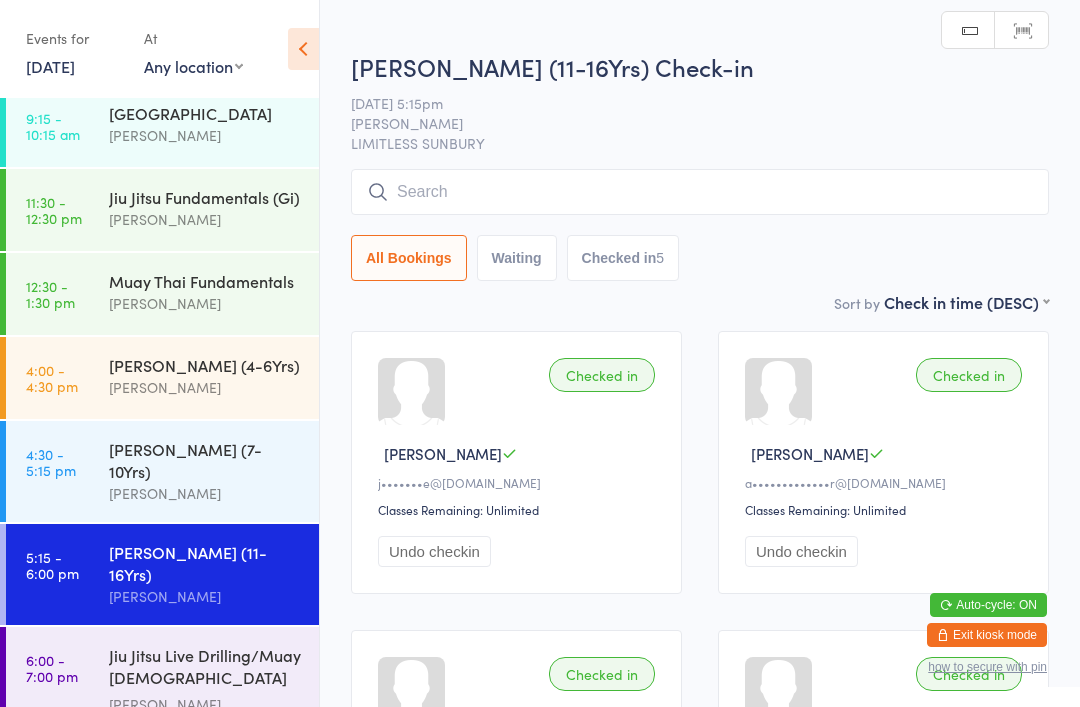 click at bounding box center [700, 192] 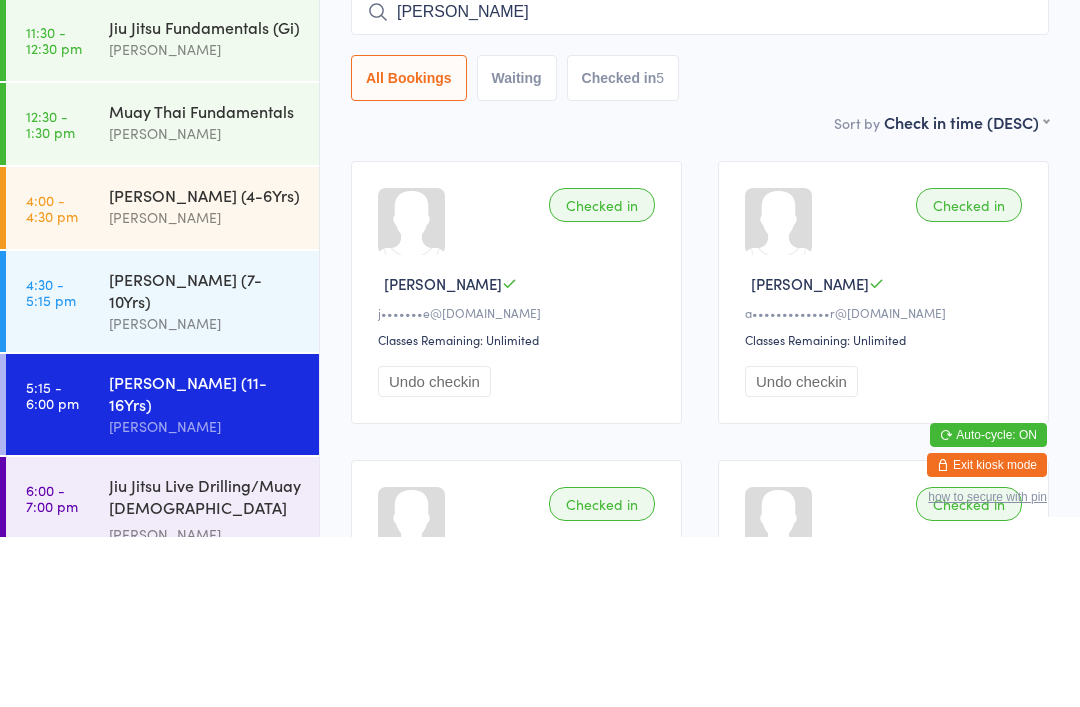 type on "[PERSON_NAME]" 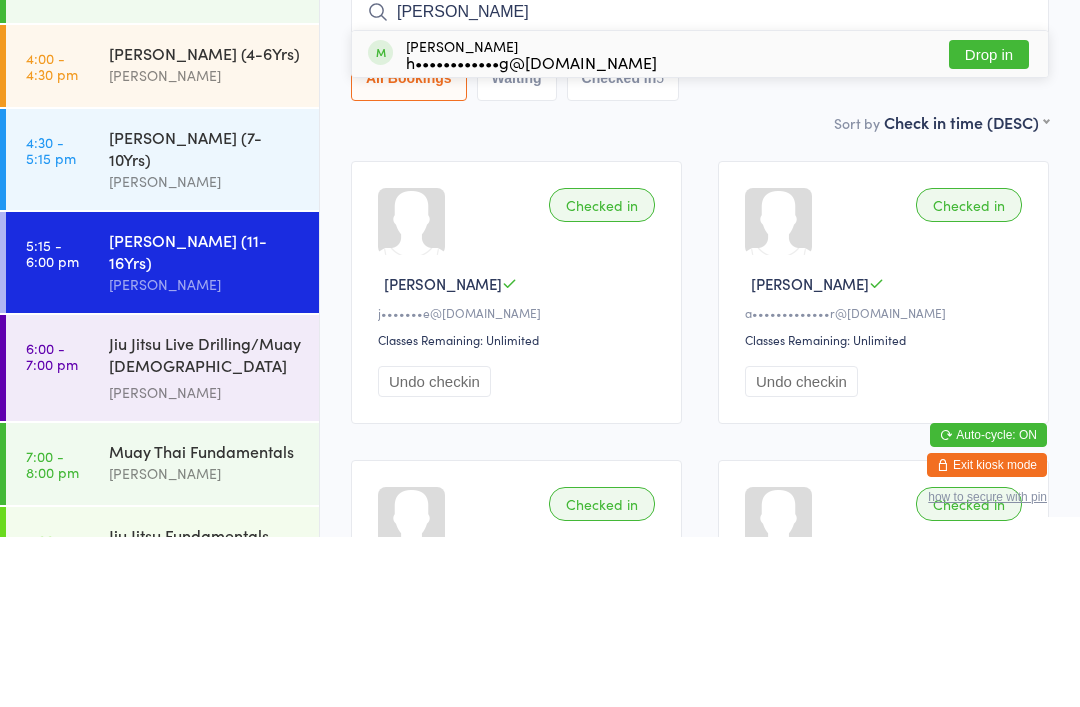 scroll, scrollTop: 265, scrollLeft: 0, axis: vertical 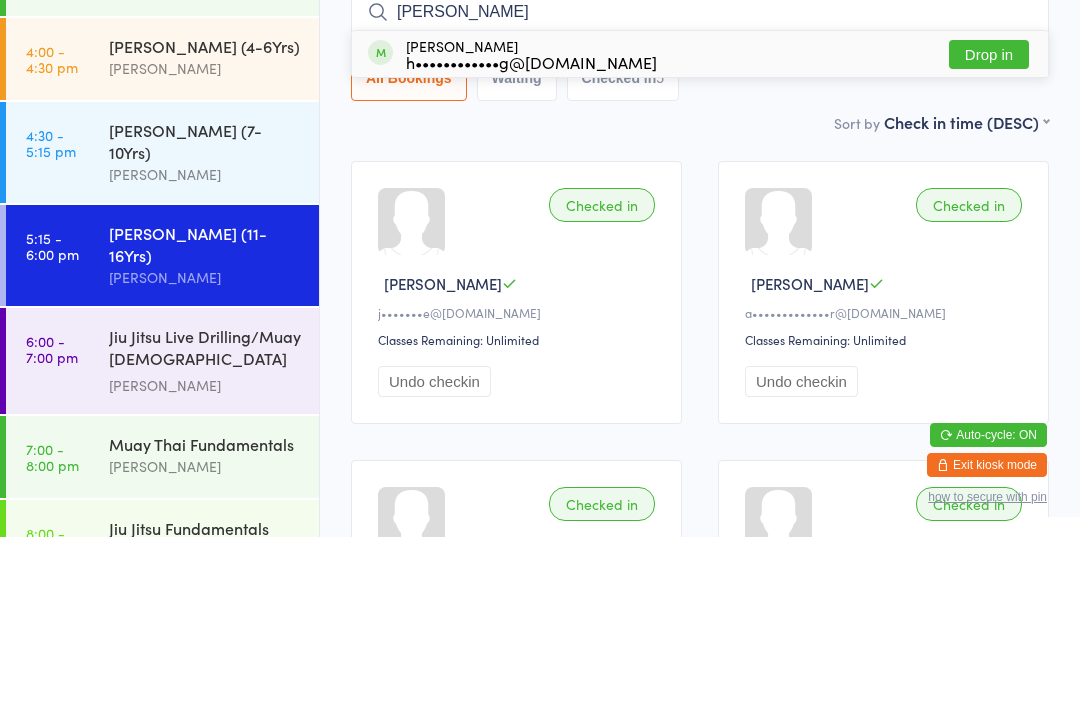 click on "[PERSON_NAME]" at bounding box center [205, 447] 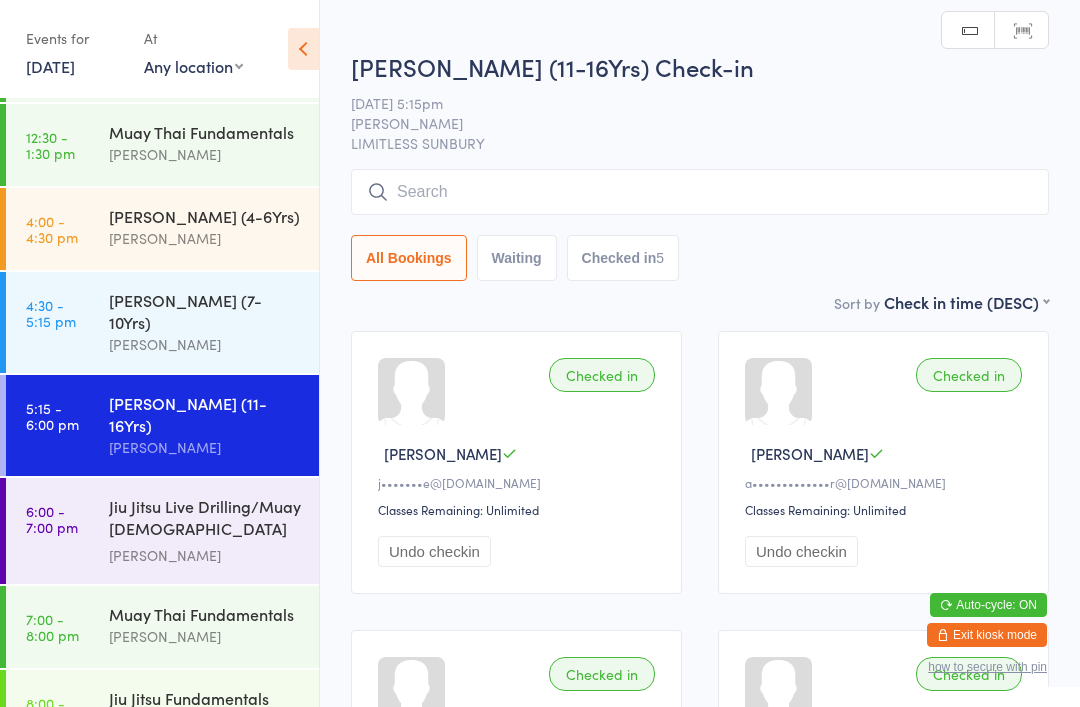 click at bounding box center [700, 192] 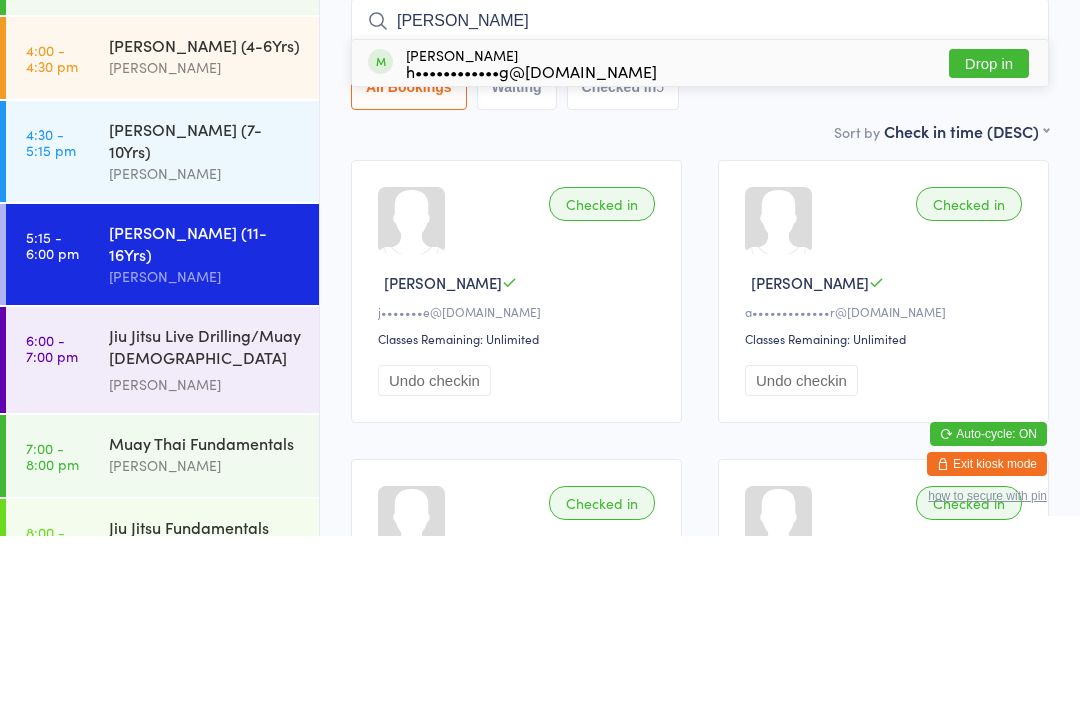 type on "[PERSON_NAME]" 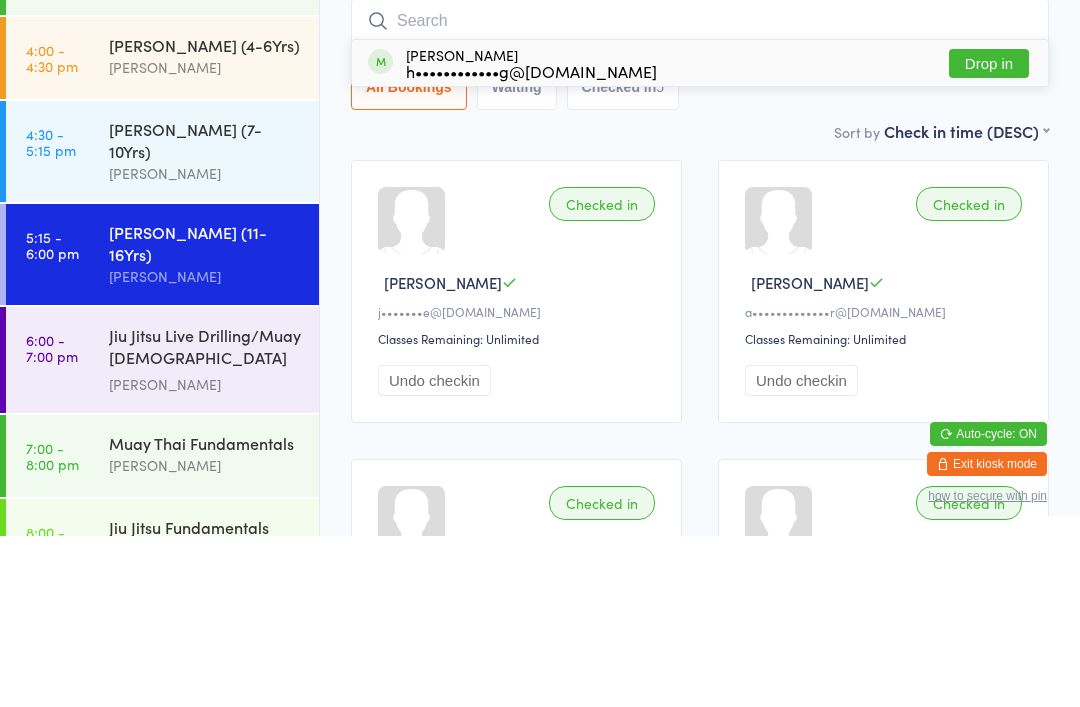 scroll, scrollTop: 171, scrollLeft: 0, axis: vertical 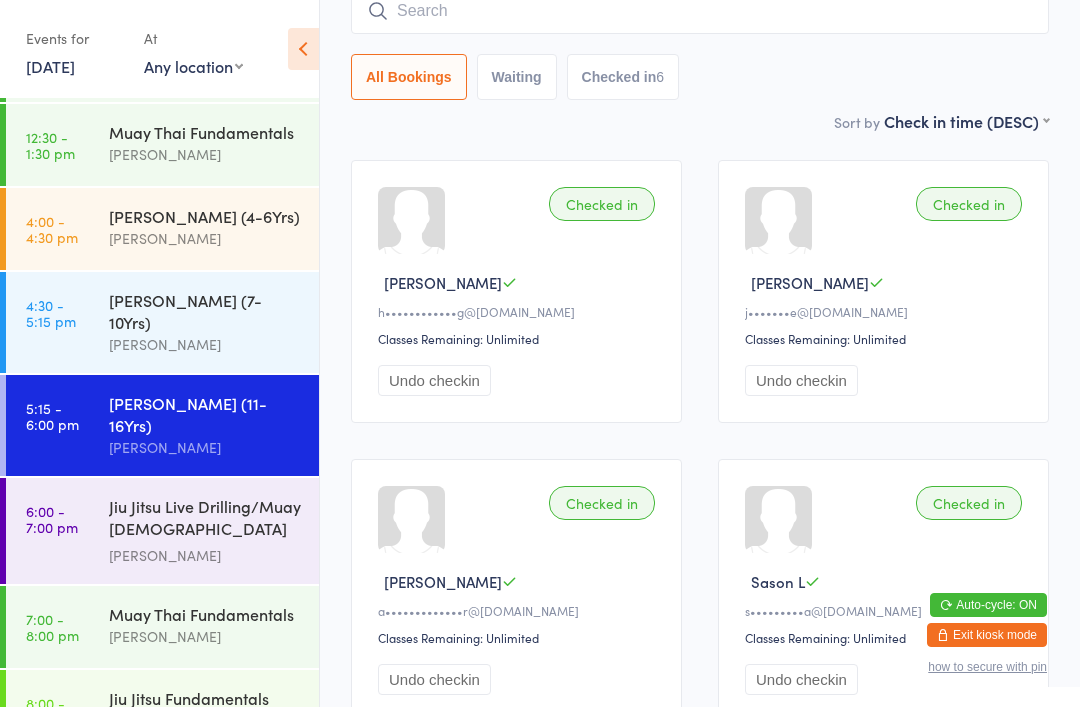click on "Jiu Jitsu Live Drilling/Muay [DEMOGRAPHIC_DATA] Fighters" at bounding box center [205, 519] 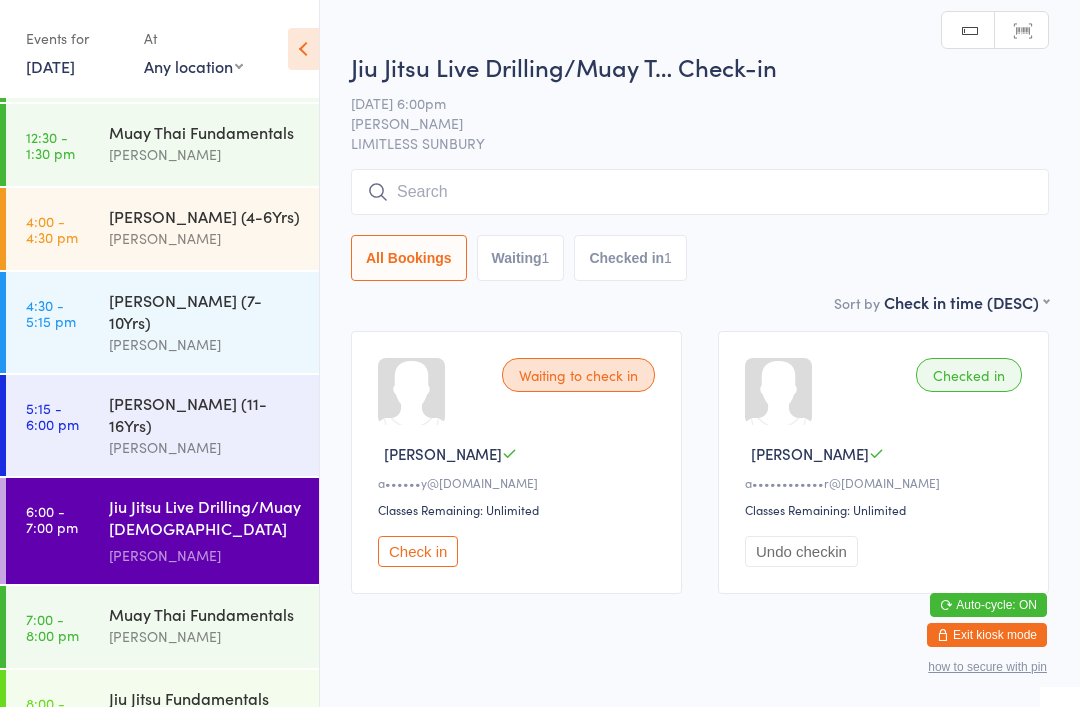 click on "[PERSON_NAME] (11-16Yrs)" at bounding box center (205, 414) 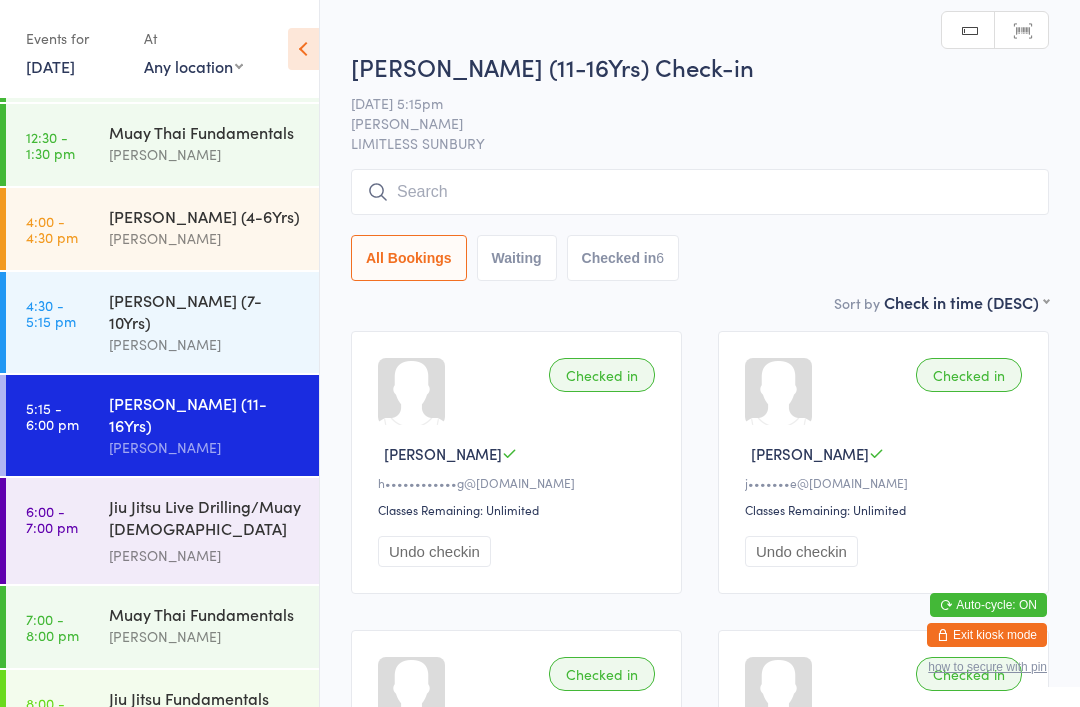 click at bounding box center (700, 192) 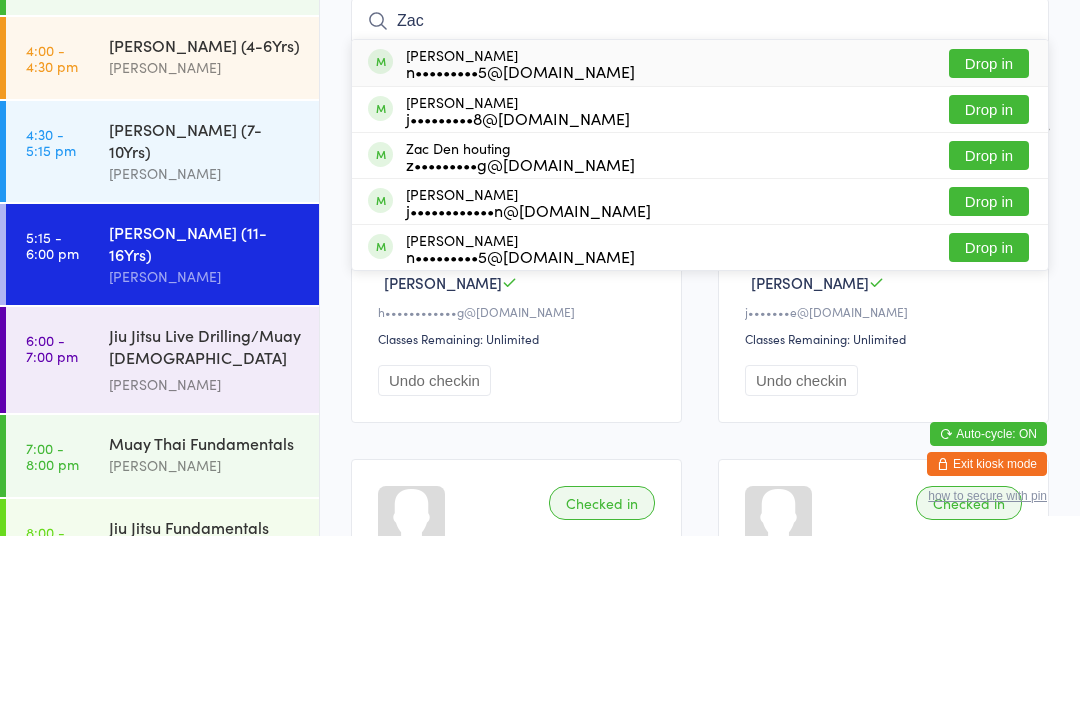 type on "Zac" 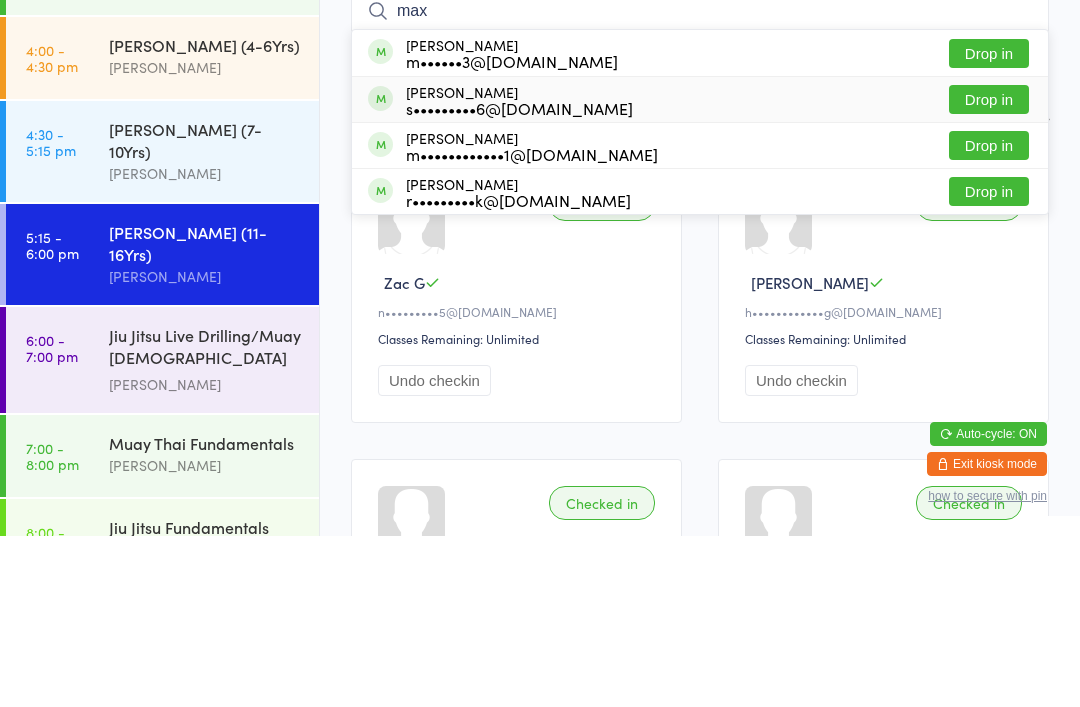 type on "max" 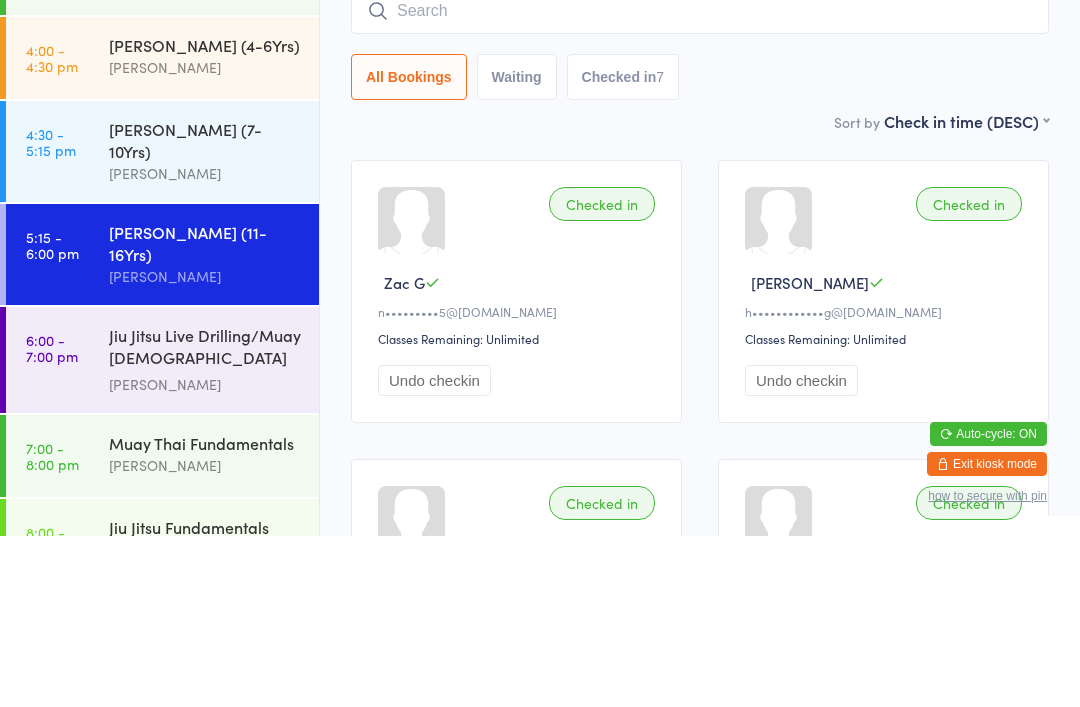 scroll, scrollTop: 171, scrollLeft: 0, axis: vertical 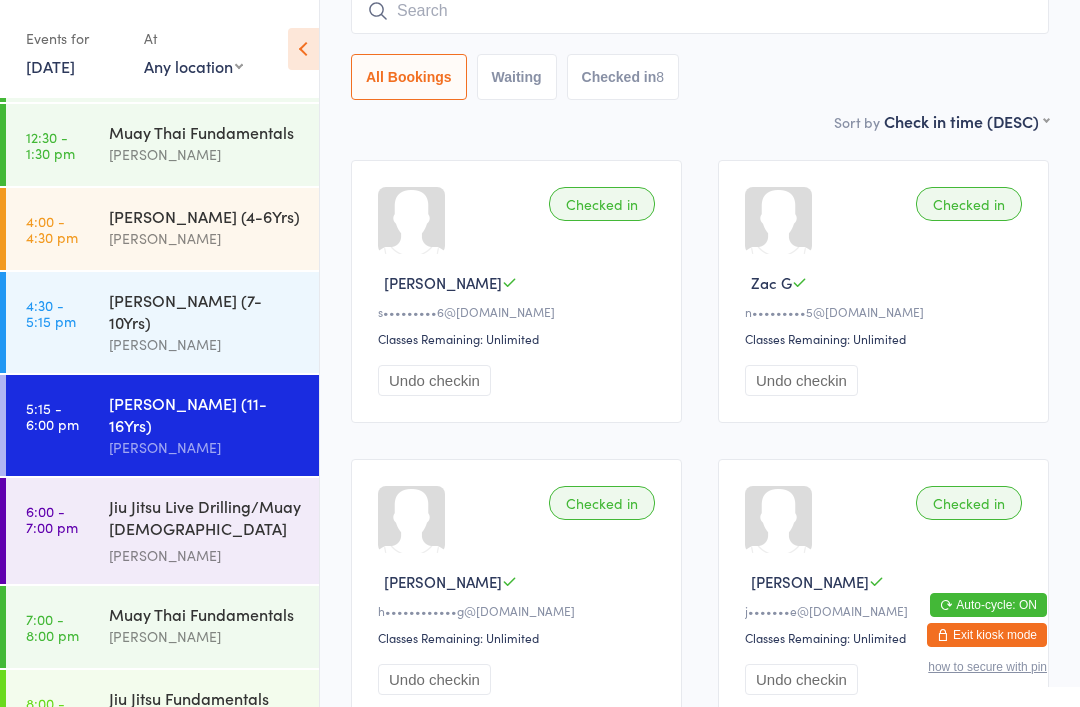 click on "[PERSON_NAME] (7-10Yrs)" at bounding box center [205, 311] 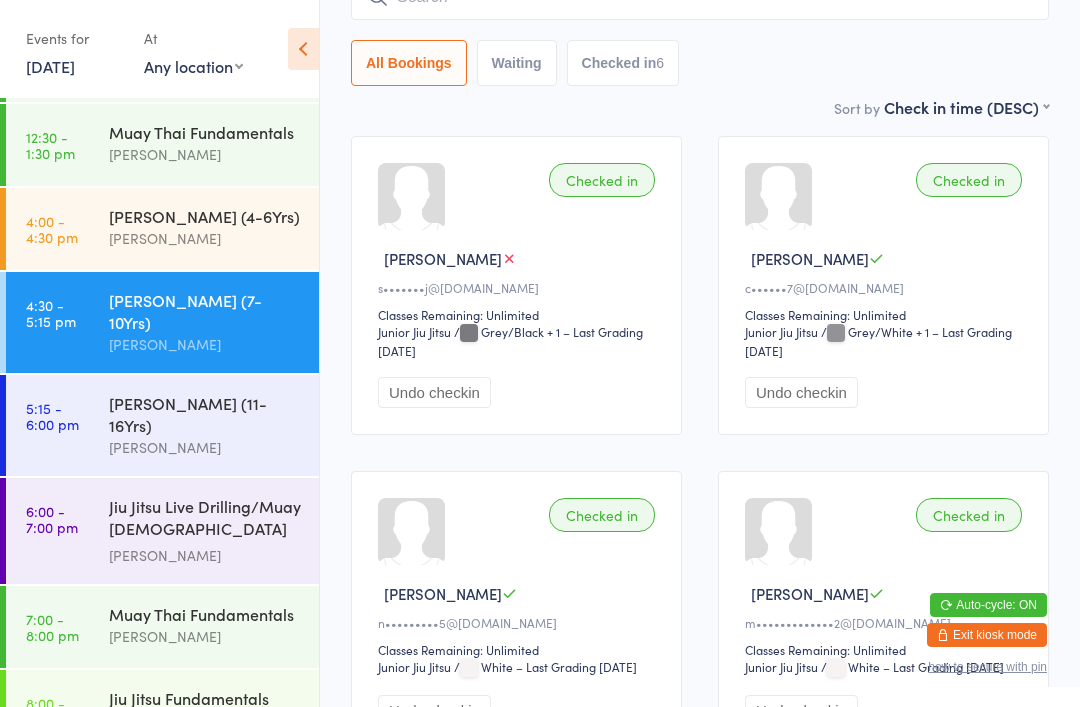 scroll, scrollTop: 299, scrollLeft: 0, axis: vertical 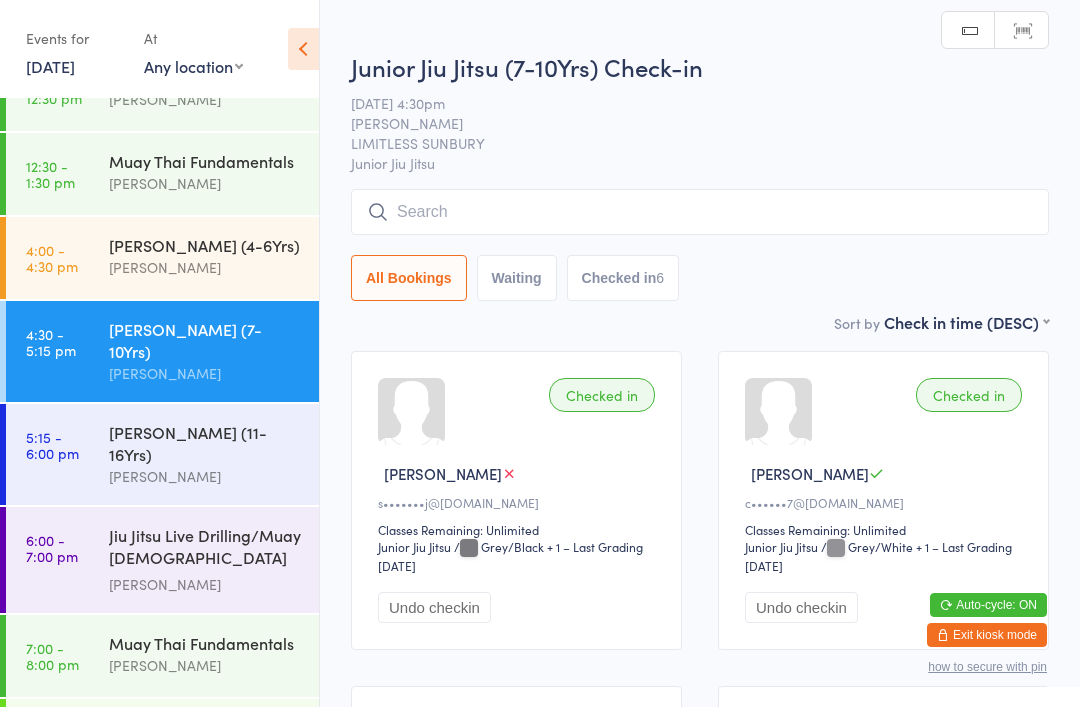 click at bounding box center (700, 212) 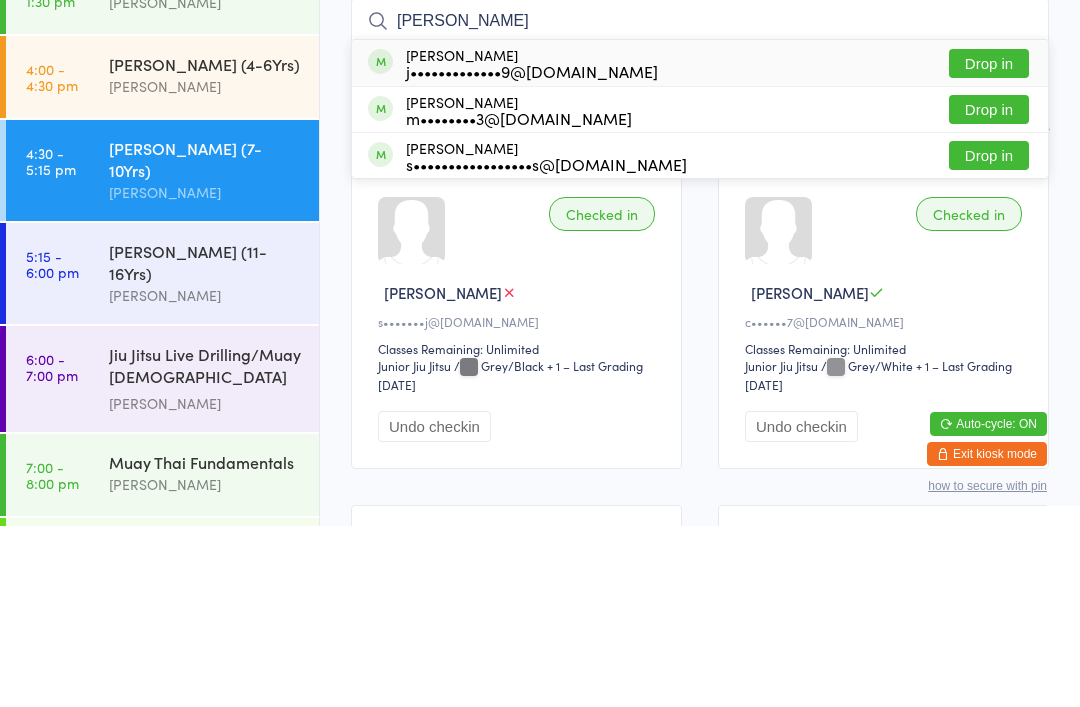 type on "[PERSON_NAME]" 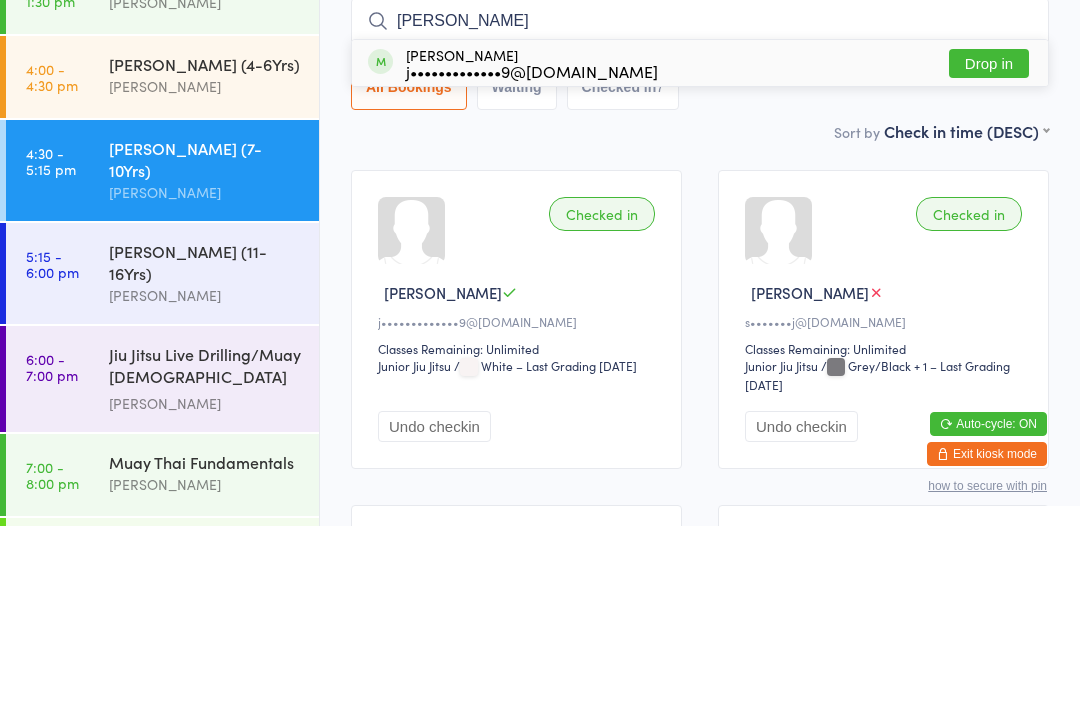 type on "[PERSON_NAME]" 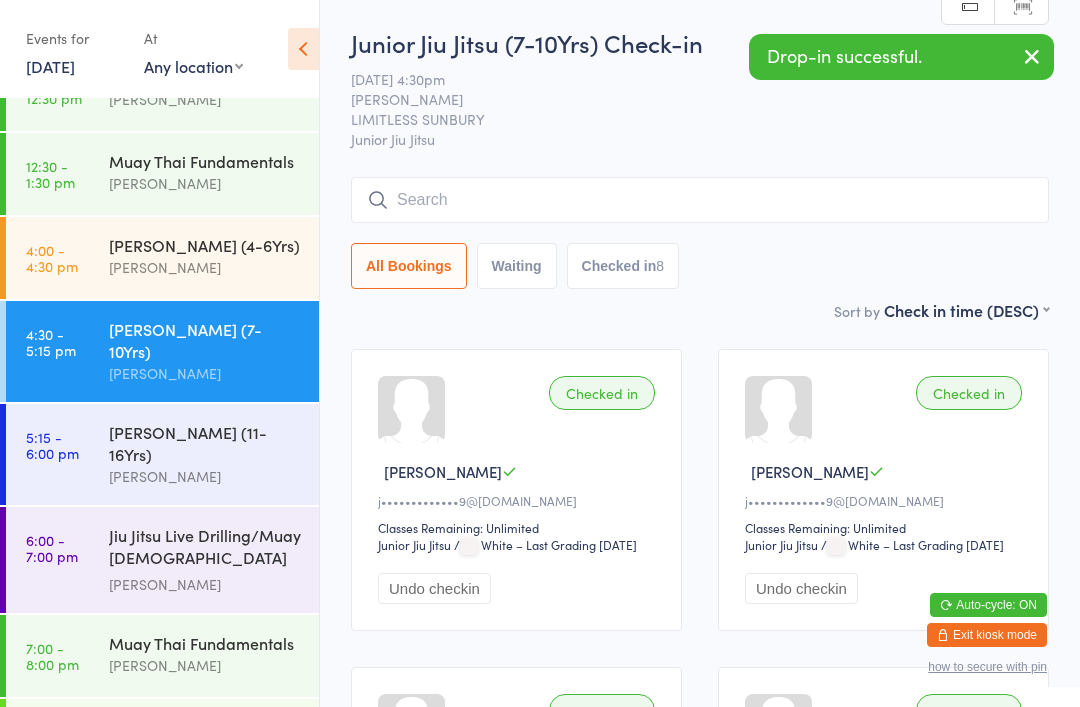 scroll, scrollTop: 0, scrollLeft: 0, axis: both 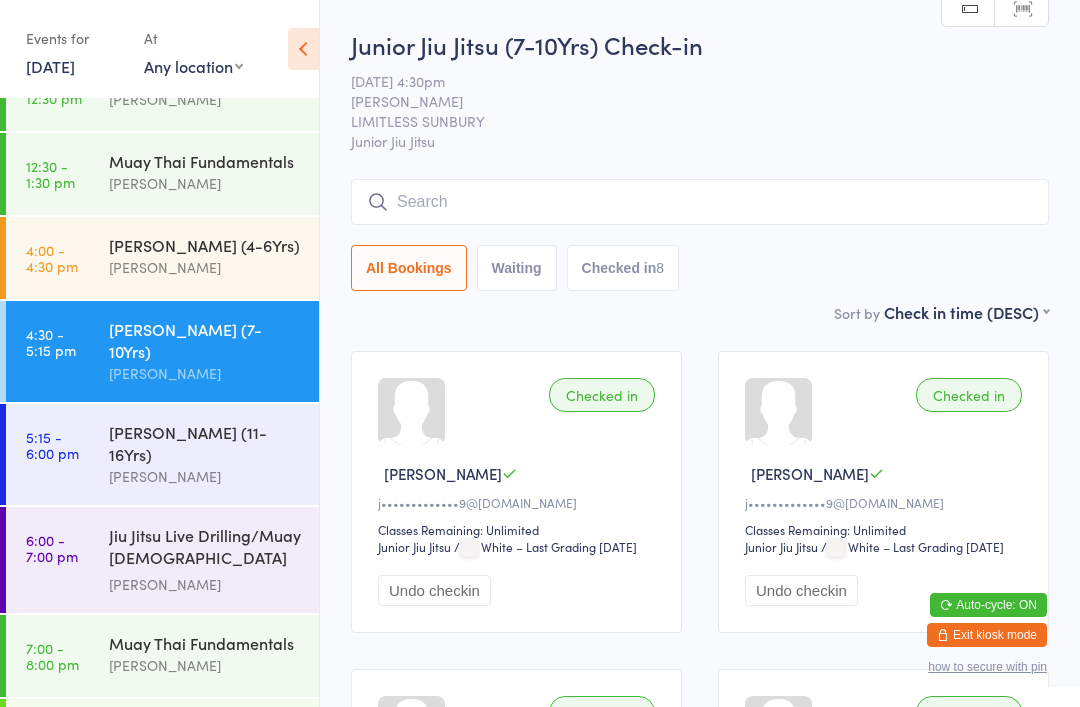 click on "[PERSON_NAME]" at bounding box center (205, 476) 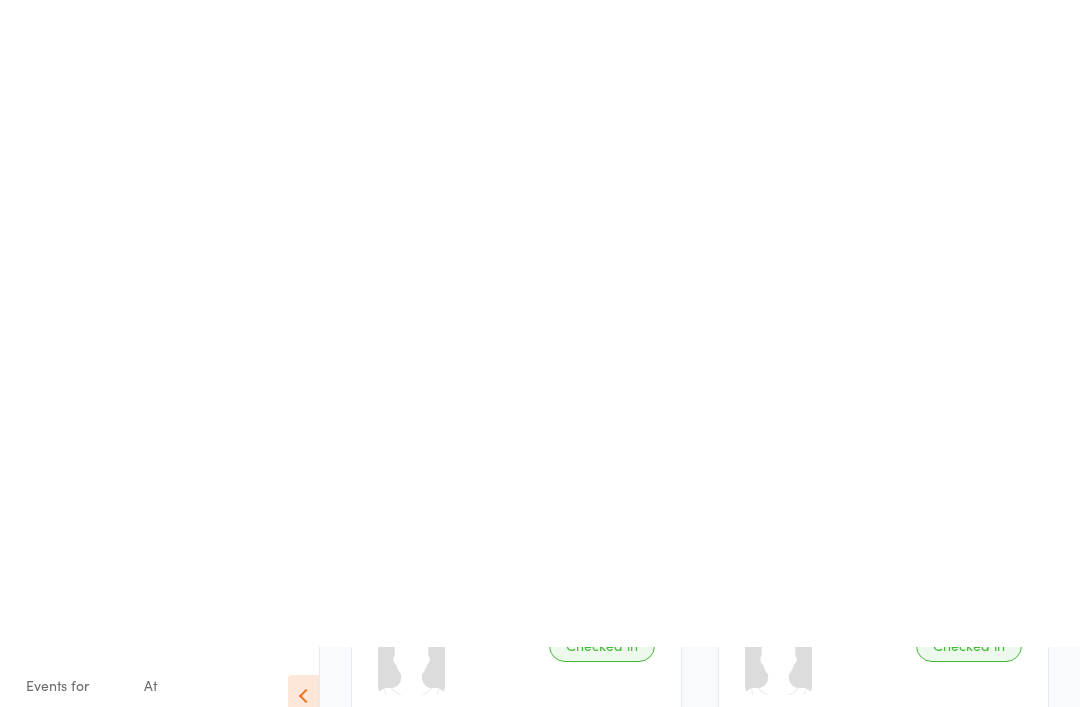 scroll, scrollTop: 0, scrollLeft: 0, axis: both 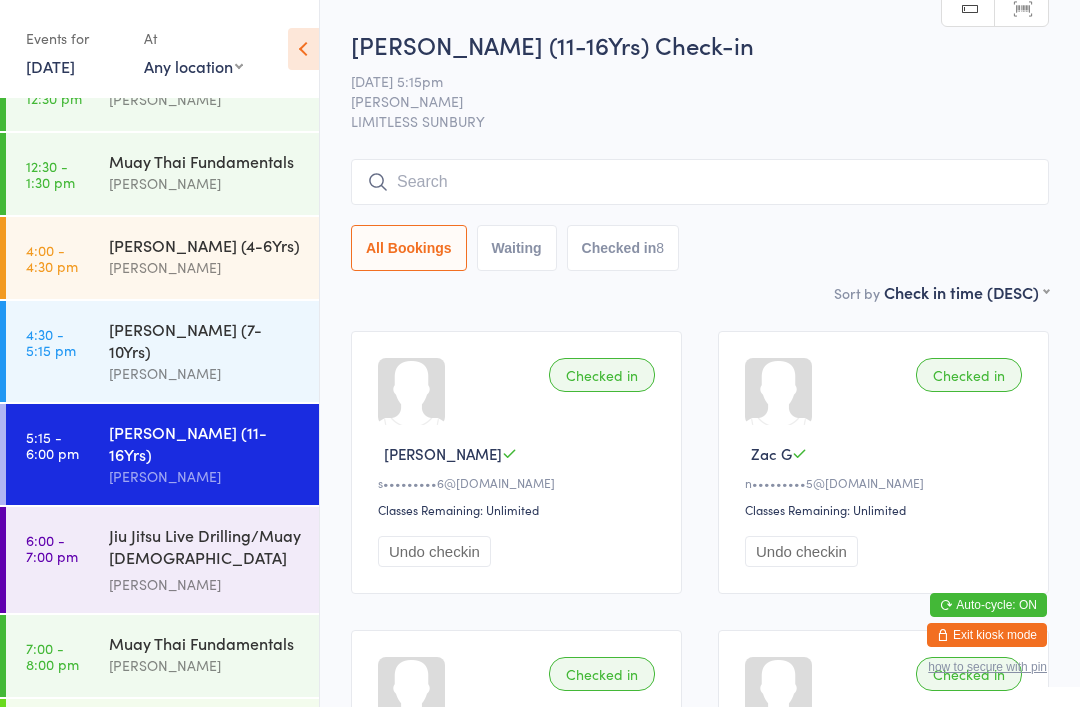 click at bounding box center [700, 182] 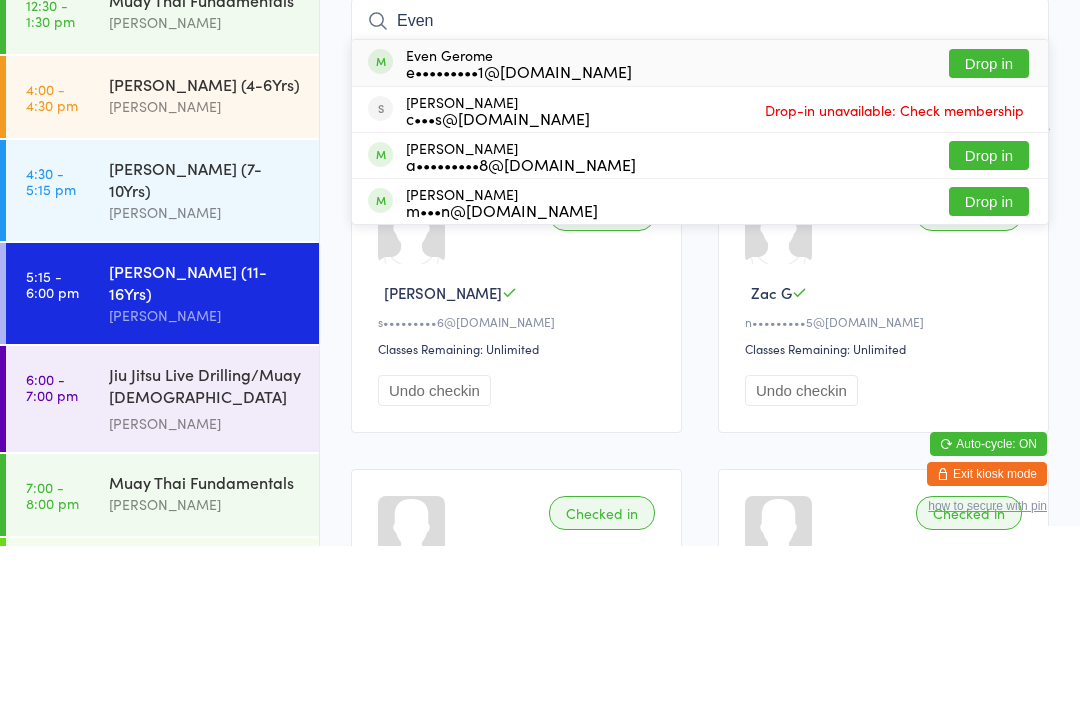 type on "Even" 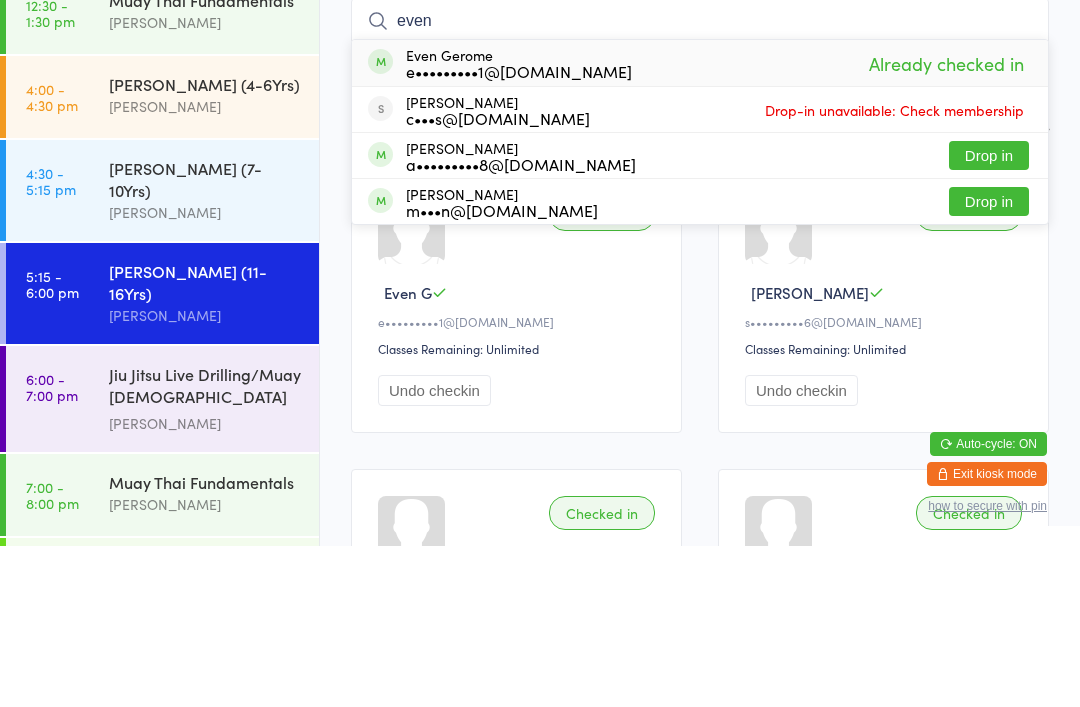 type on "even" 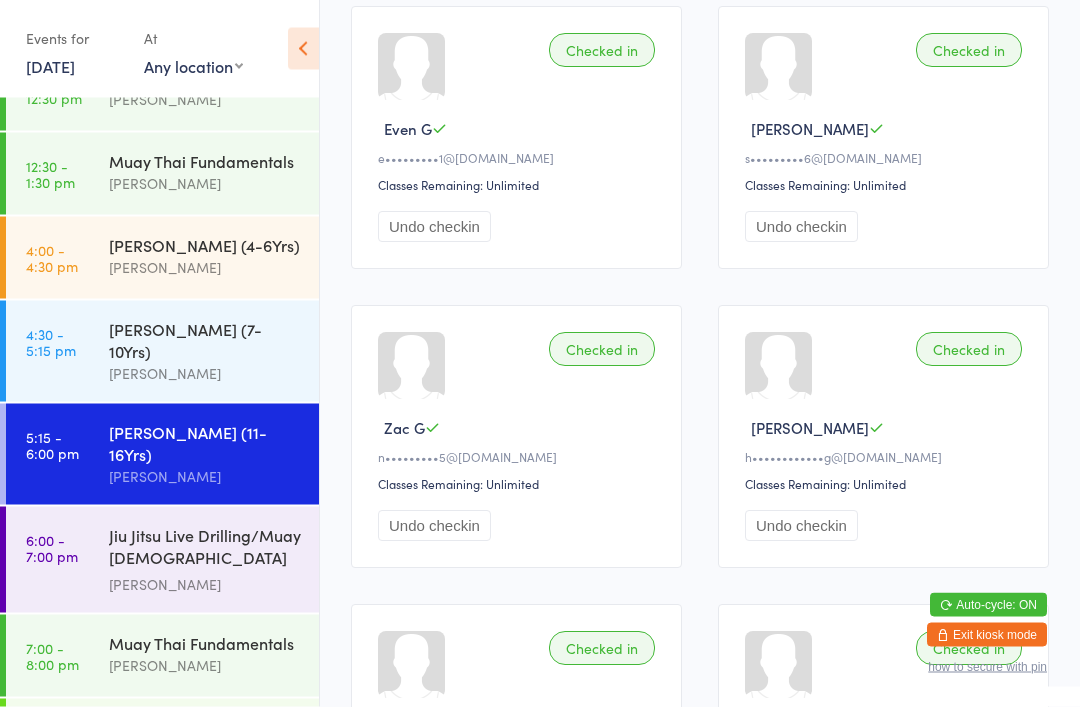 scroll, scrollTop: 330, scrollLeft: 0, axis: vertical 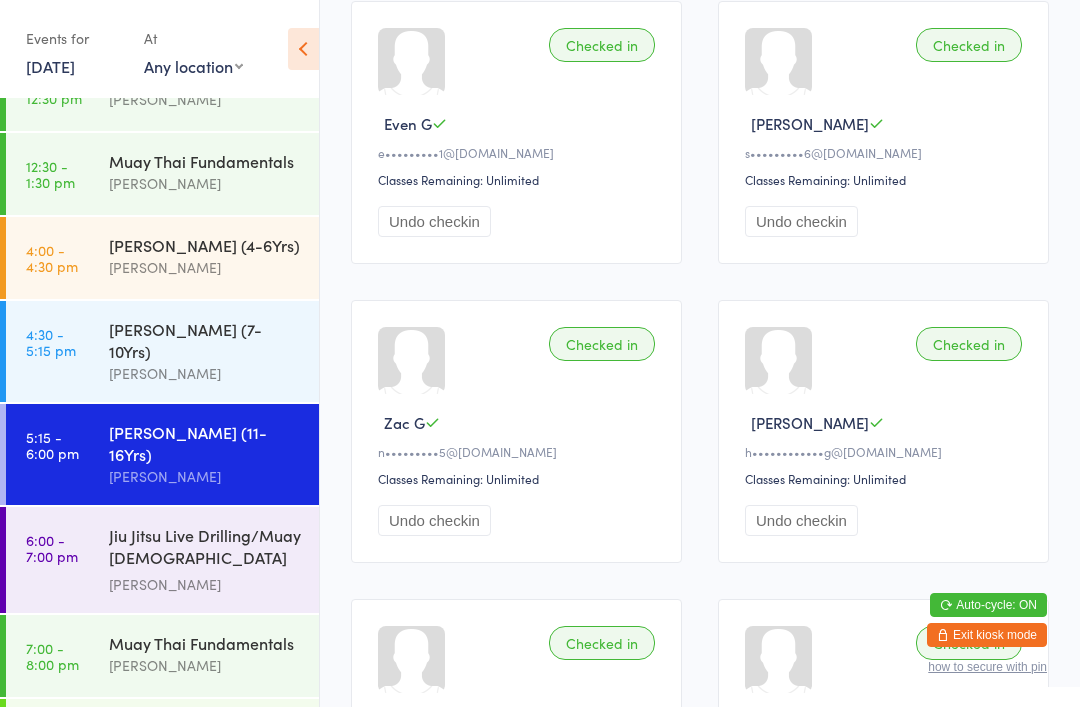 click on "Jiu Jitsu Live Drilling/Muay [DEMOGRAPHIC_DATA] Fighters" at bounding box center [205, 548] 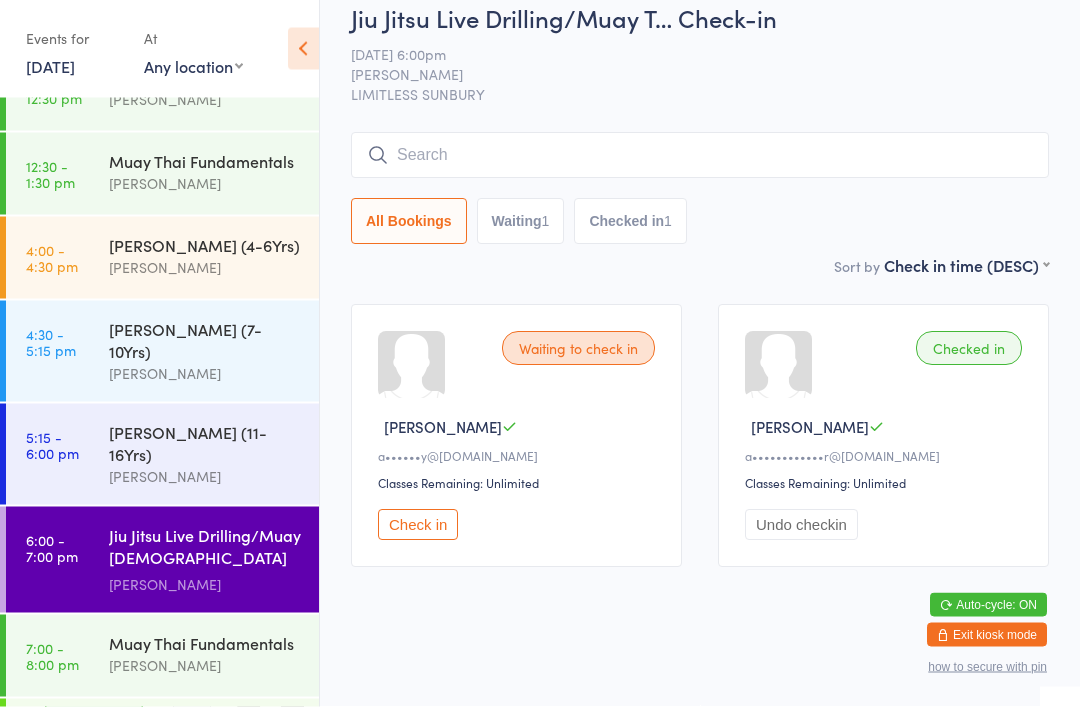 scroll, scrollTop: 39, scrollLeft: 0, axis: vertical 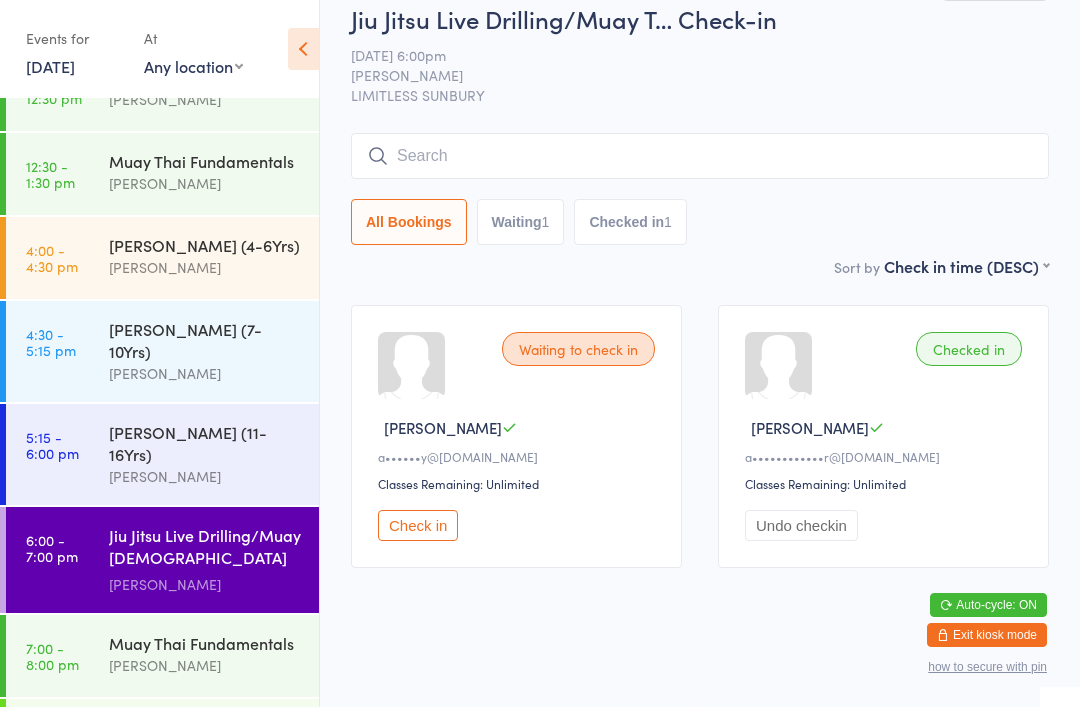 click on "Check in" at bounding box center [418, 525] 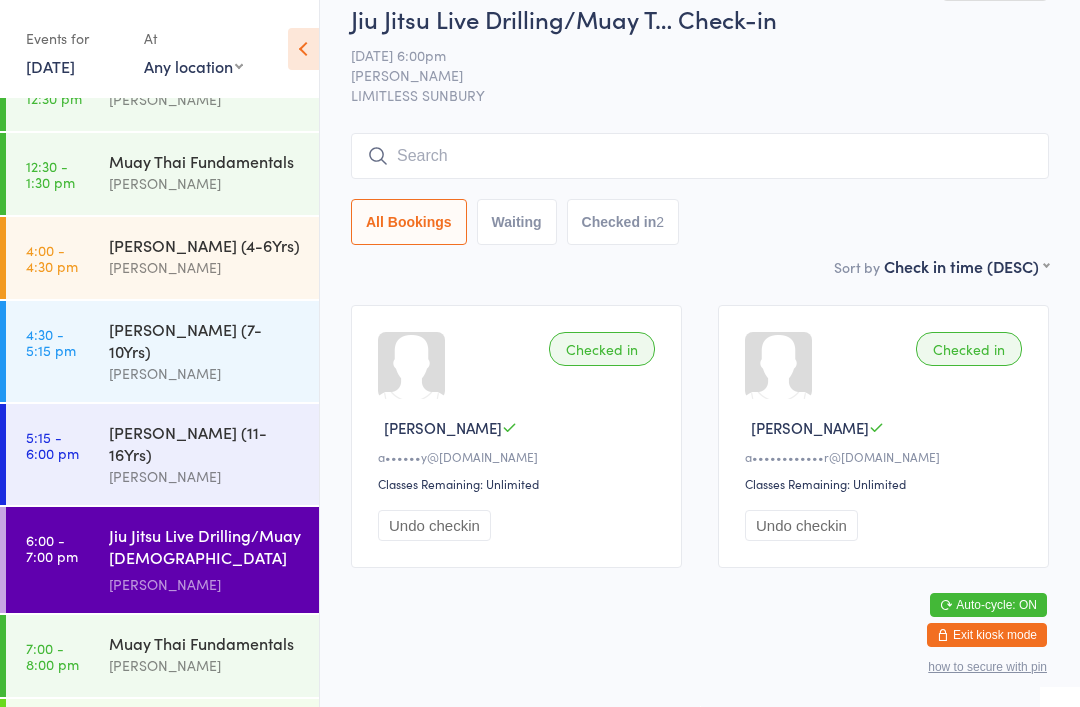 click at bounding box center [700, 156] 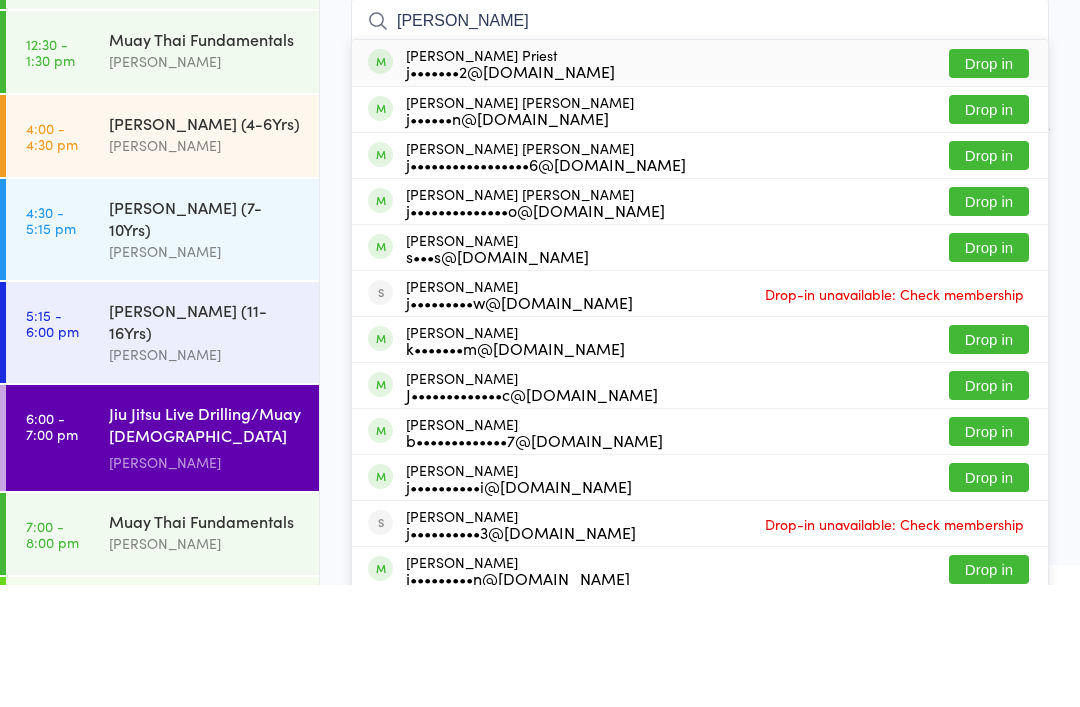 type on "[PERSON_NAME]" 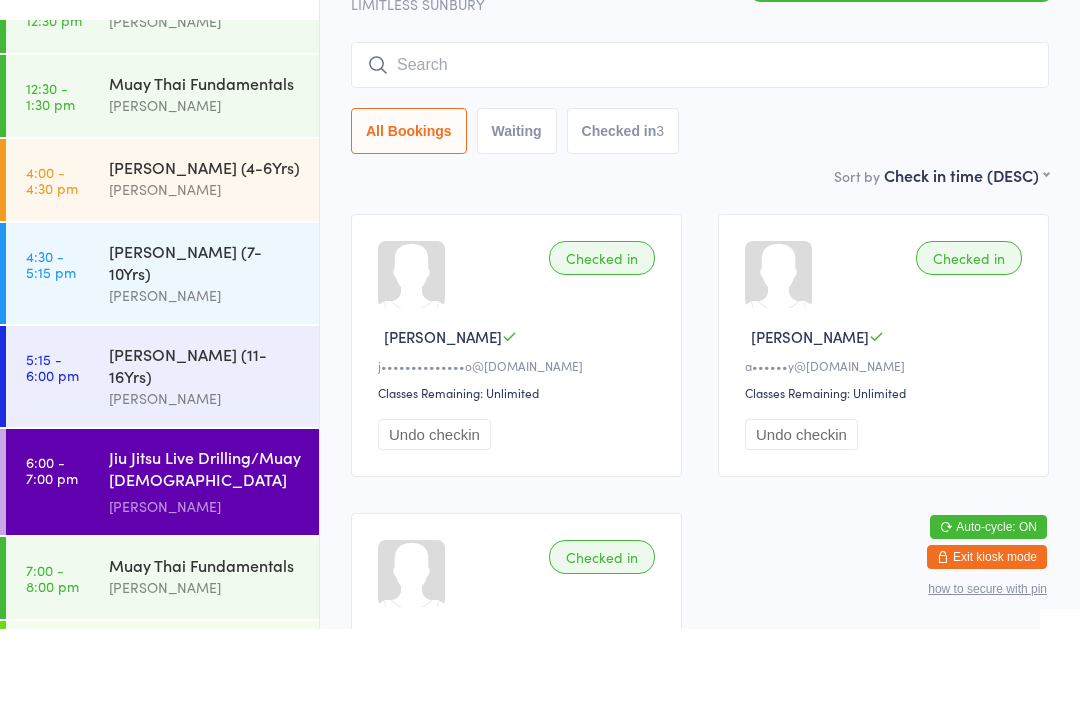 scroll, scrollTop: 117, scrollLeft: 0, axis: vertical 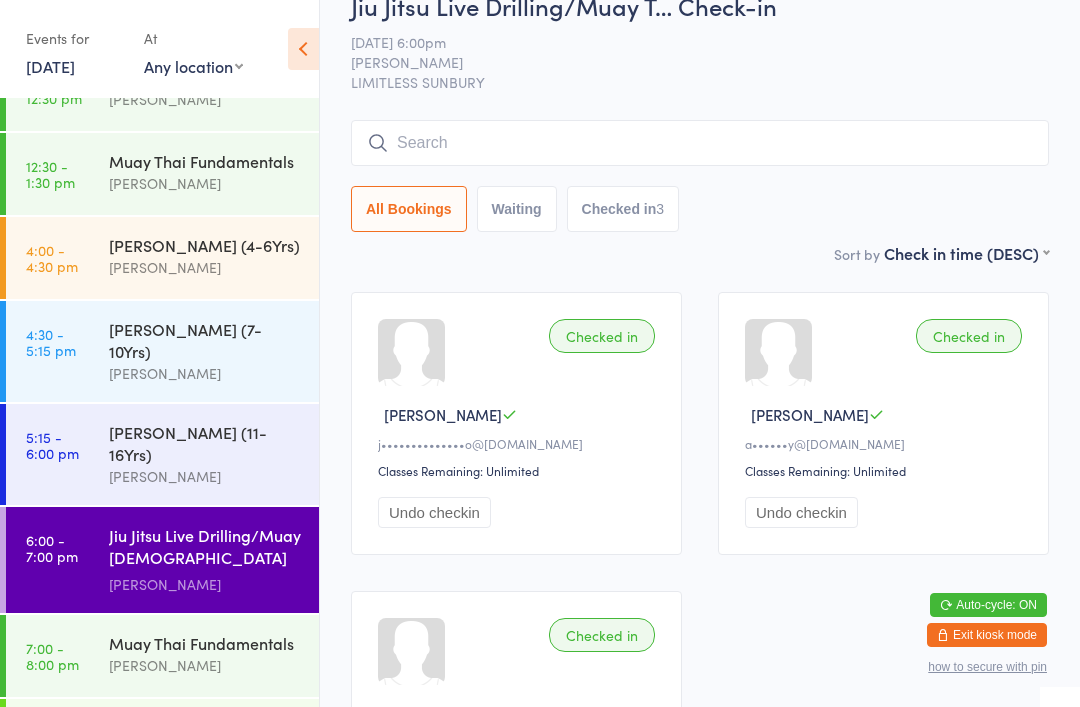 click at bounding box center (700, 143) 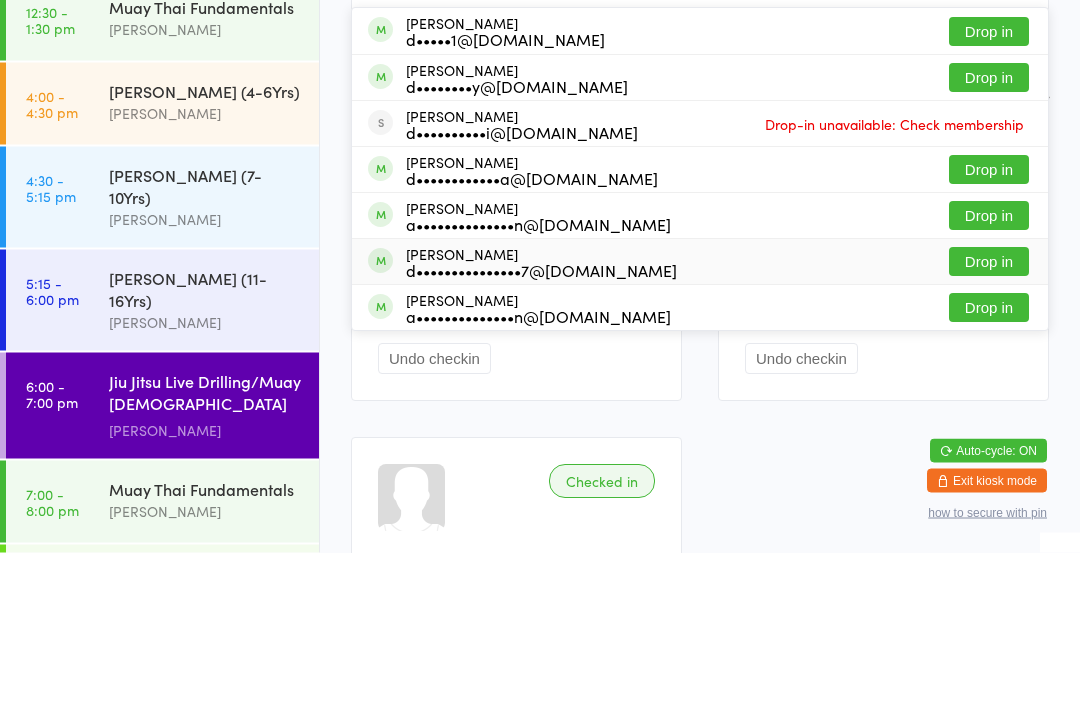 type on "Danie" 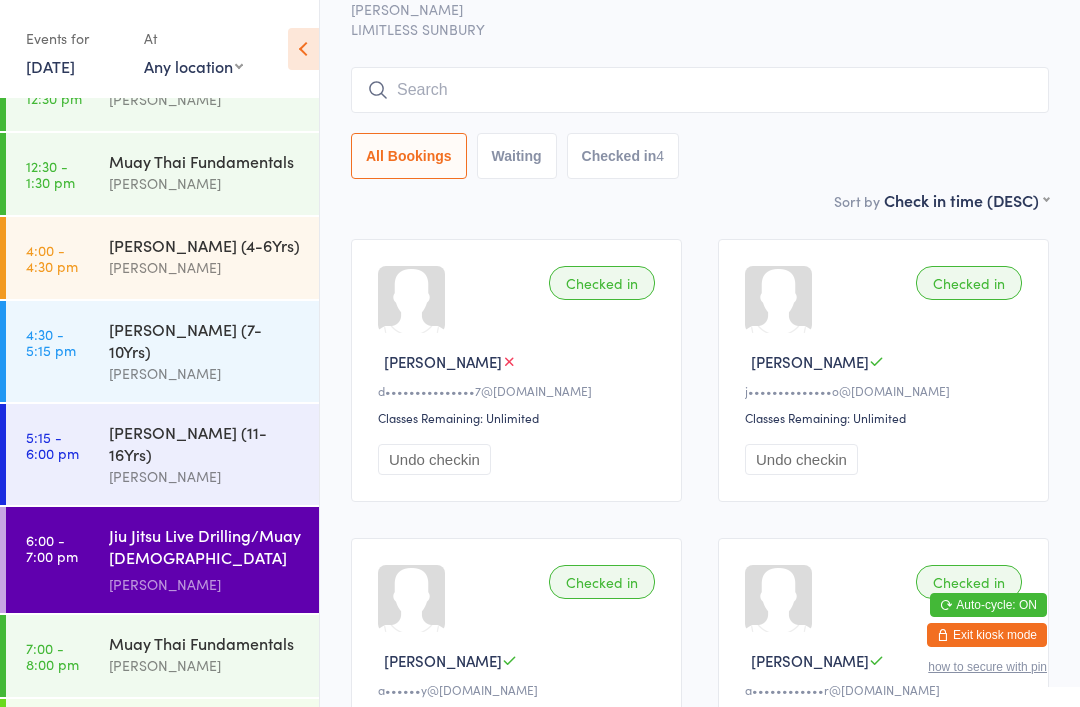 scroll, scrollTop: 91, scrollLeft: 0, axis: vertical 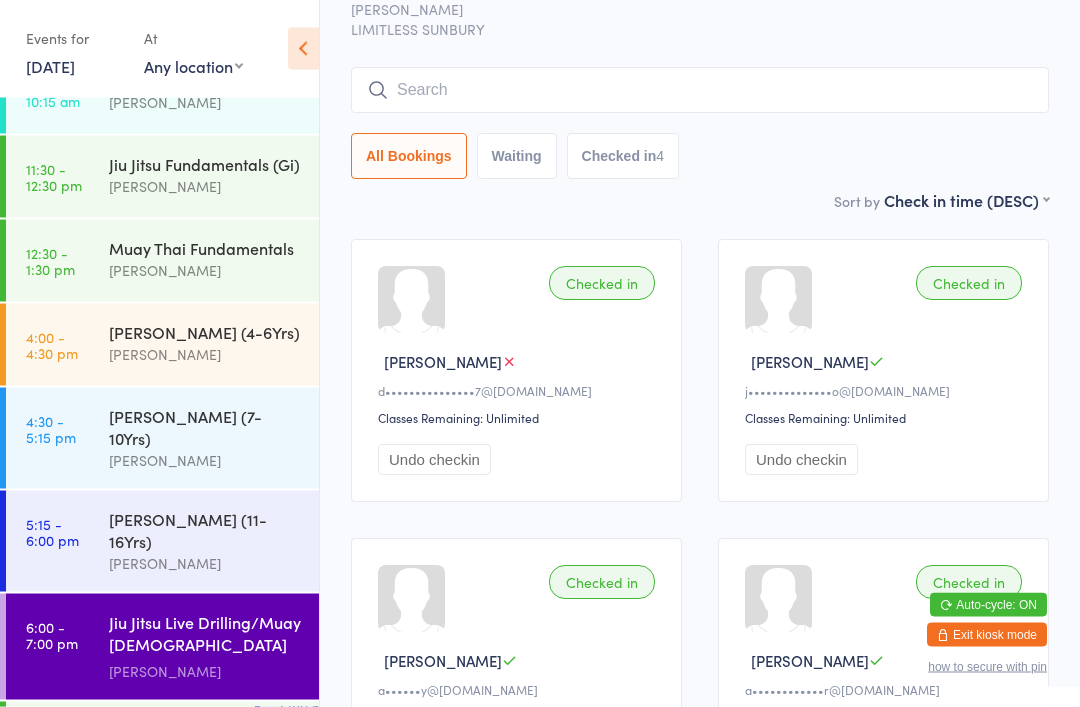 click at bounding box center [700, 91] 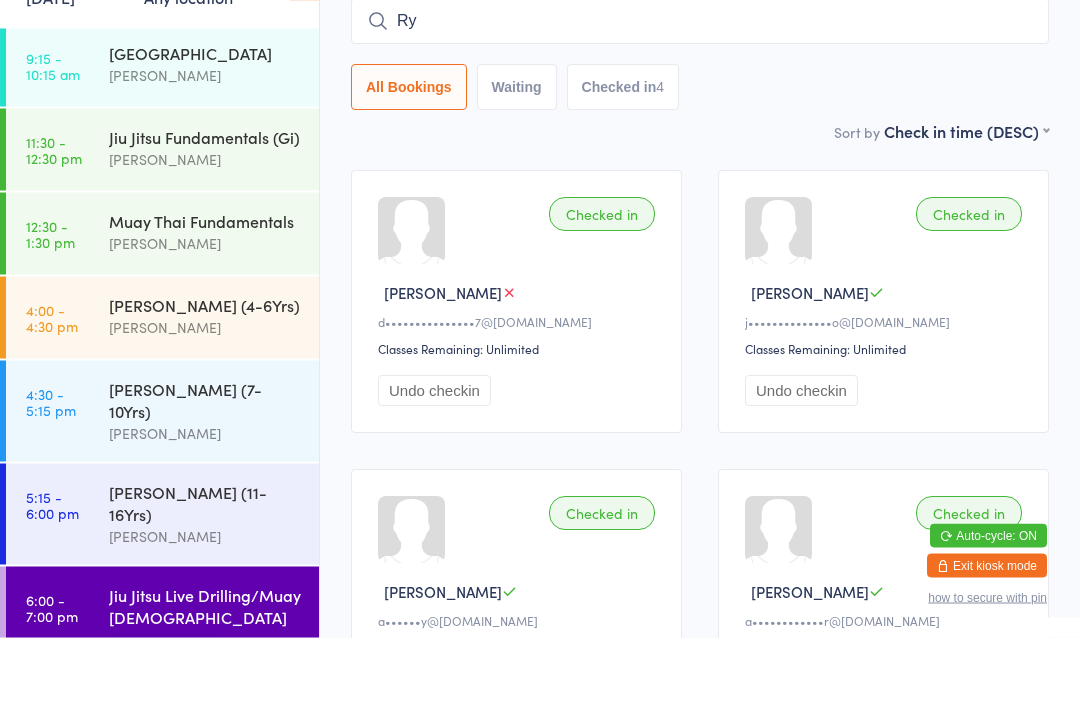 scroll, scrollTop: 106, scrollLeft: 0, axis: vertical 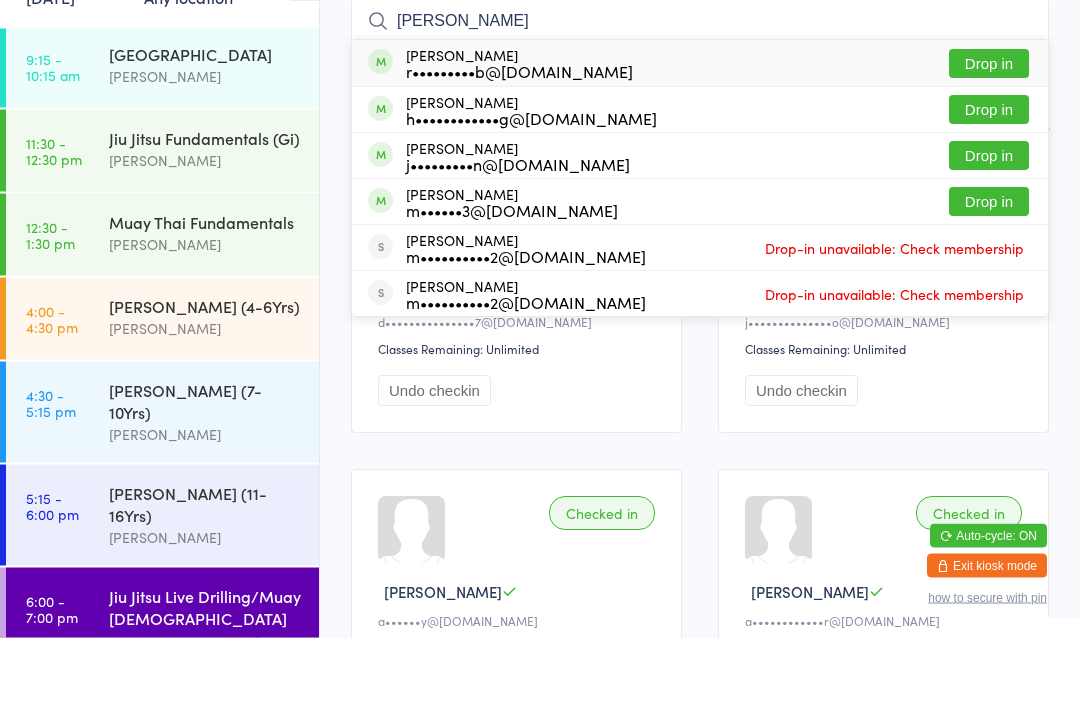 type on "[PERSON_NAME]" 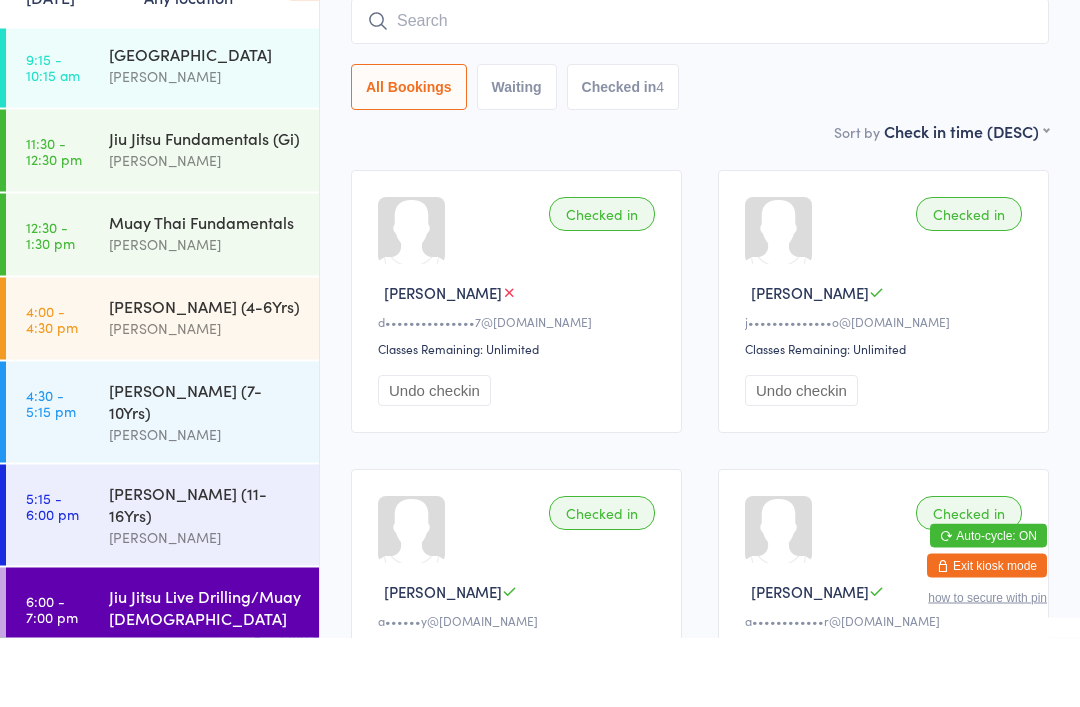 scroll, scrollTop: 161, scrollLeft: 0, axis: vertical 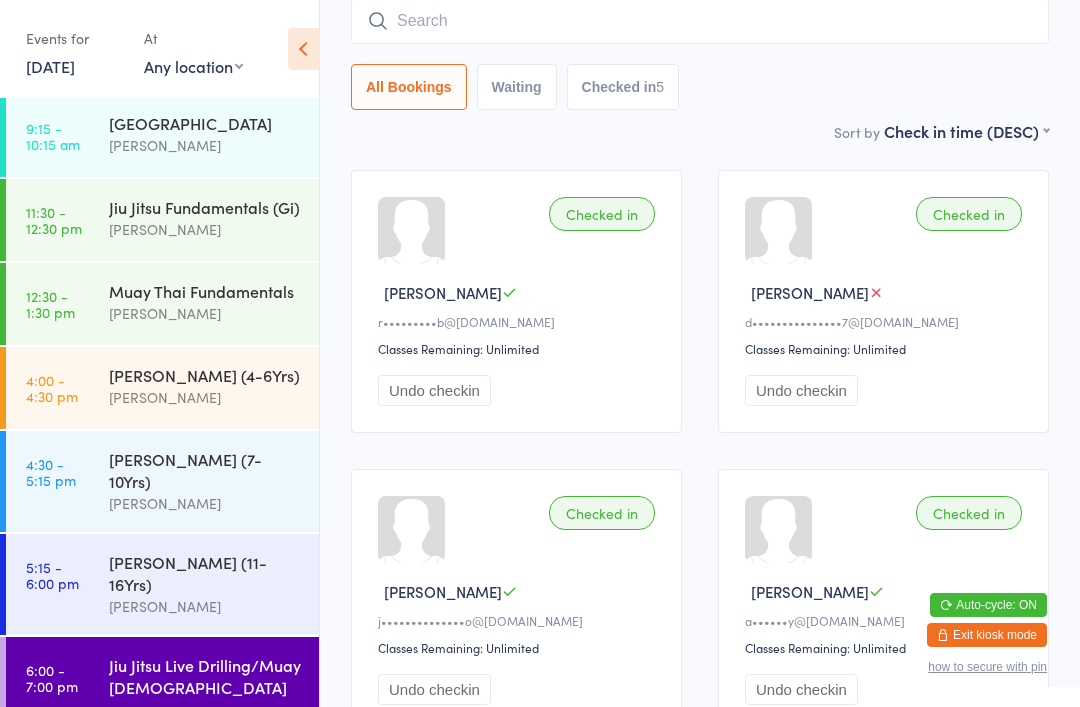 click at bounding box center [700, 21] 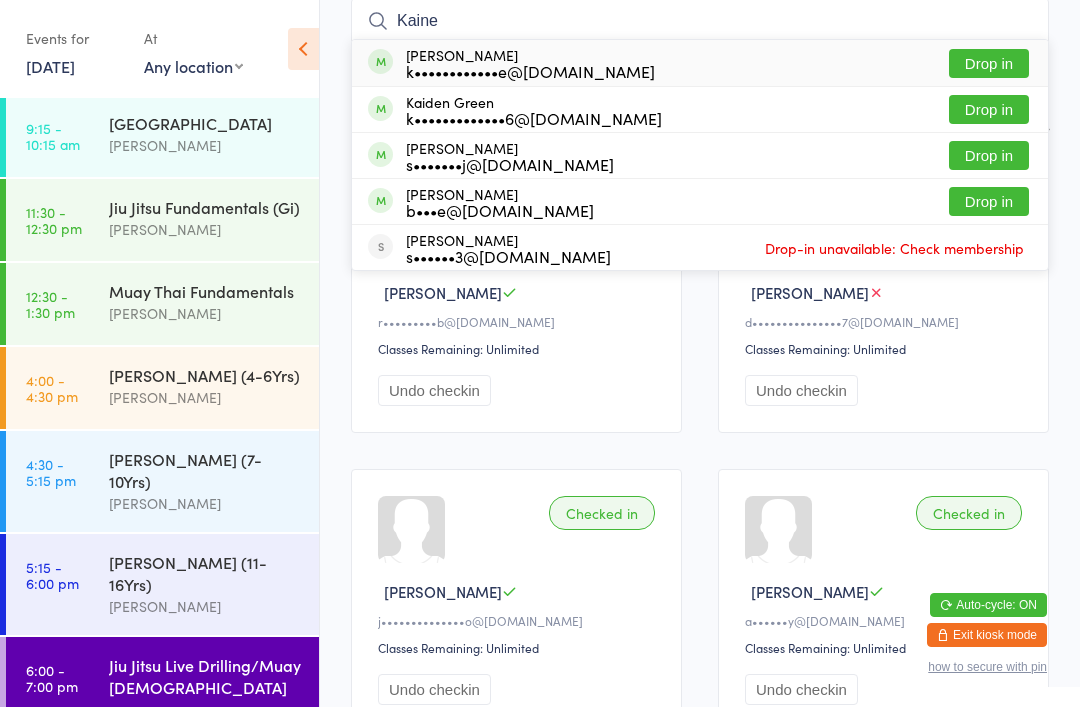 type on "Kaine" 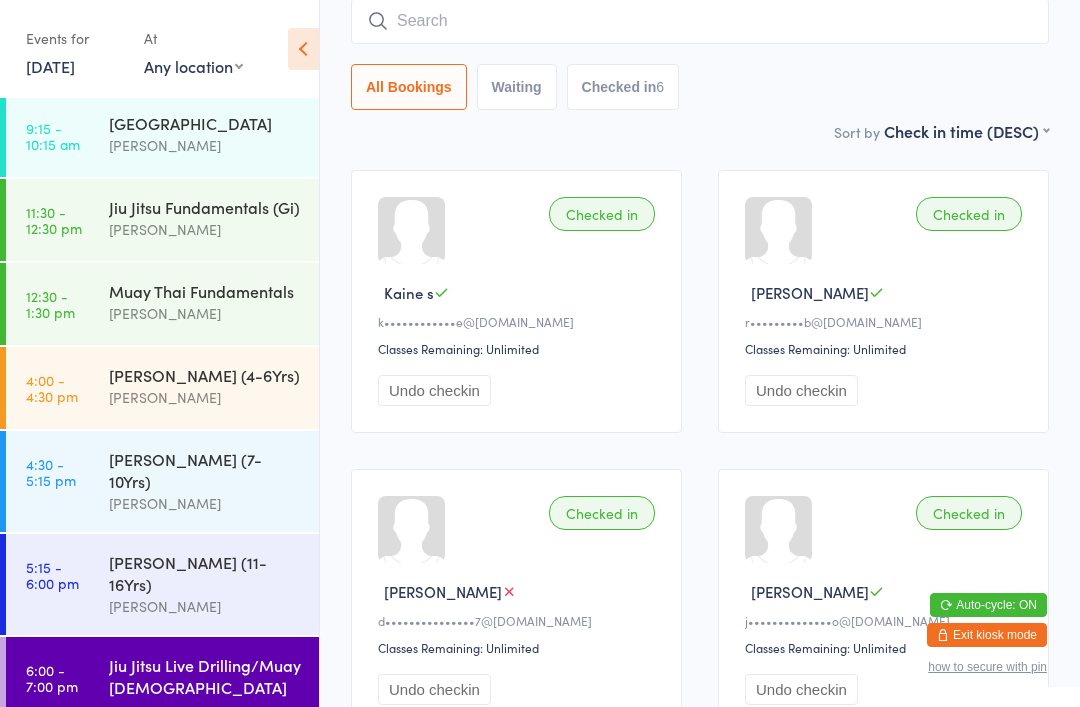click at bounding box center [700, 21] 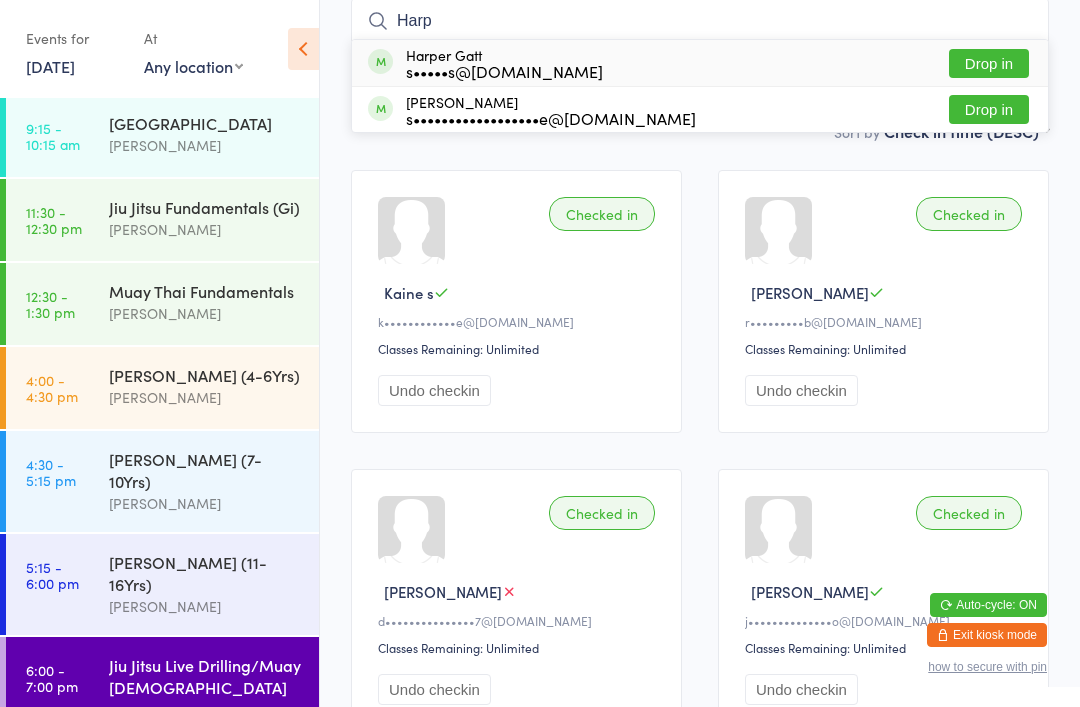 type on "Harp" 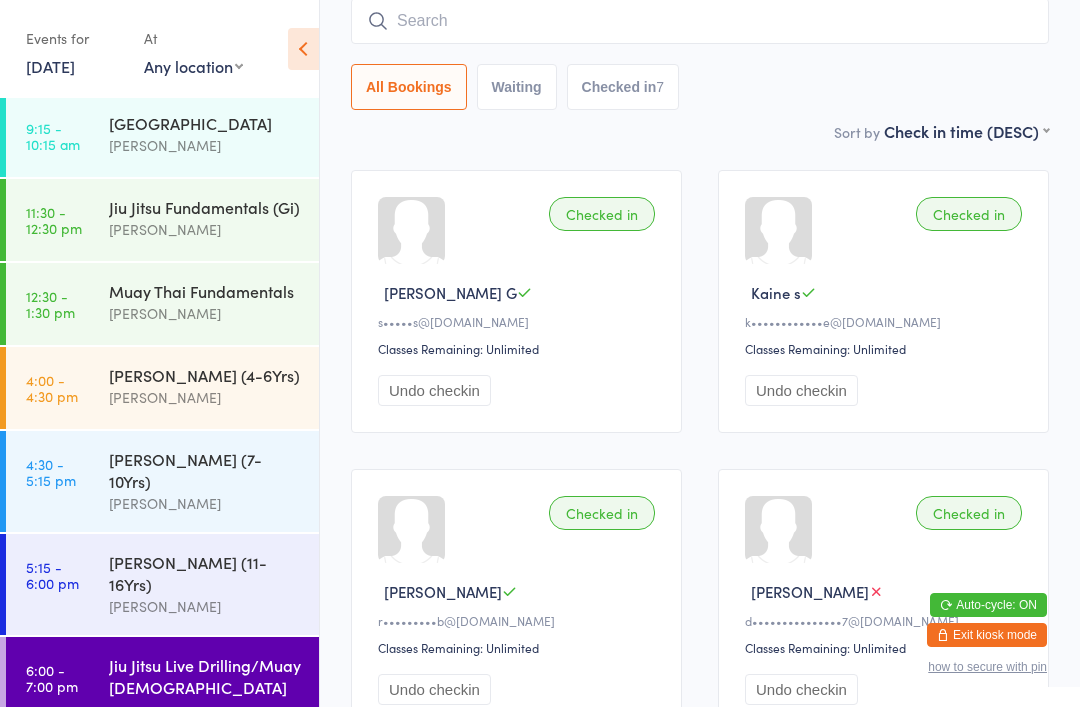 click at bounding box center [700, 21] 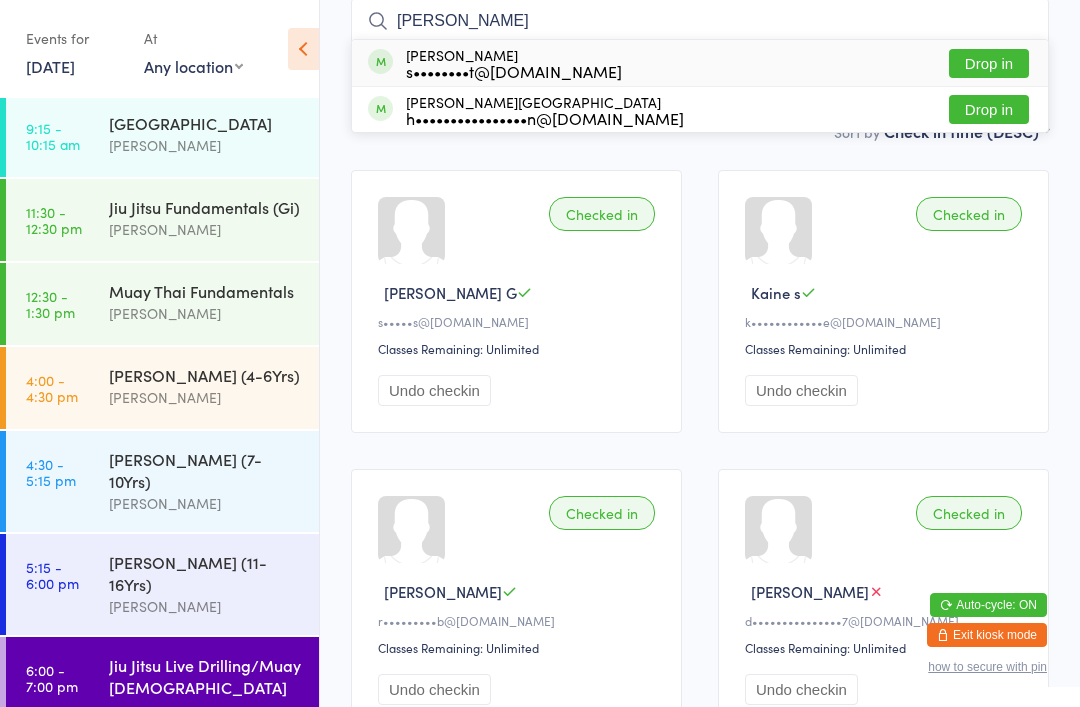 type on "[PERSON_NAME]" 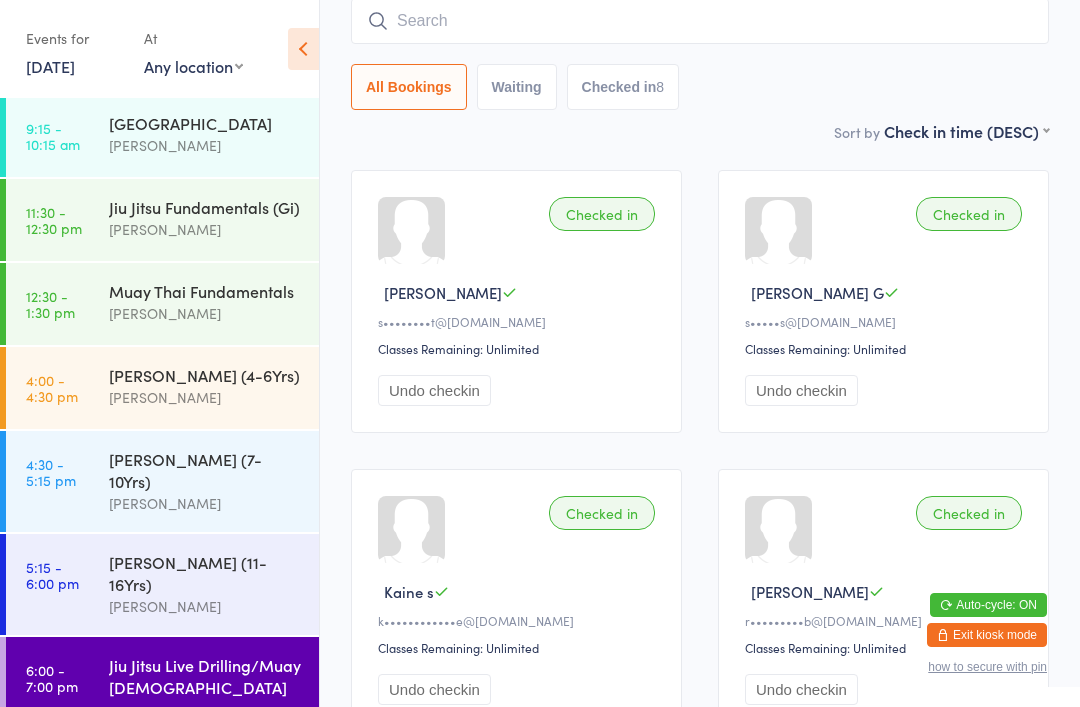 click at bounding box center [700, 21] 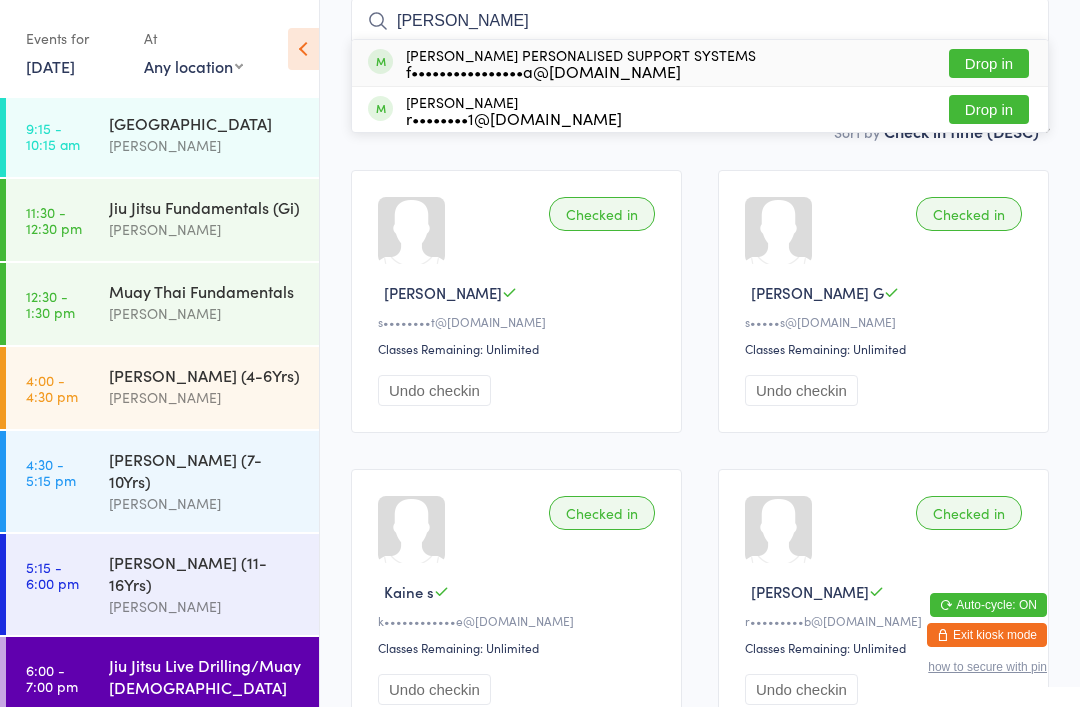 type on "[PERSON_NAME]" 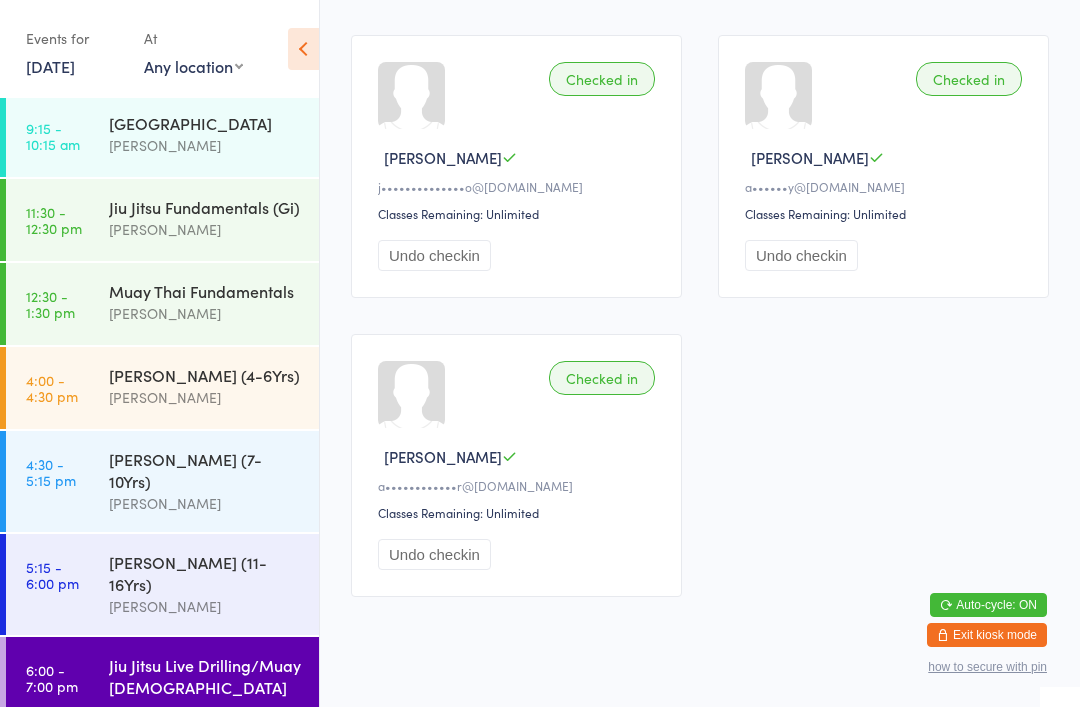 scroll, scrollTop: 1207, scrollLeft: 0, axis: vertical 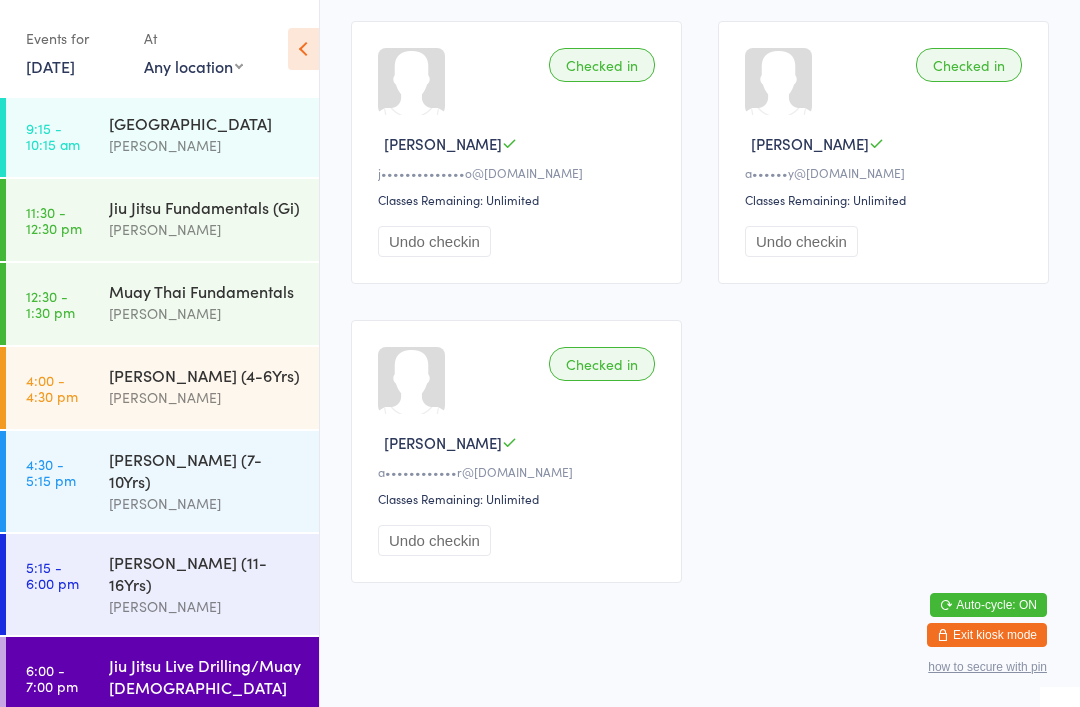 click on "Muay Thai Fundamentals" at bounding box center (205, 773) 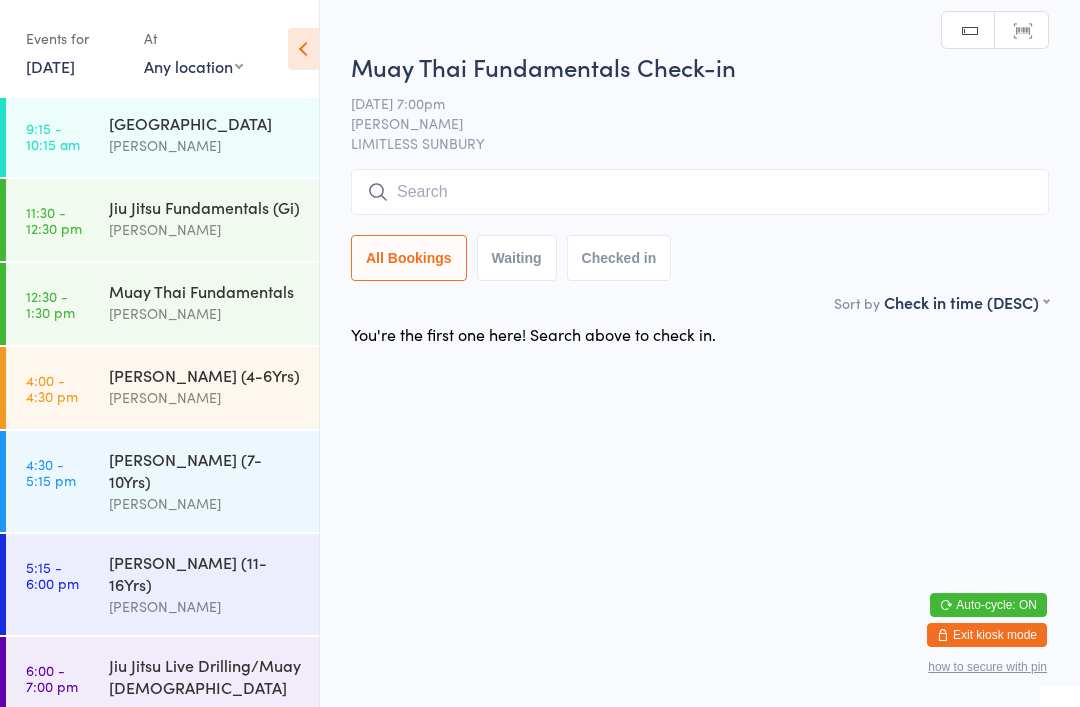 click on "Jiu Jitsu Live Drilling/Muay [DEMOGRAPHIC_DATA] Fighters" at bounding box center (205, 678) 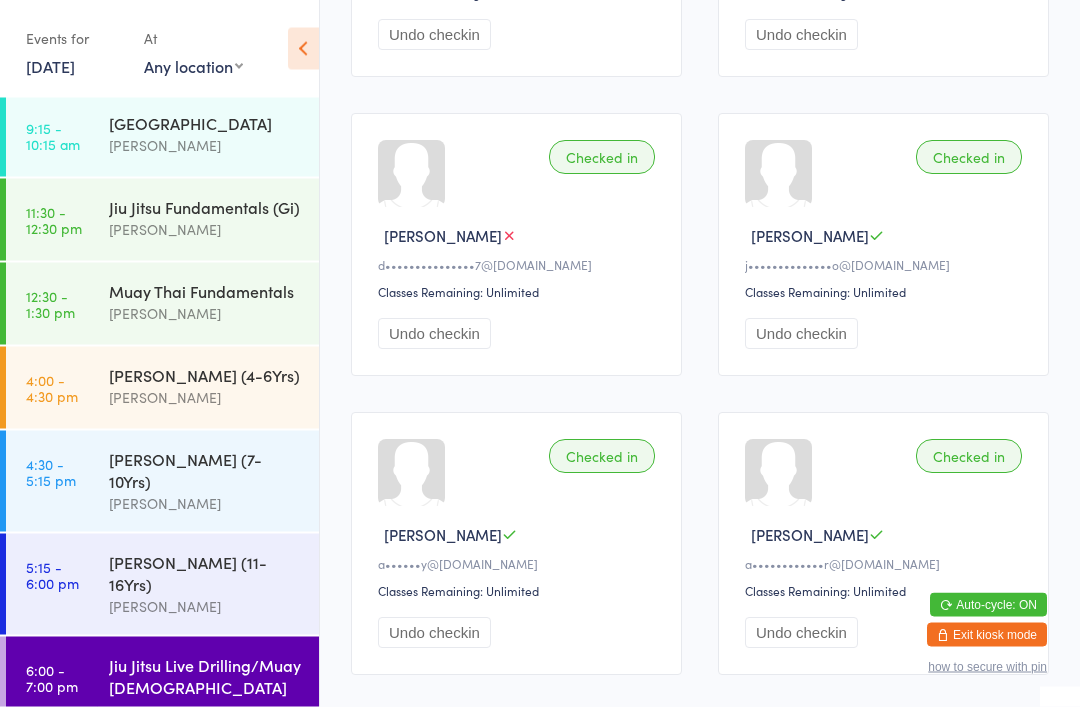 scroll, scrollTop: 1207, scrollLeft: 0, axis: vertical 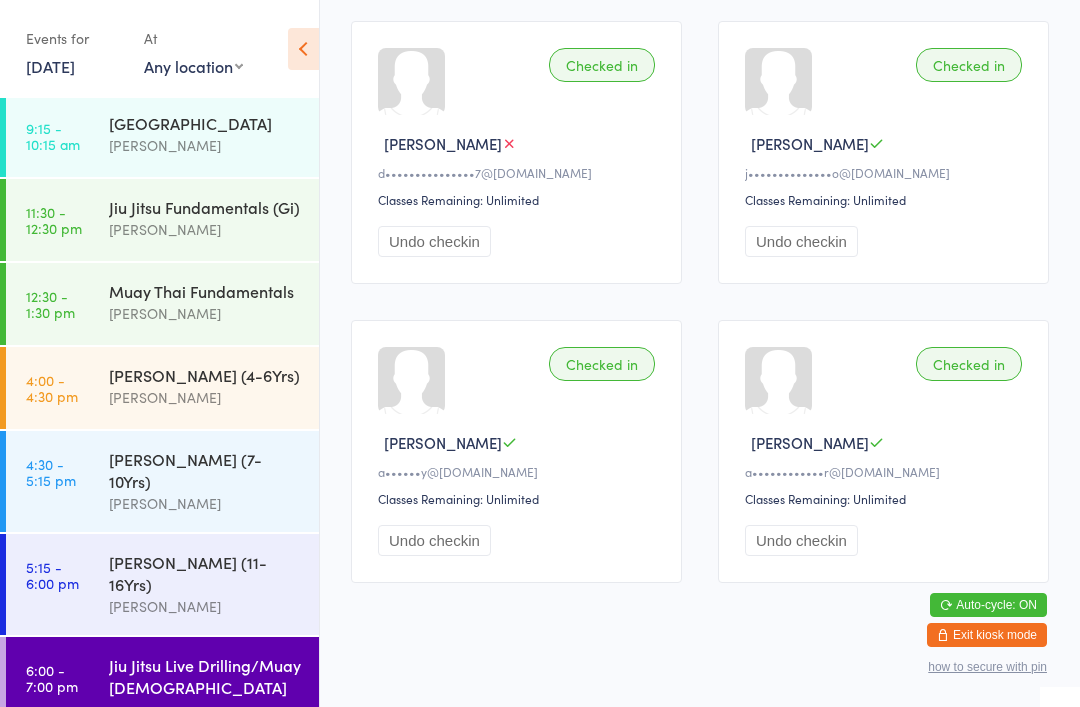 click on "[PERSON_NAME]" at bounding box center [205, 795] 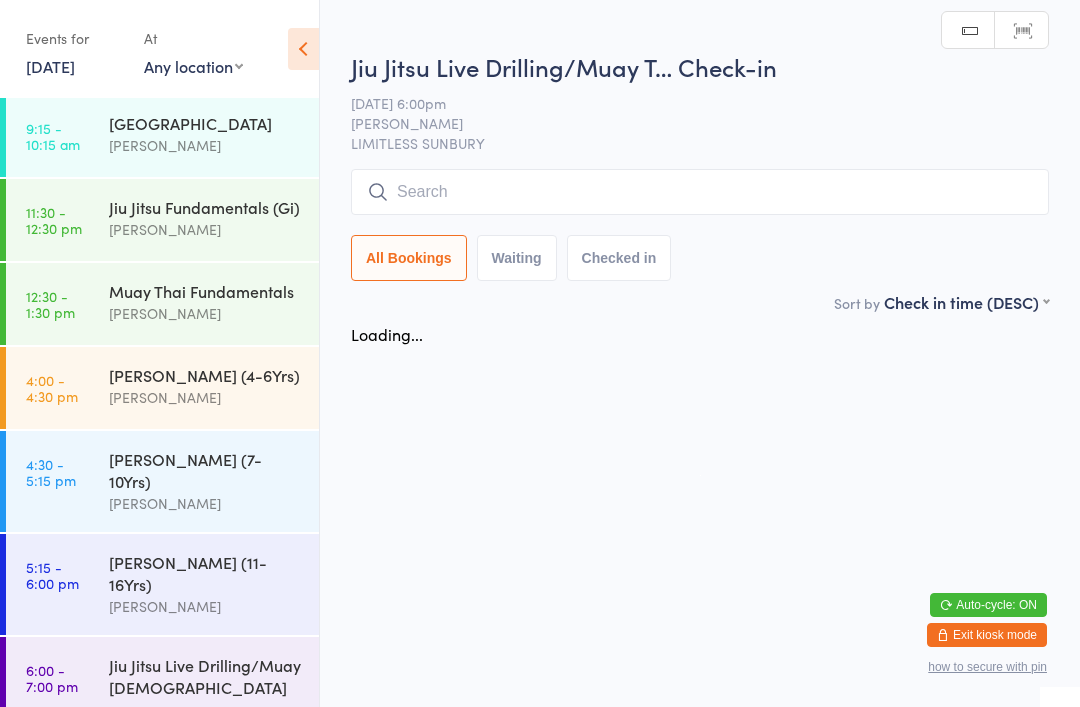scroll, scrollTop: 0, scrollLeft: 0, axis: both 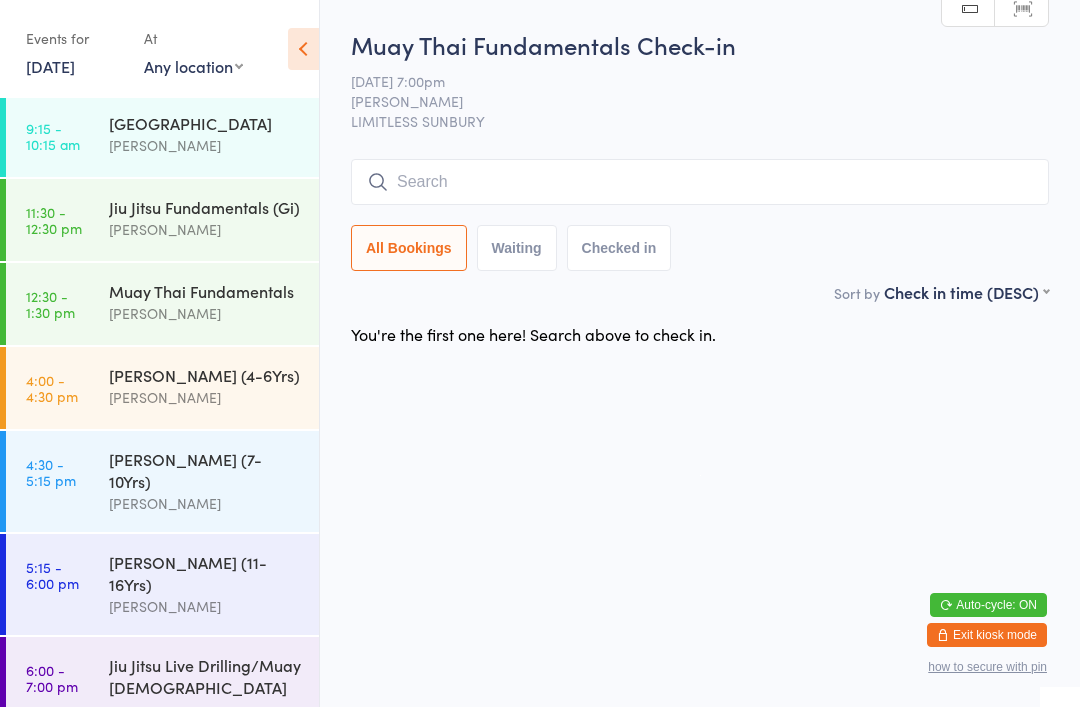 click at bounding box center [700, 182] 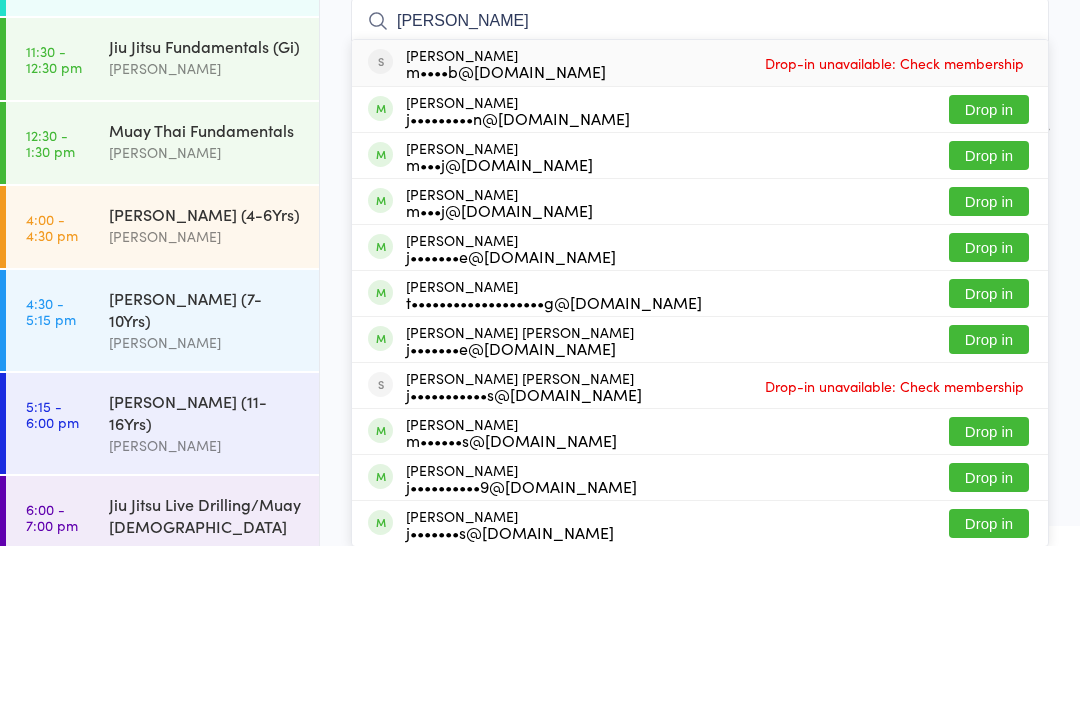 type on "[PERSON_NAME]" 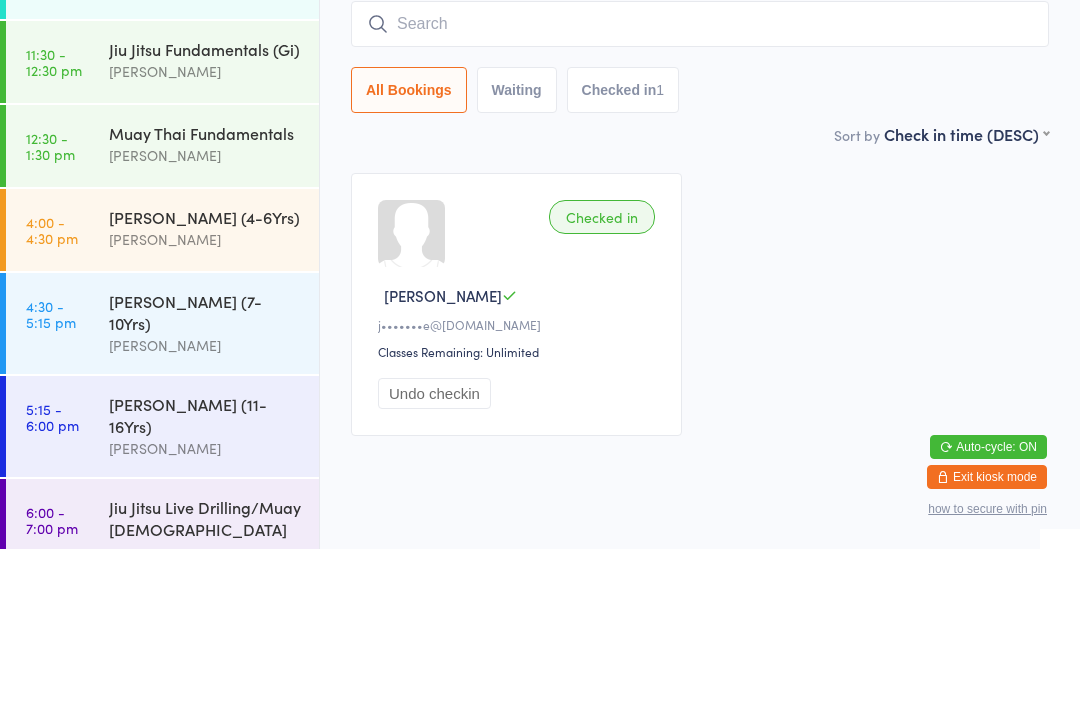 click on "Checked in [PERSON_NAME]•••••••e@[DOMAIN_NAME] Classes Remaining: Unlimited   Undo checkin" at bounding box center (700, 462) 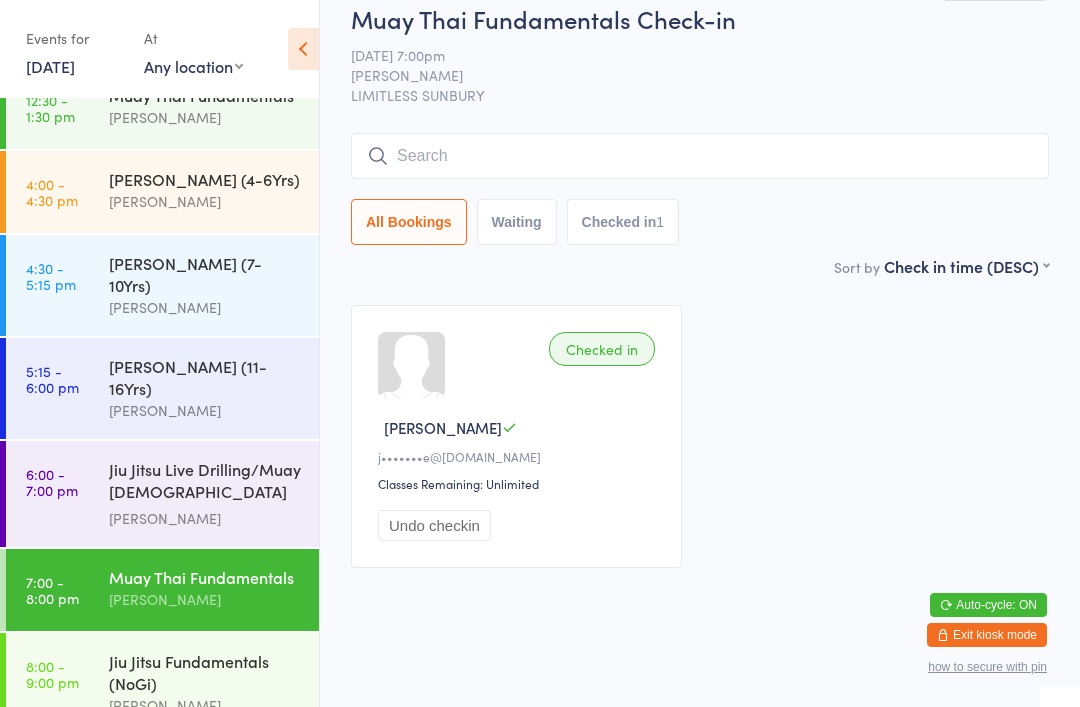 scroll, scrollTop: 300, scrollLeft: 0, axis: vertical 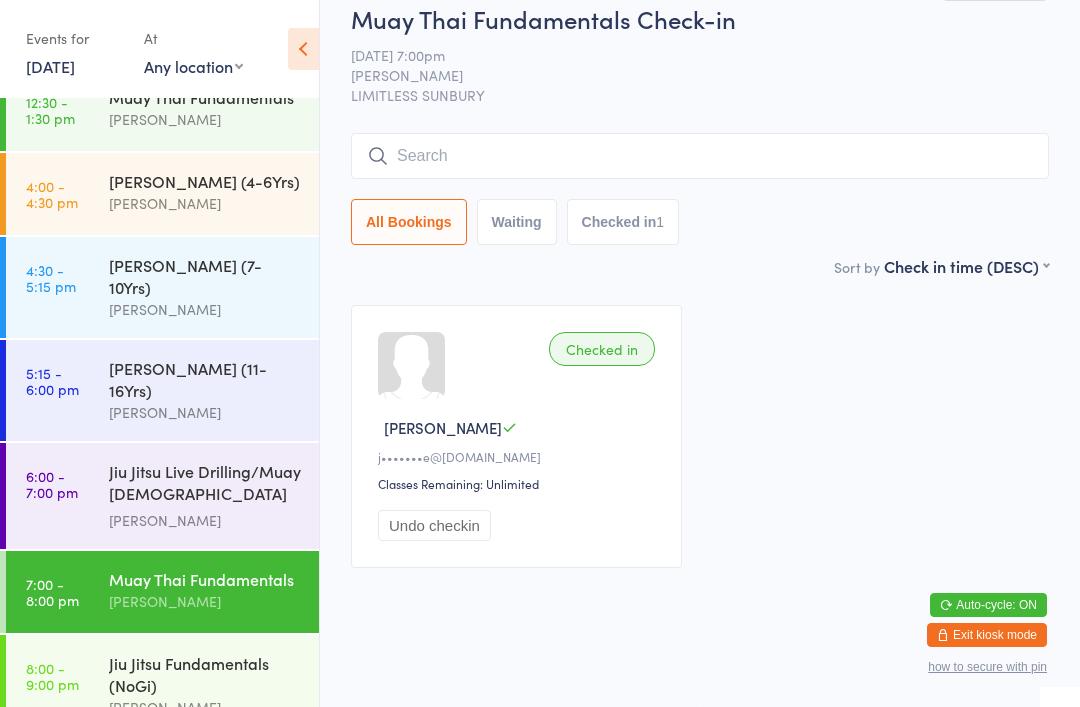 click on "Jiu Jitsu Fundamentals (NoGi)" at bounding box center (205, 674) 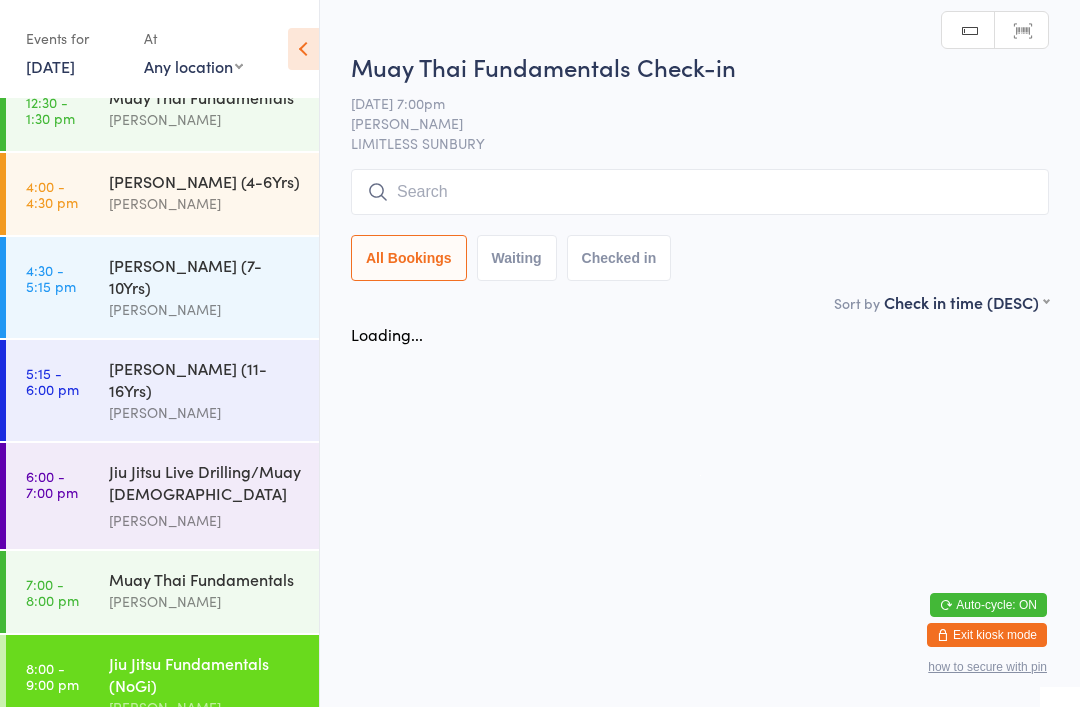scroll, scrollTop: 0, scrollLeft: 0, axis: both 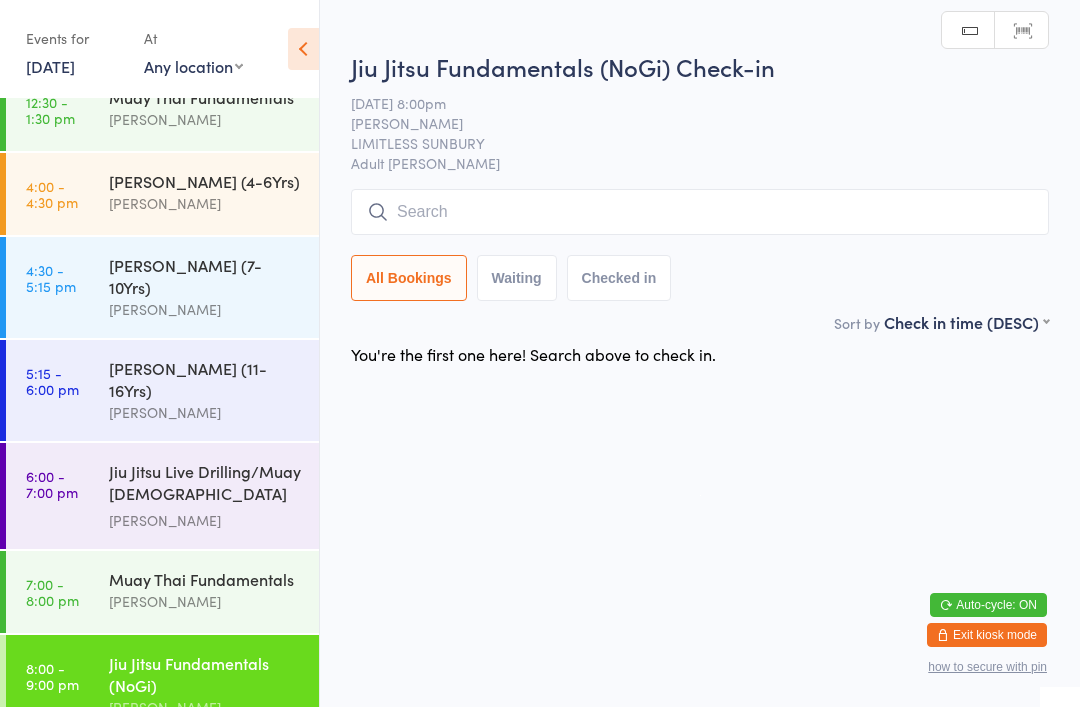 click at bounding box center (700, 212) 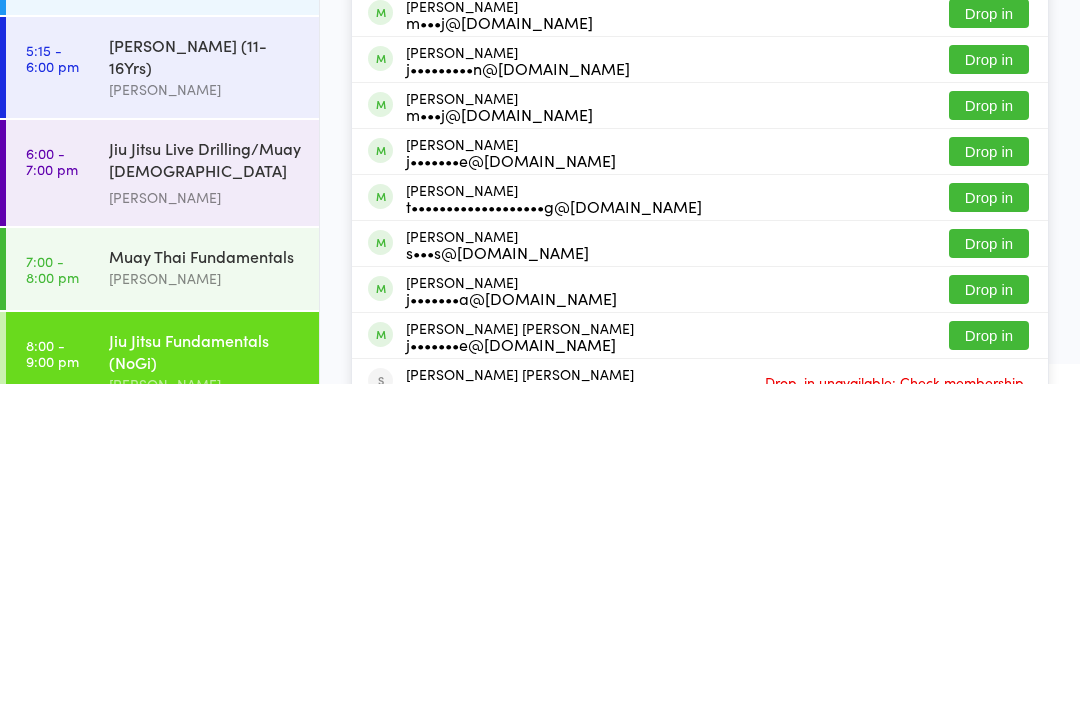 type on "Jam" 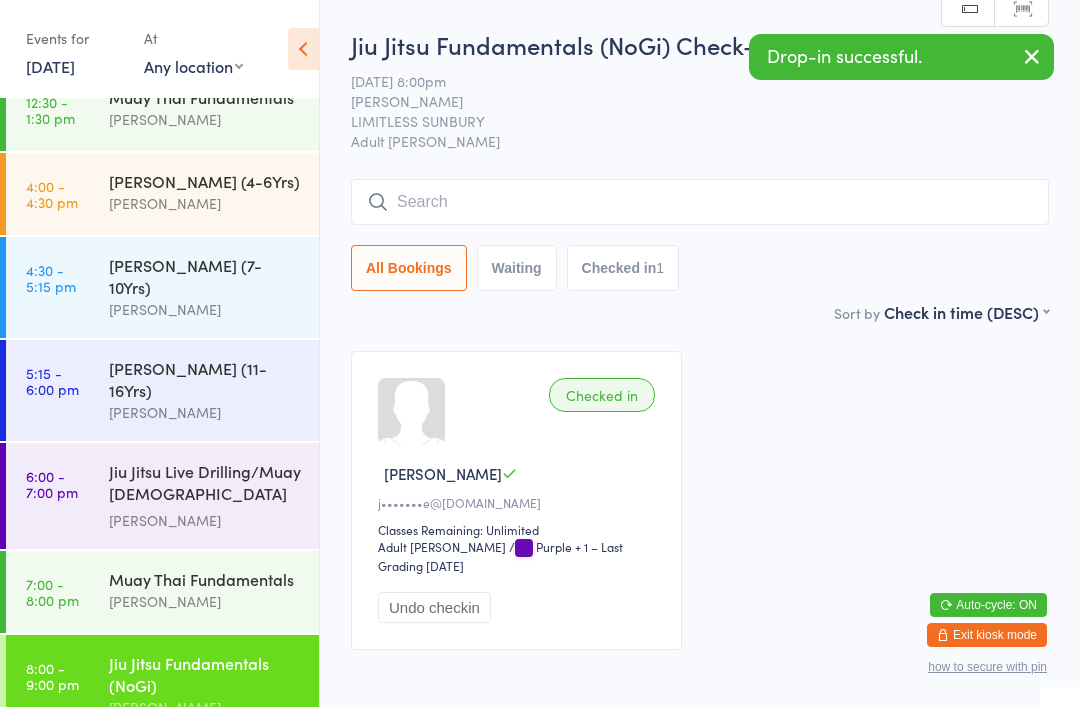 click at bounding box center (1032, 56) 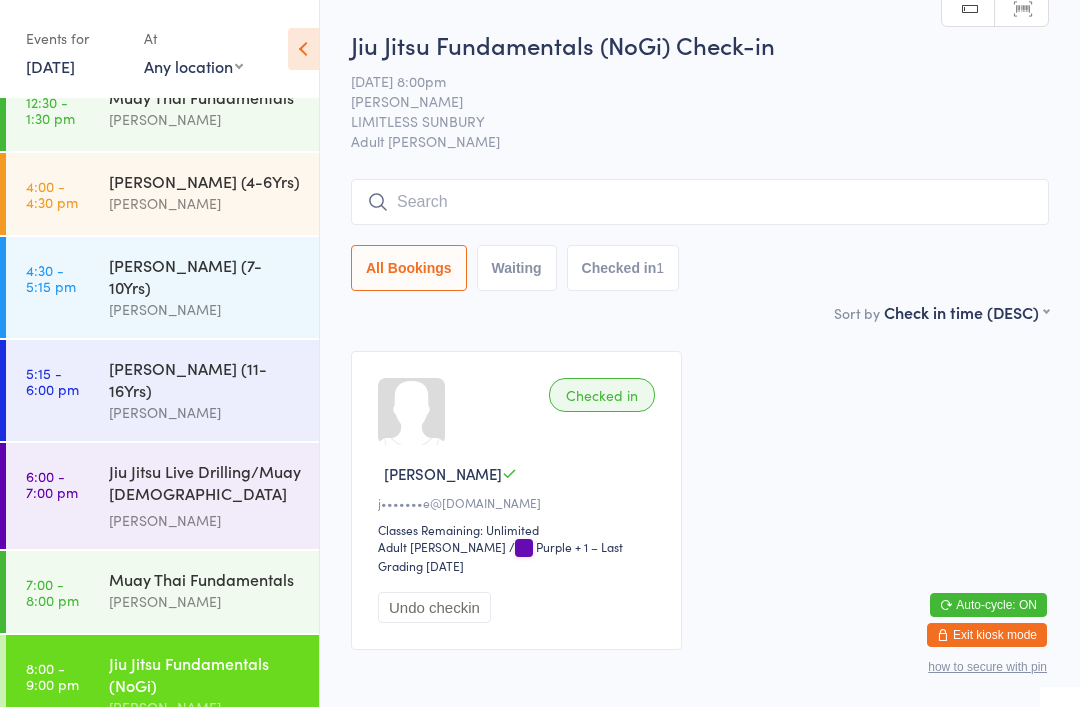 click at bounding box center [700, 202] 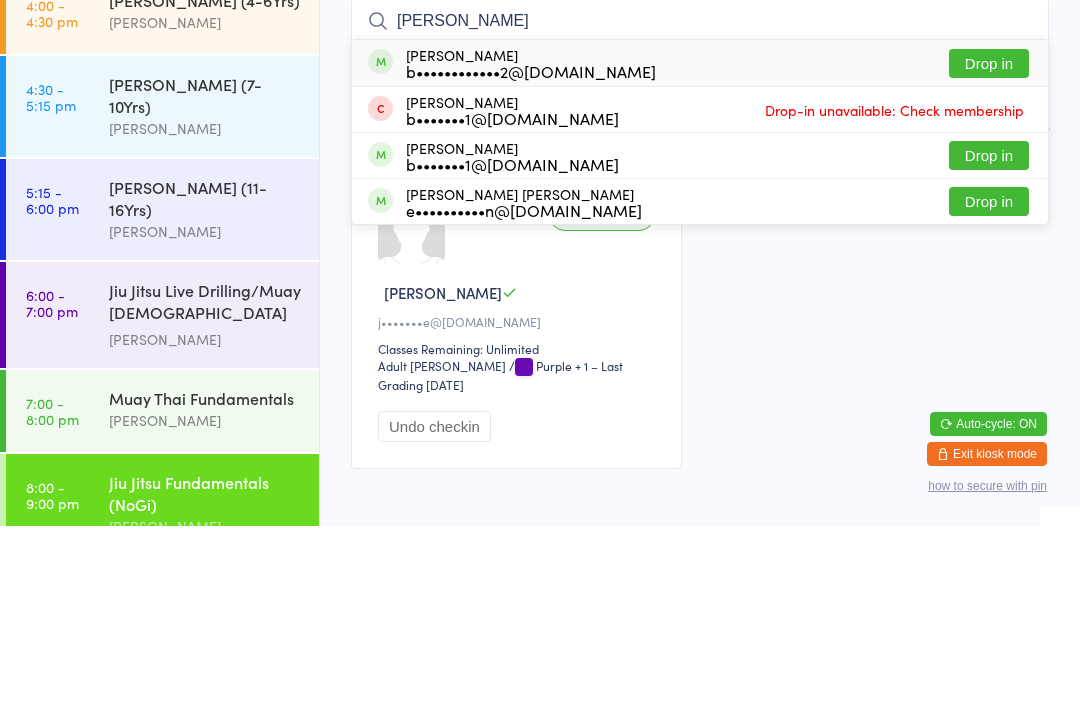 type on "[PERSON_NAME]" 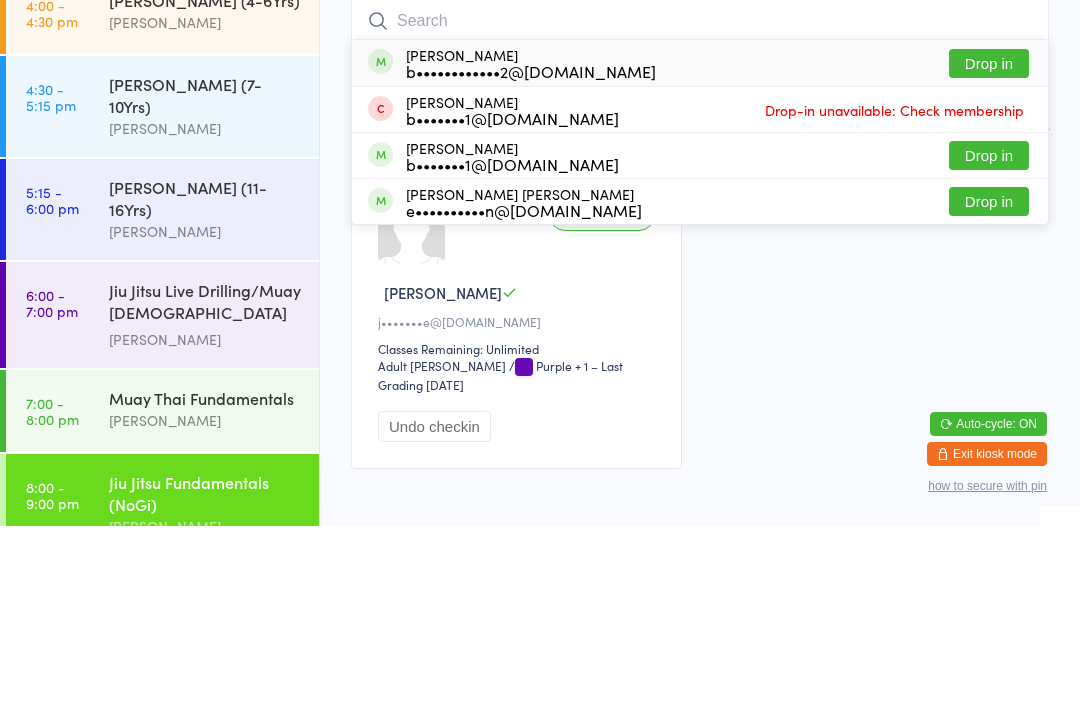 scroll, scrollTop: 108, scrollLeft: 0, axis: vertical 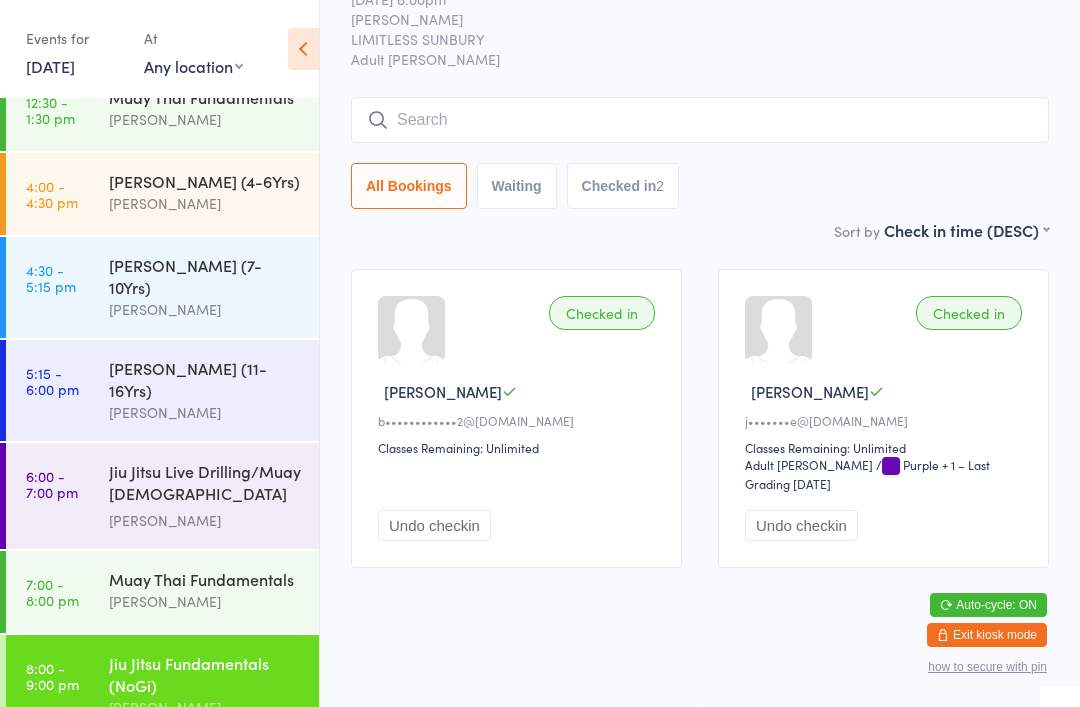 click at bounding box center (700, 120) 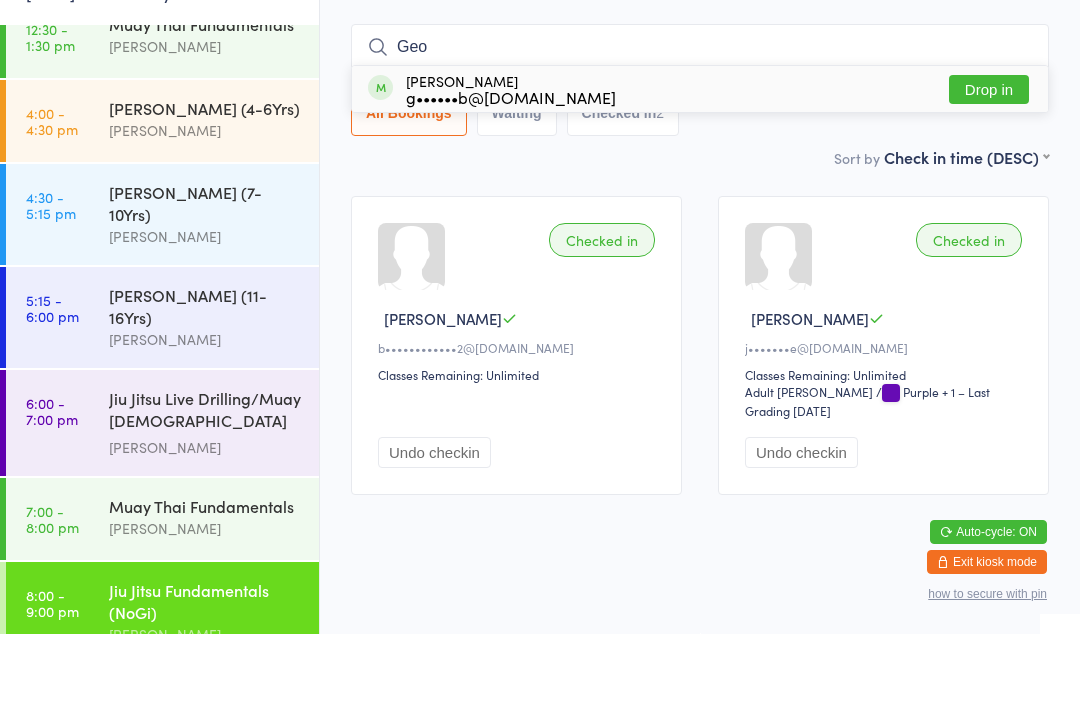 type on "Geo" 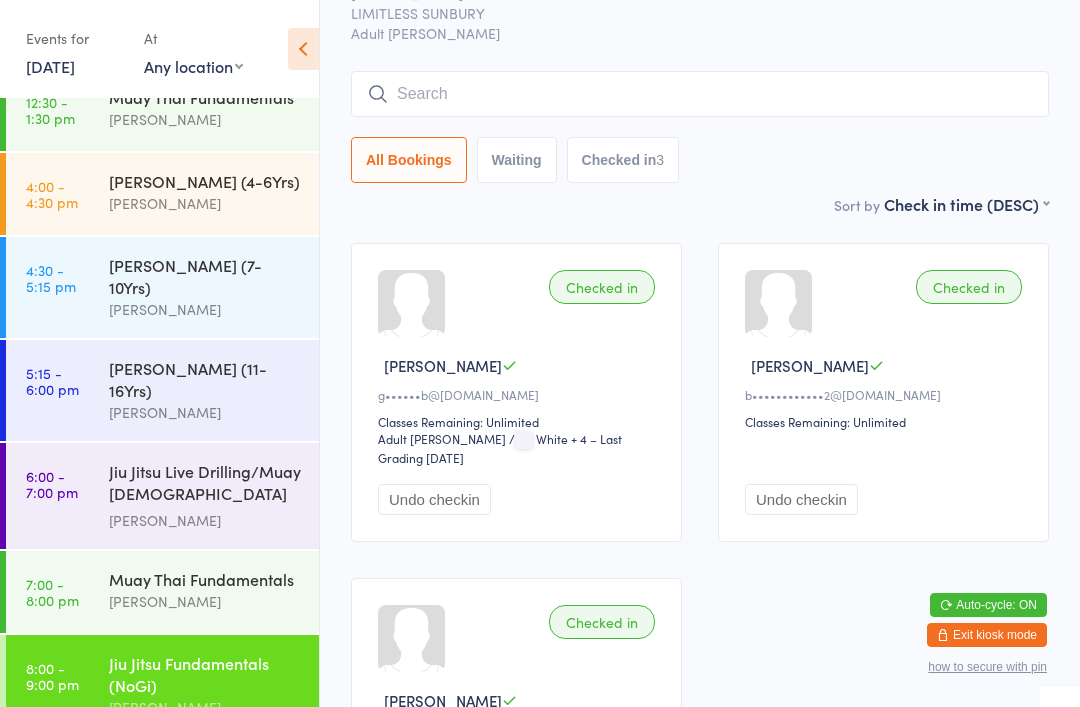 click on "Muay Thai Fundamentals" at bounding box center [205, 579] 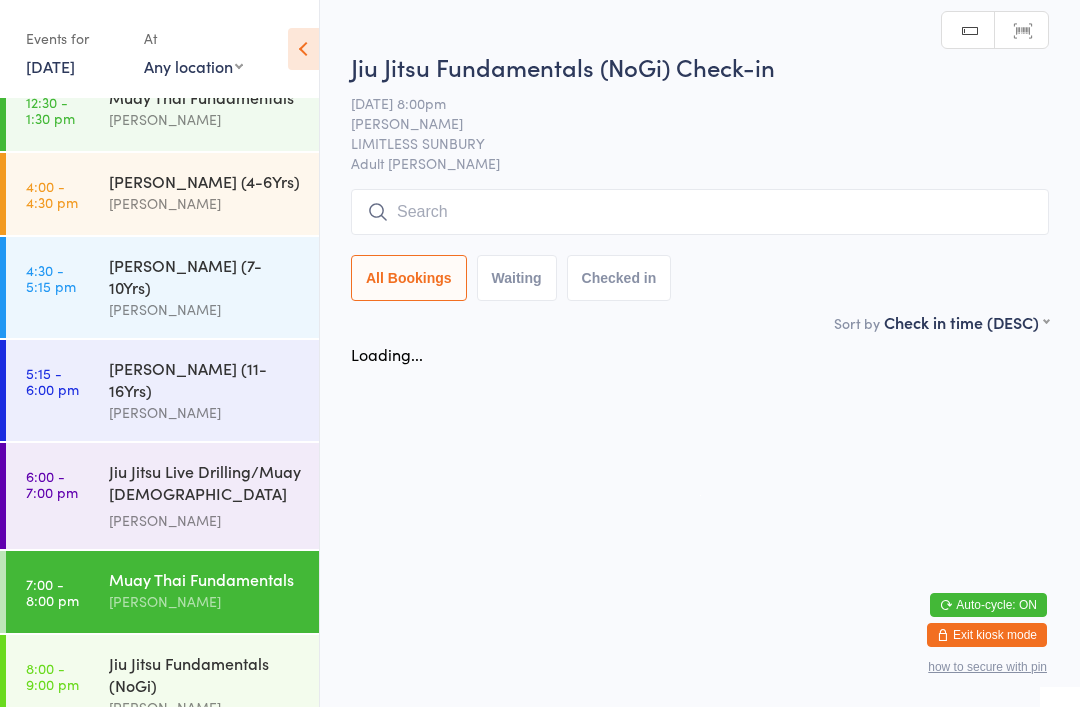 scroll, scrollTop: 0, scrollLeft: 0, axis: both 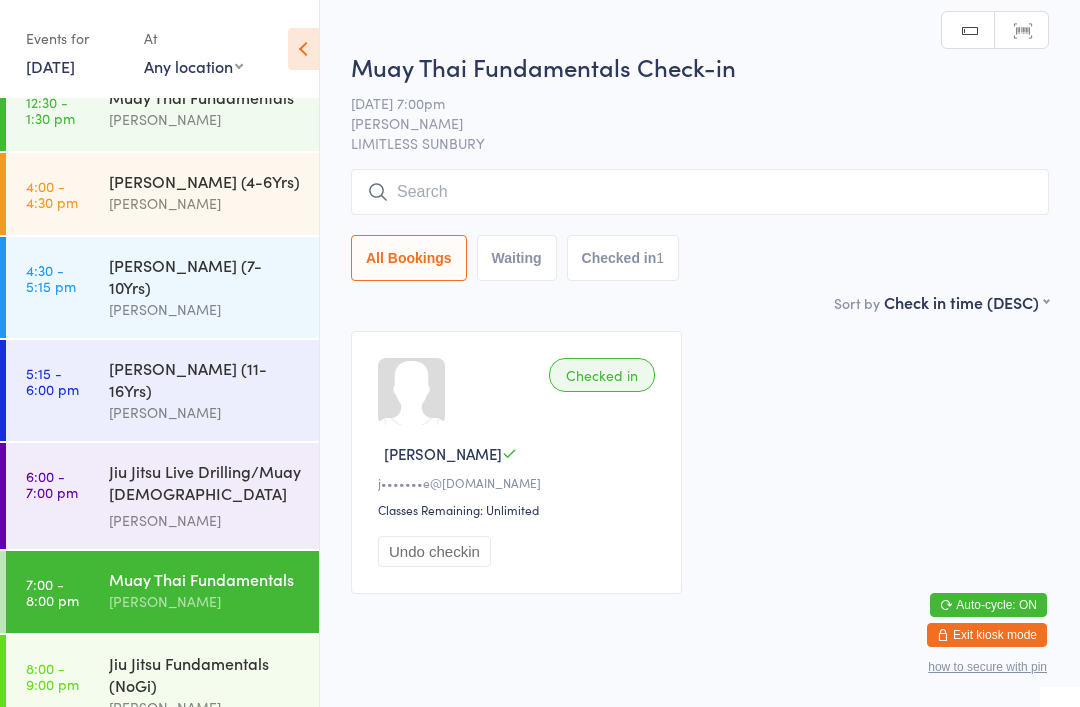 click at bounding box center [700, 192] 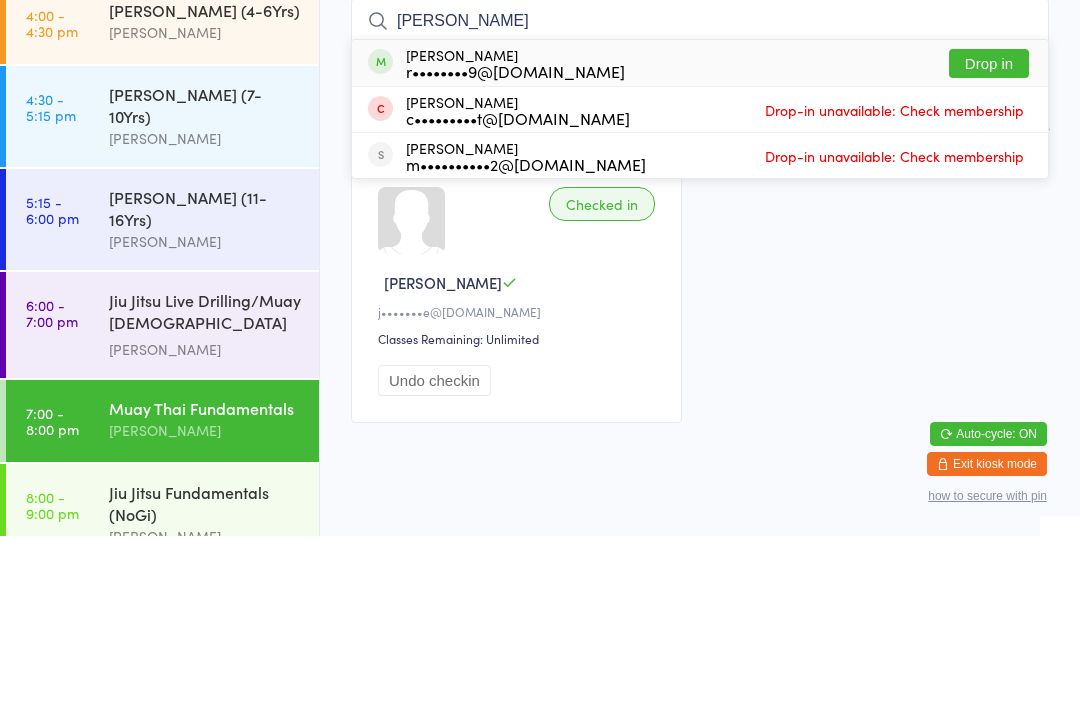 type on "[PERSON_NAME]" 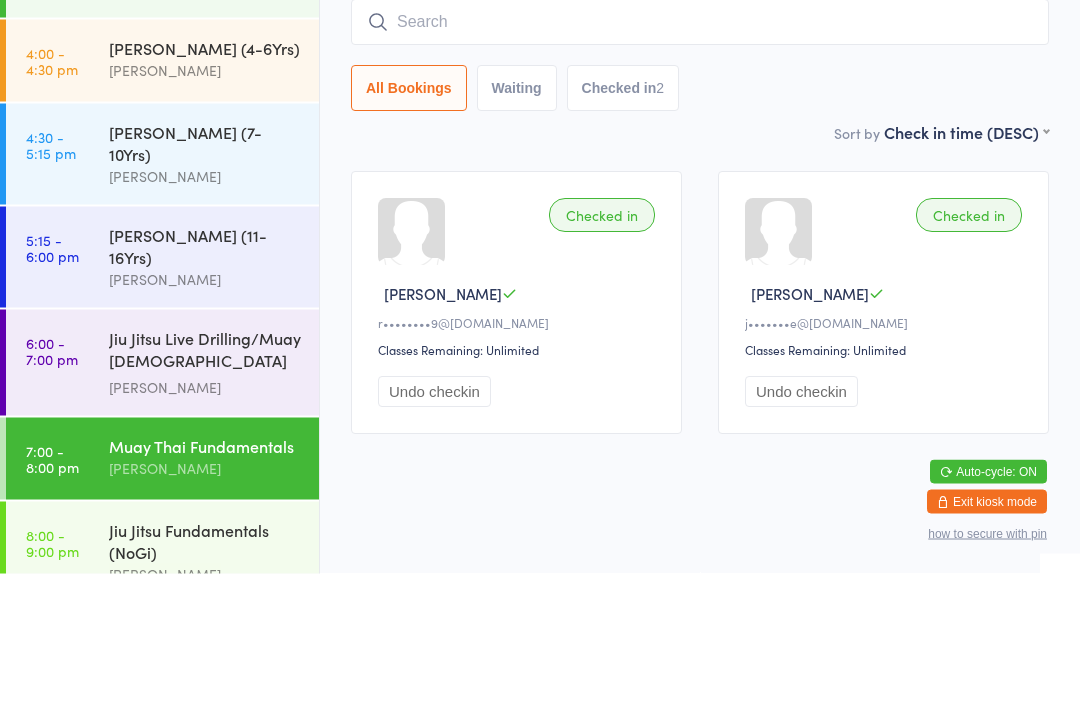 scroll, scrollTop: 51, scrollLeft: 0, axis: vertical 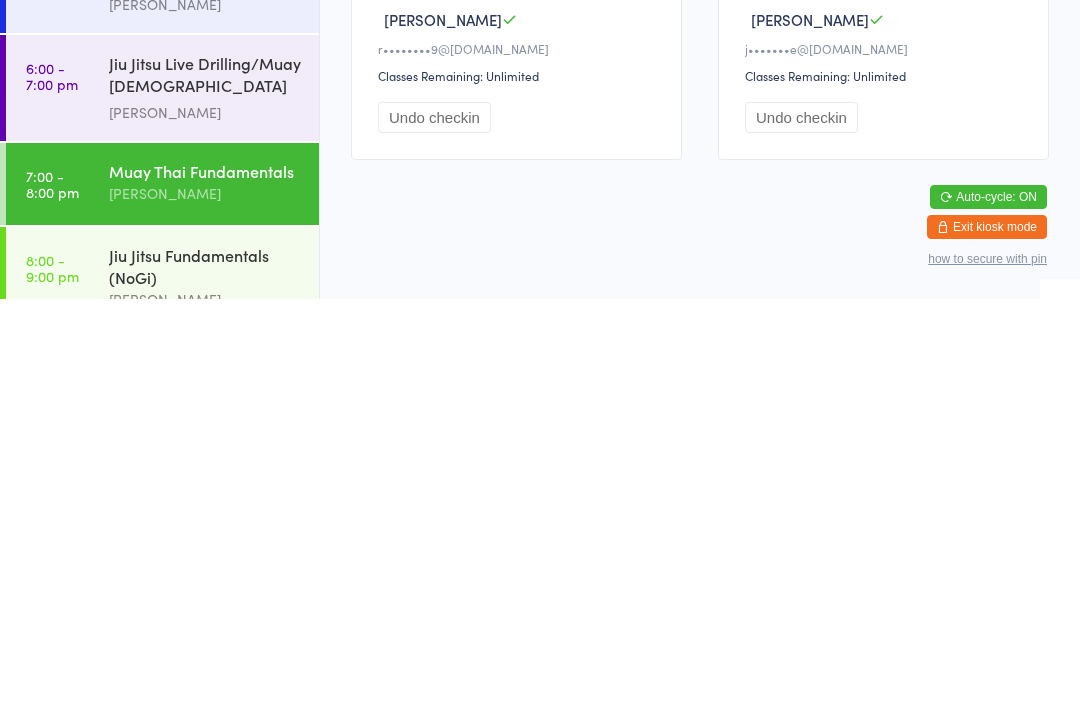 click on "Muay Thai Fundamentals" at bounding box center [205, 579] 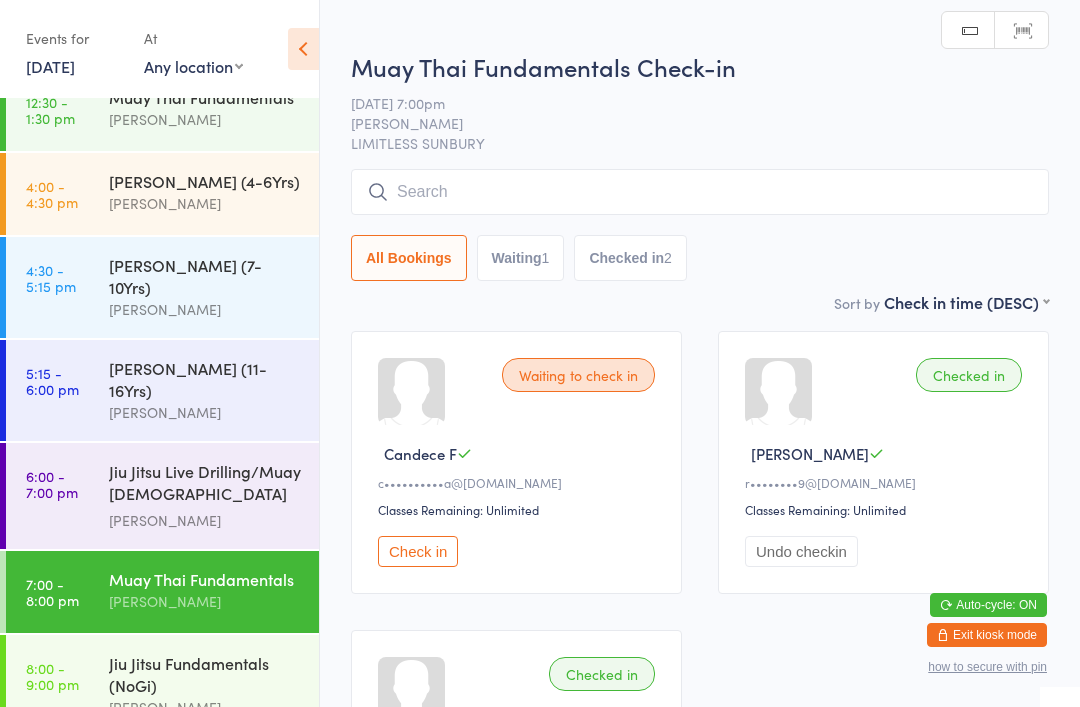 click on "Check in" at bounding box center [418, 551] 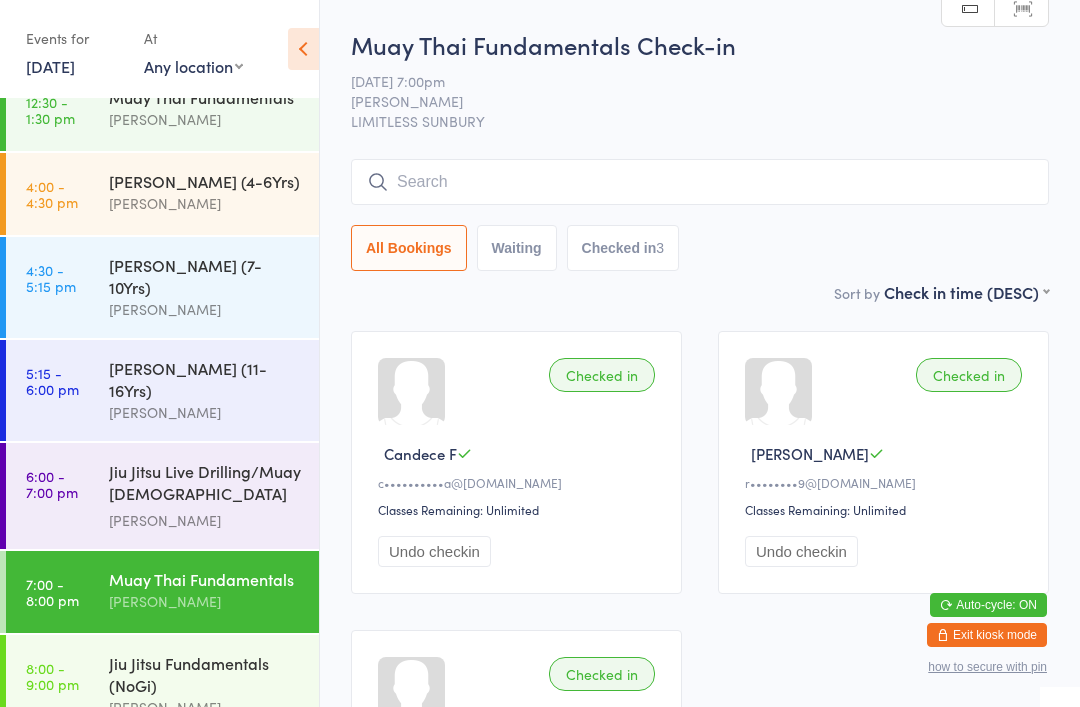 click on "[PERSON_NAME]" at bounding box center [205, 601] 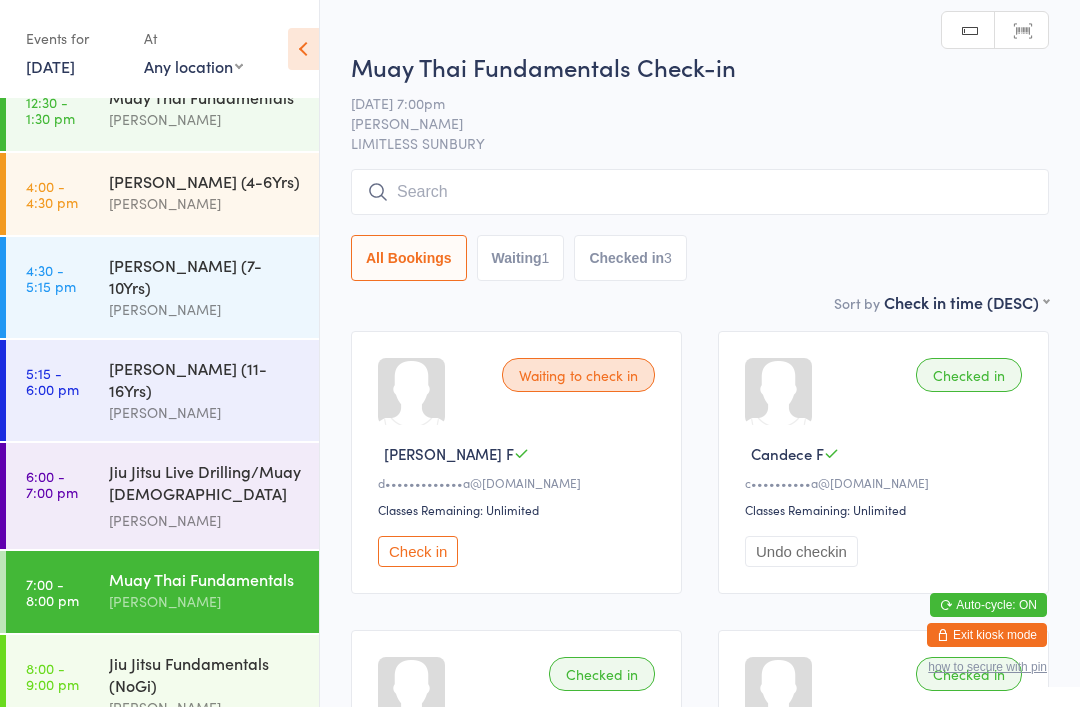 click on "Check in" at bounding box center [418, 551] 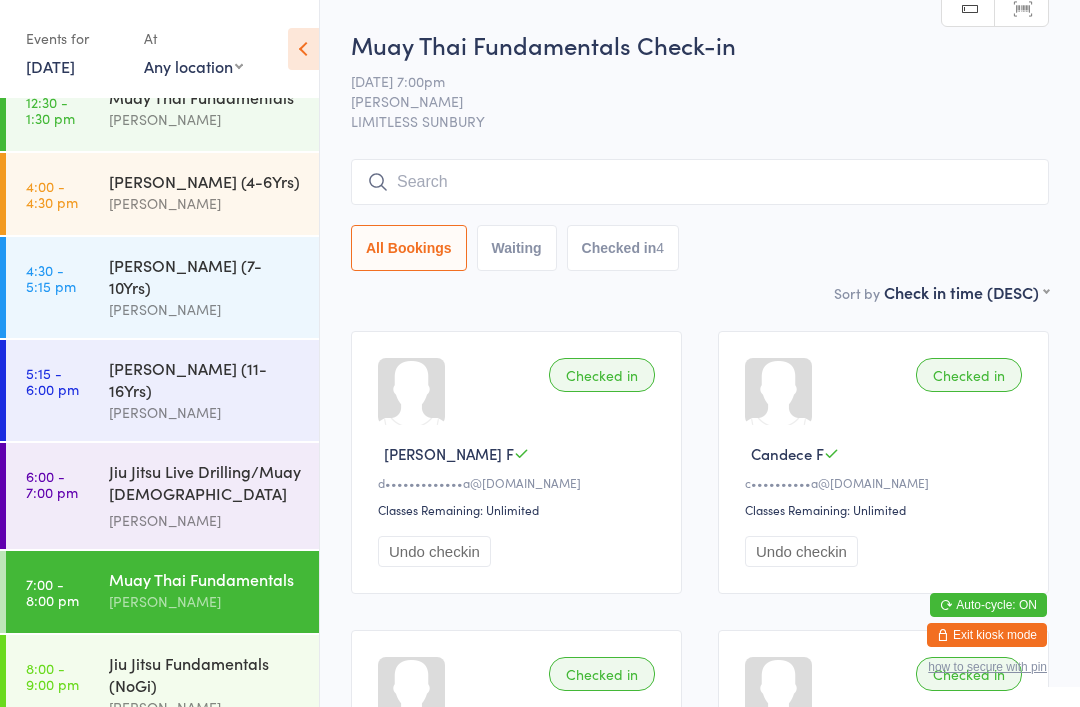 click on "Jiu Jitsu Live Drilling/Muay [DEMOGRAPHIC_DATA] Fighters" at bounding box center [205, 484] 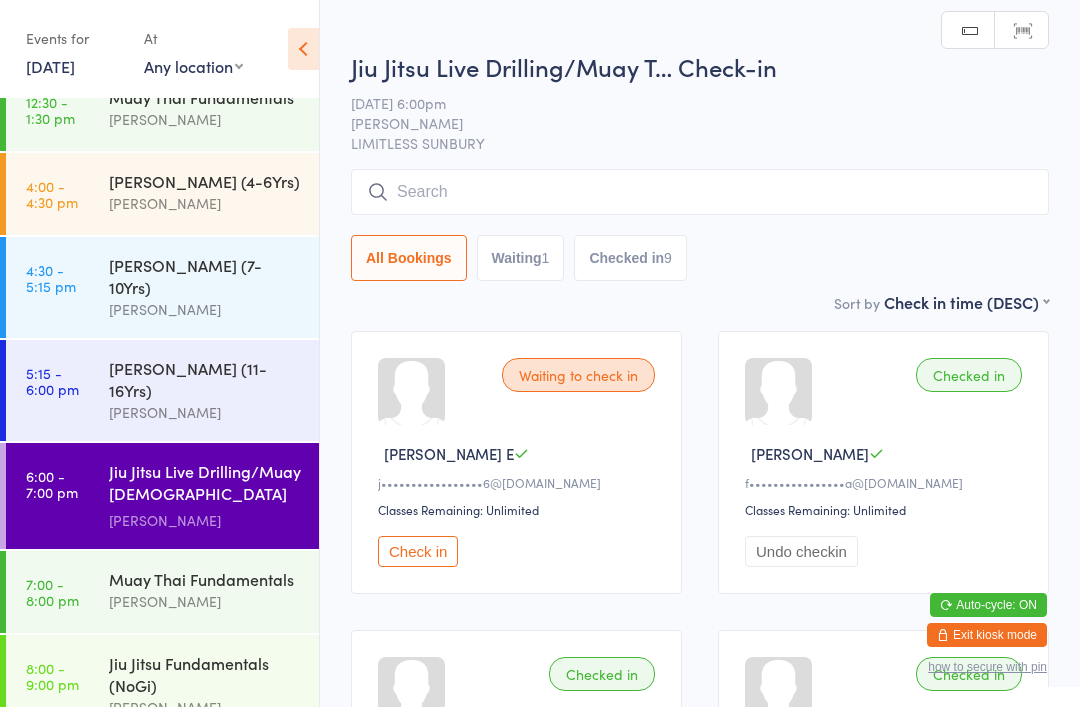 click at bounding box center [700, 192] 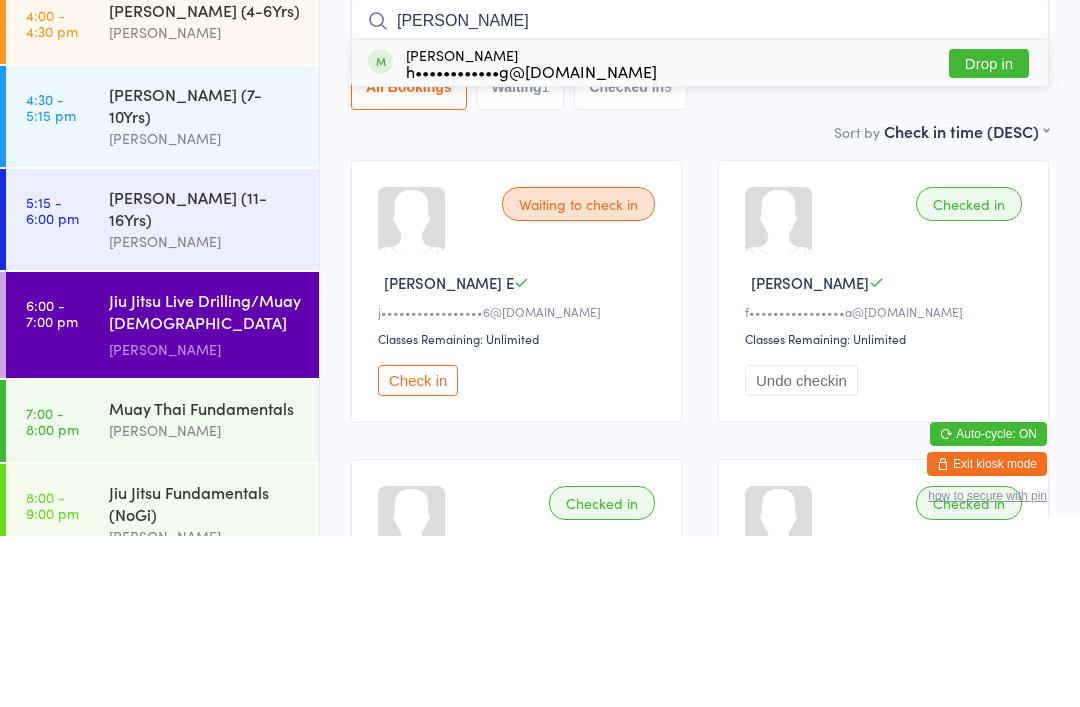 type on "[PERSON_NAME]" 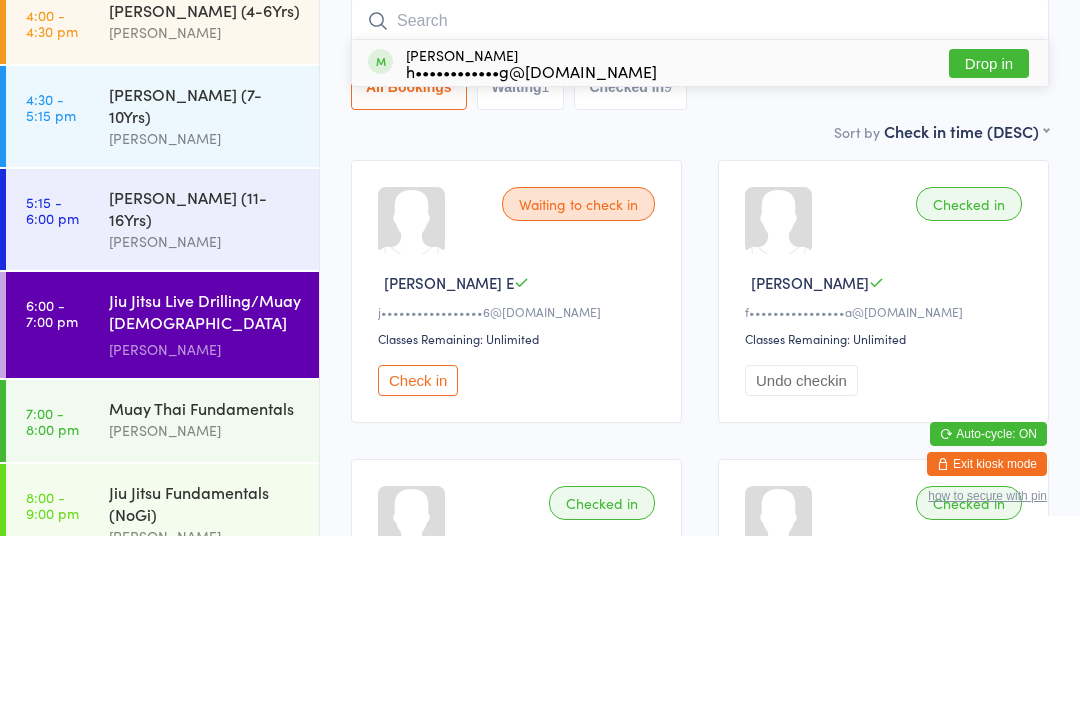 scroll, scrollTop: 171, scrollLeft: 0, axis: vertical 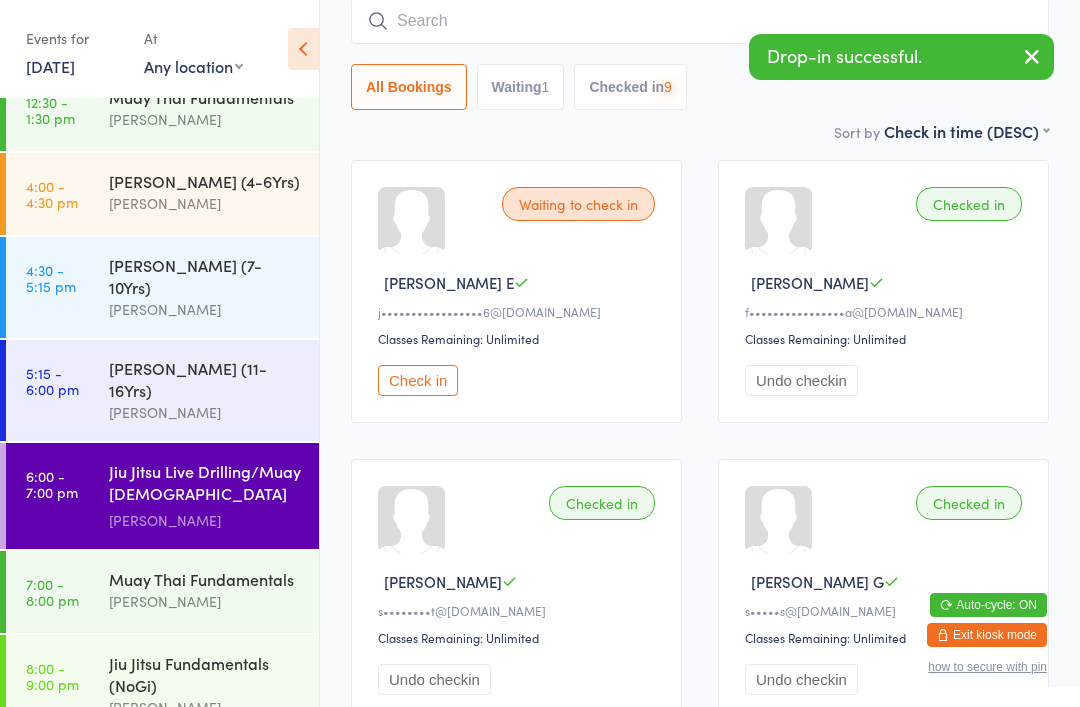 click on "Checked in [PERSON_NAME] B  f••••••••••••••••a@[DOMAIN_NAME] Classes Remaining: Unlimited   Undo checkin" at bounding box center (883, 291) 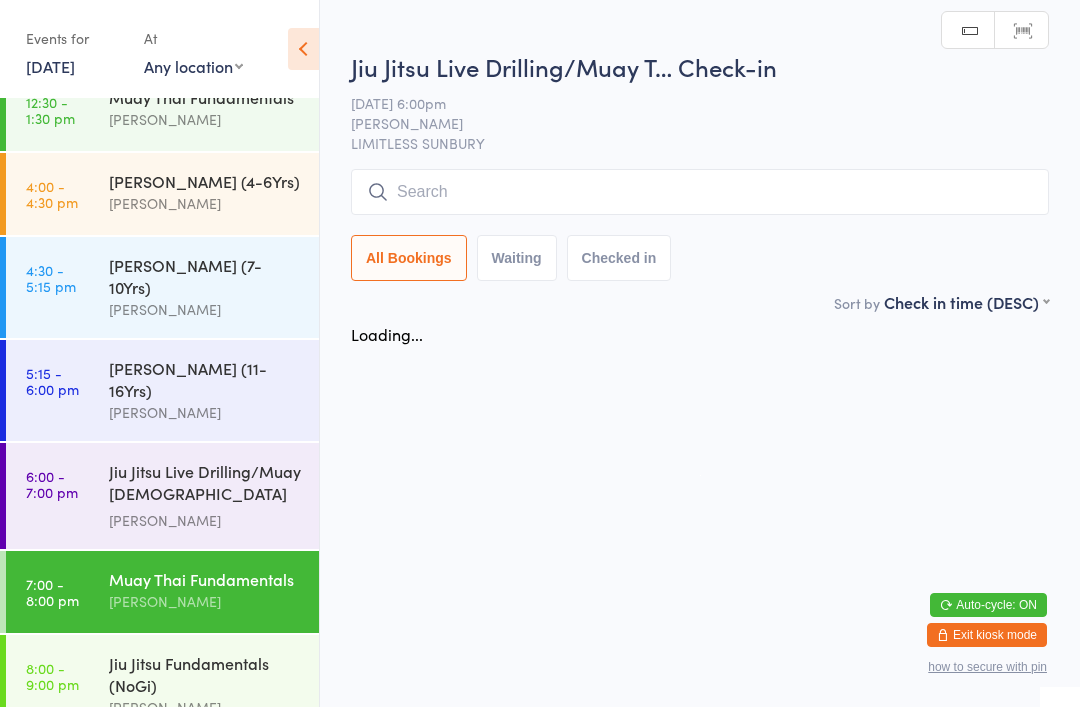 scroll, scrollTop: 0, scrollLeft: 0, axis: both 